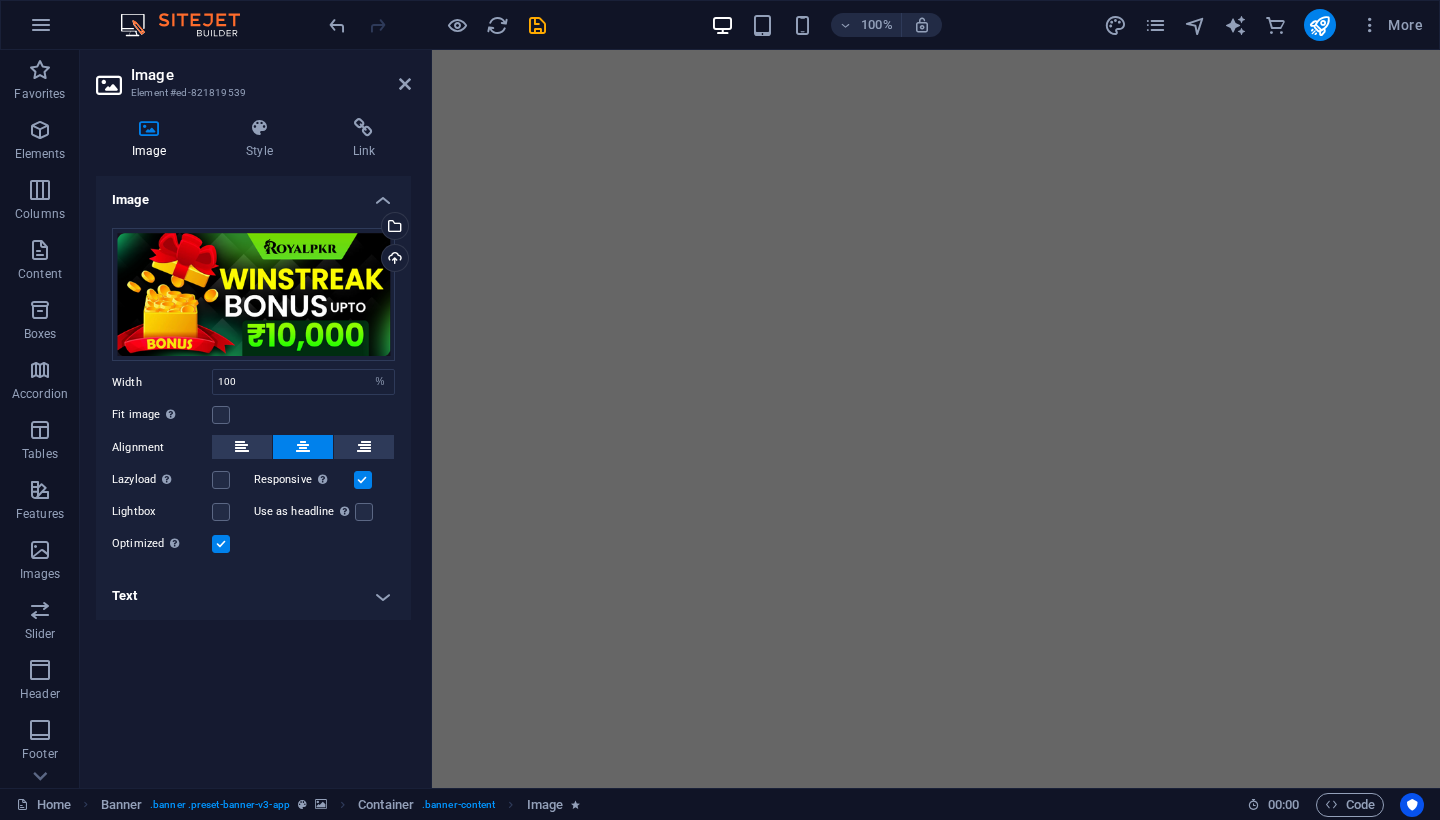 select on "%" 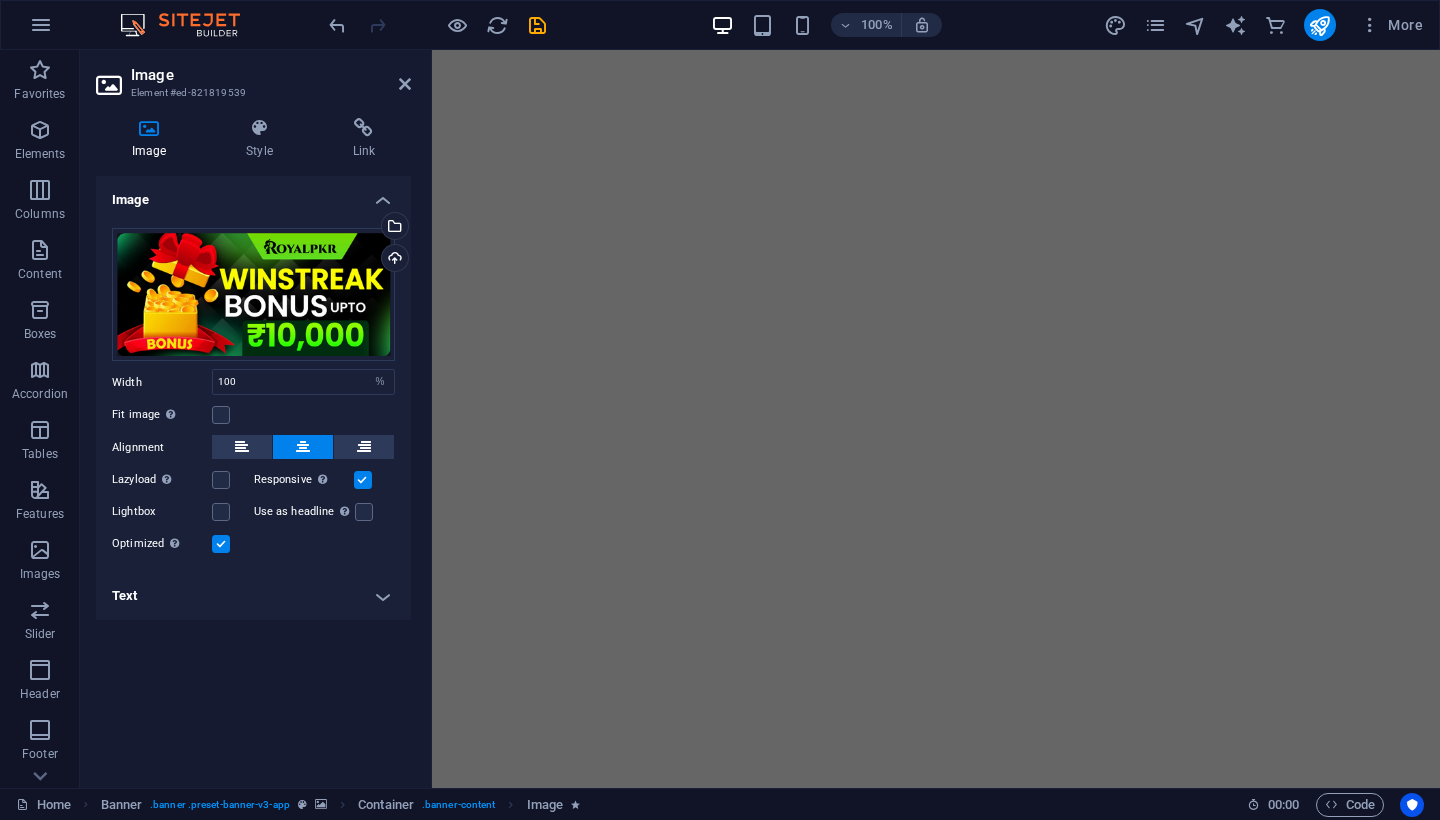 scroll, scrollTop: 0, scrollLeft: 0, axis: both 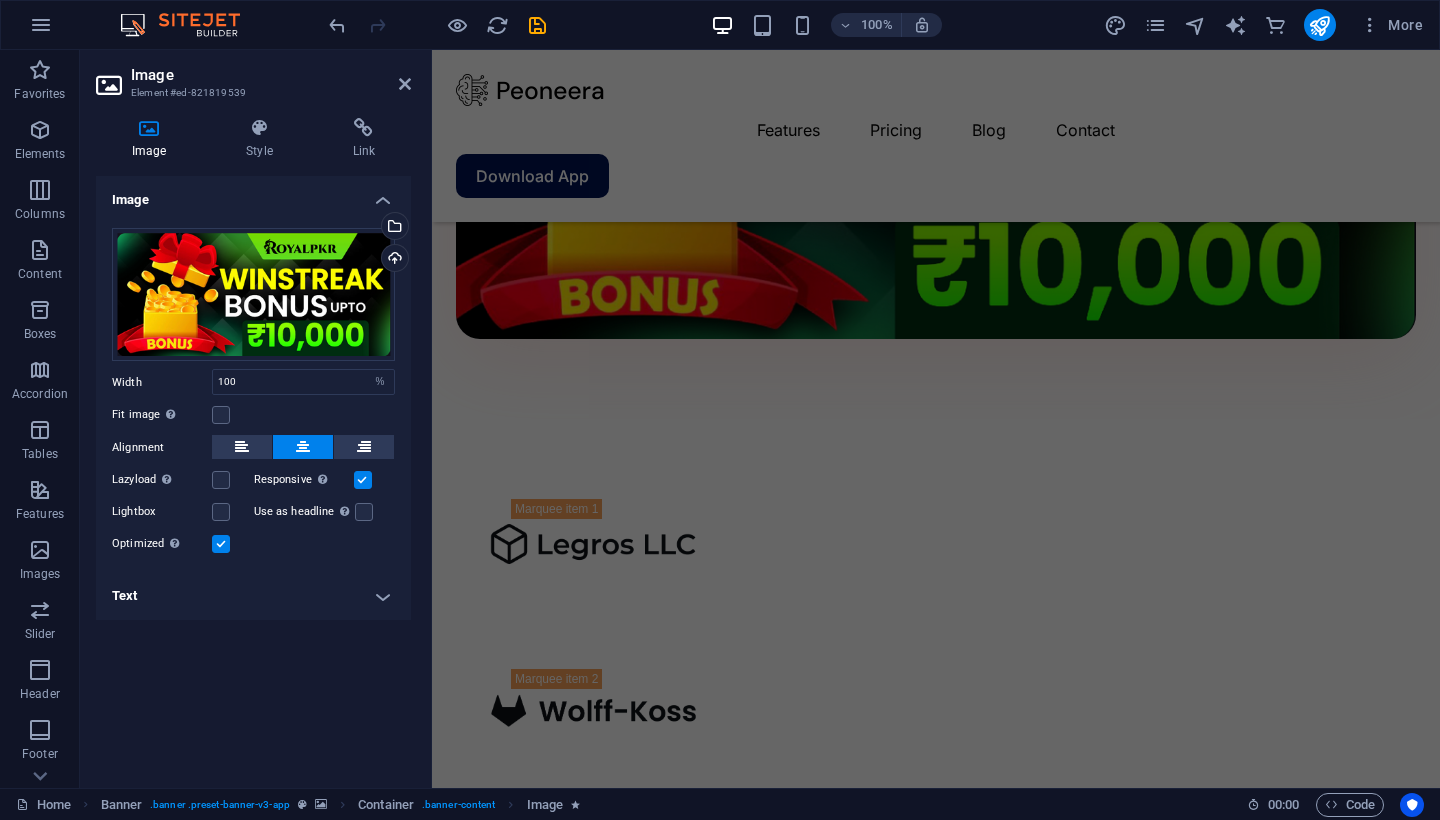 click on "Image Drag files here, click to choose files or select files from Files or our free stock photos & videos Select files from the file manager, stock photos, or upload file(s) Upload Width 100 Default auto px rem % em vh vw Fit image Automatically fit image to a fixed width and height Height Default auto px Alignment Lazyload Loading images after the page loads improves page speed. Responsive Automatically load retina image and smartphone optimized sizes. Lightbox Use as headline The image will be wrapped in an H1 headline tag. Useful for giving alternative text the weight of an H1 headline, e.g. for the logo. Leave unchecked if uncertain. Optimized Images are compressed to improve page speed. Position Direction Custom X offset 50 px rem % vh vw Y offset 50 px rem % vh vw Text Float No float Image left Image right Determine how text should behave around the image. Text Alternative text Image caption Paragraph Format Normal Heading 1 Heading 2 Heading 3 Heading 4 Heading 5 Heading 6 Code Font Family Arial Impact" at bounding box center [253, 474] 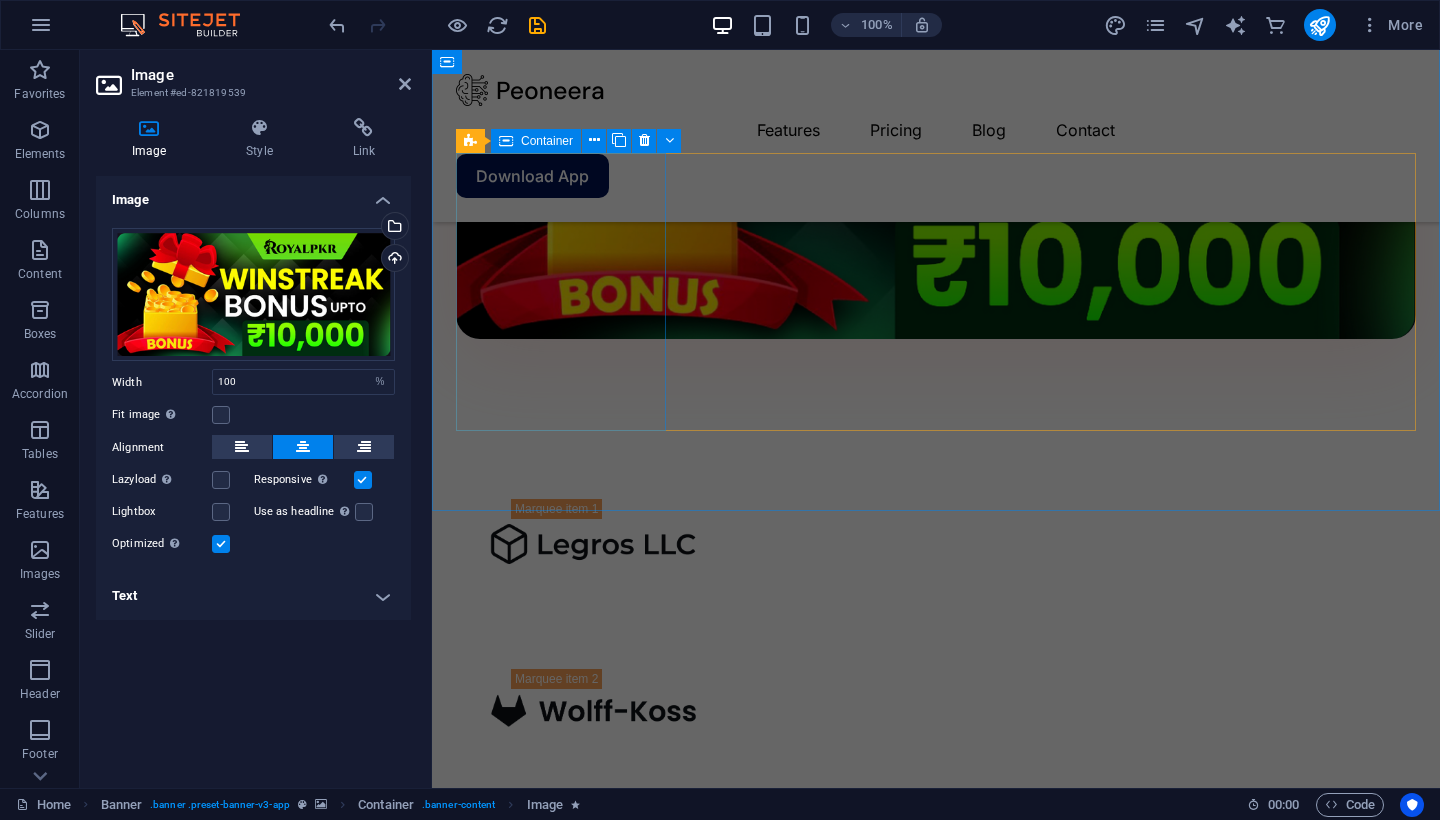 click on "Integration ecosystem Track your progress and motivate your efforts everyday.
Learn more" at bounding box center [561, 2419] 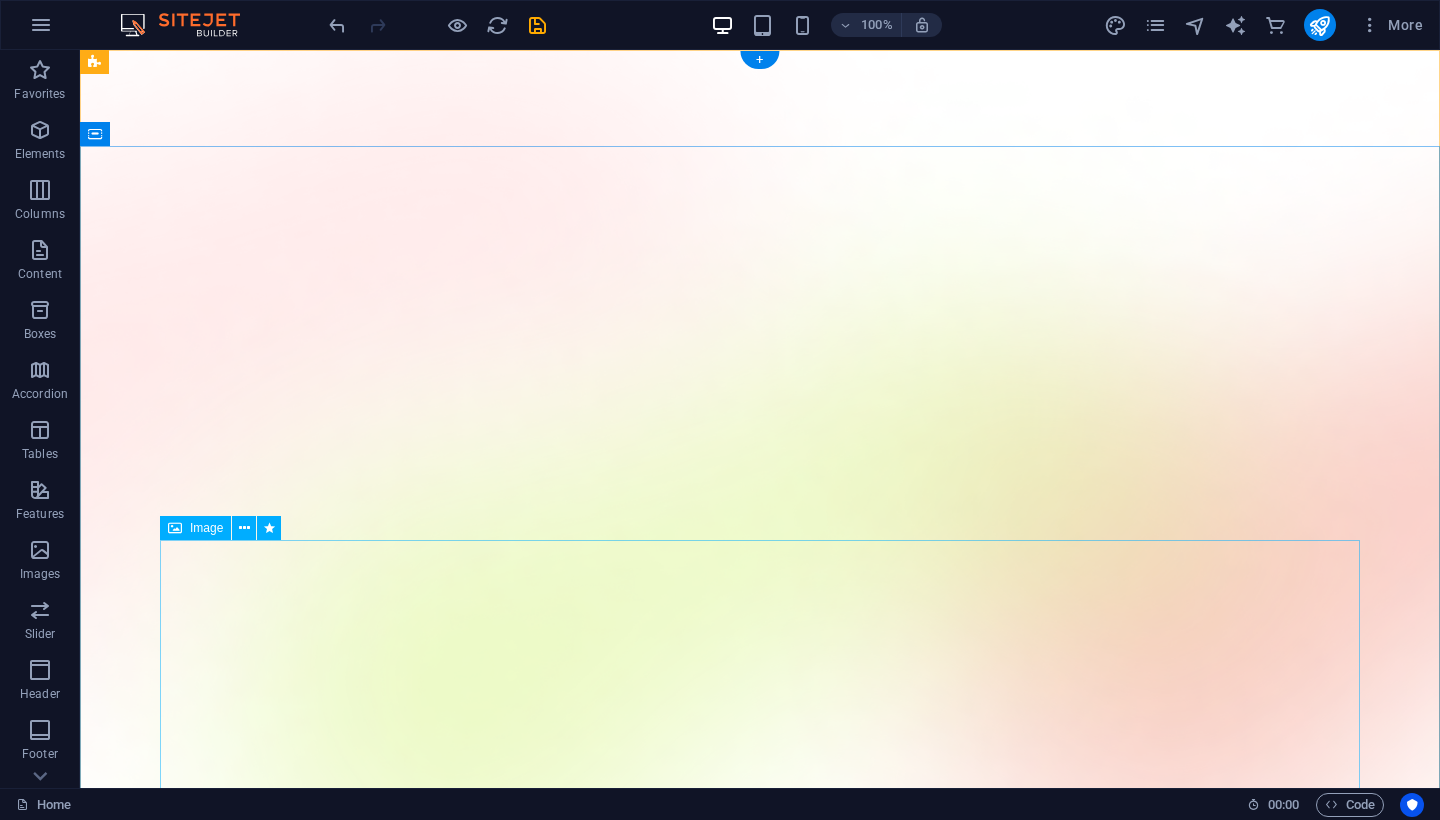 scroll, scrollTop: 0, scrollLeft: 0, axis: both 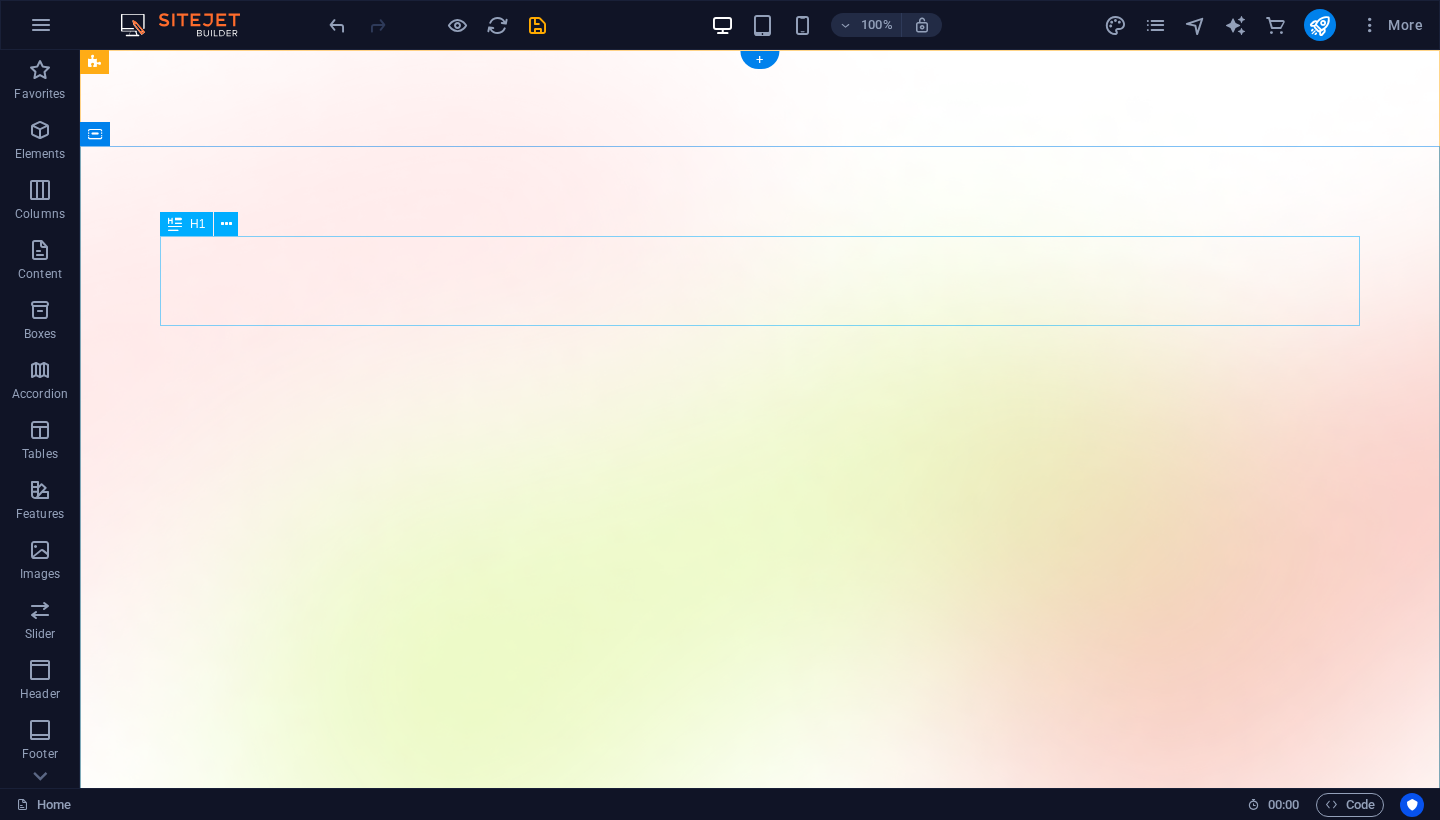 click on "AI app for productivity" at bounding box center [760, 1471] 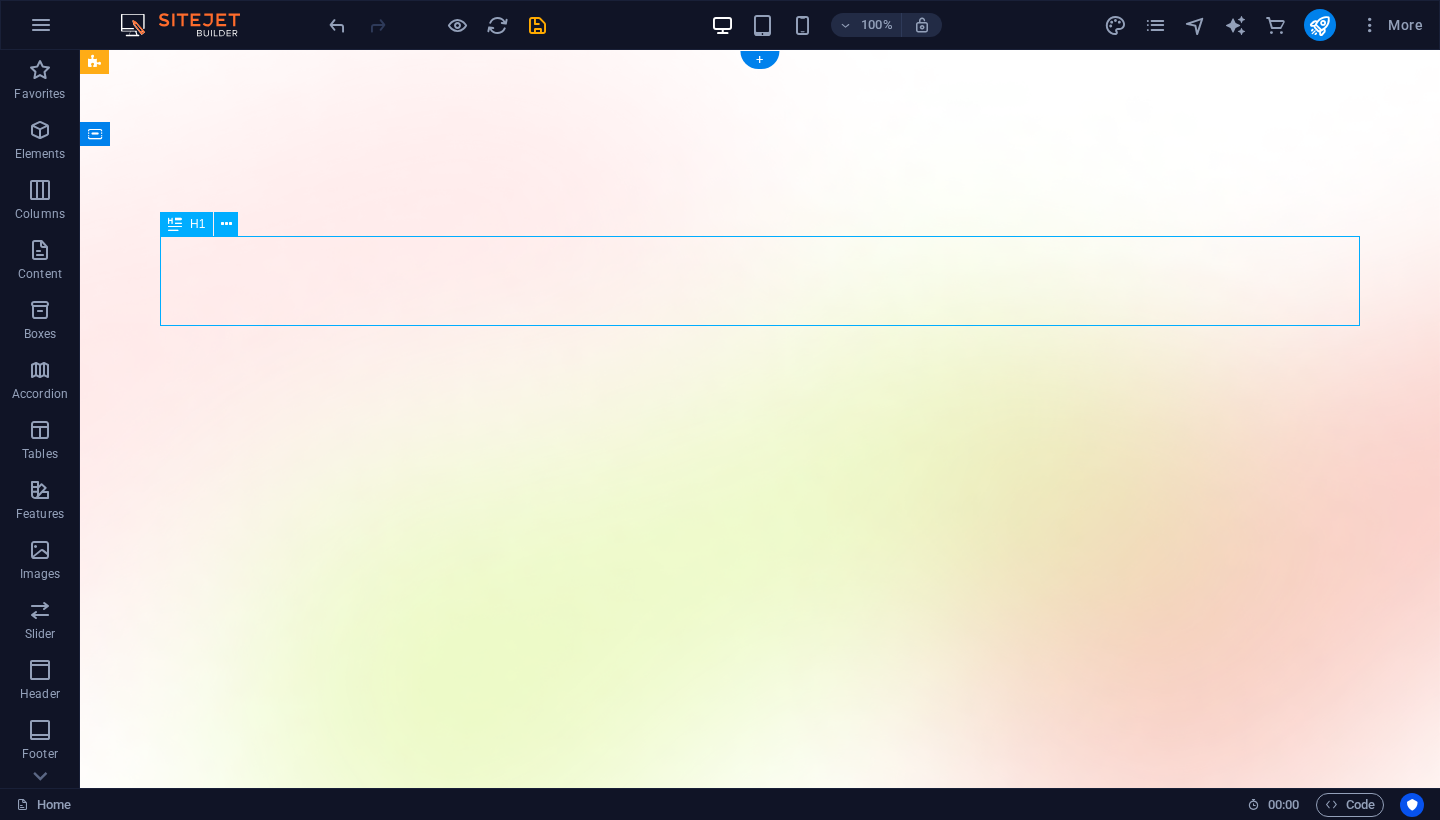 click on "AI app for productivity" at bounding box center [760, 1471] 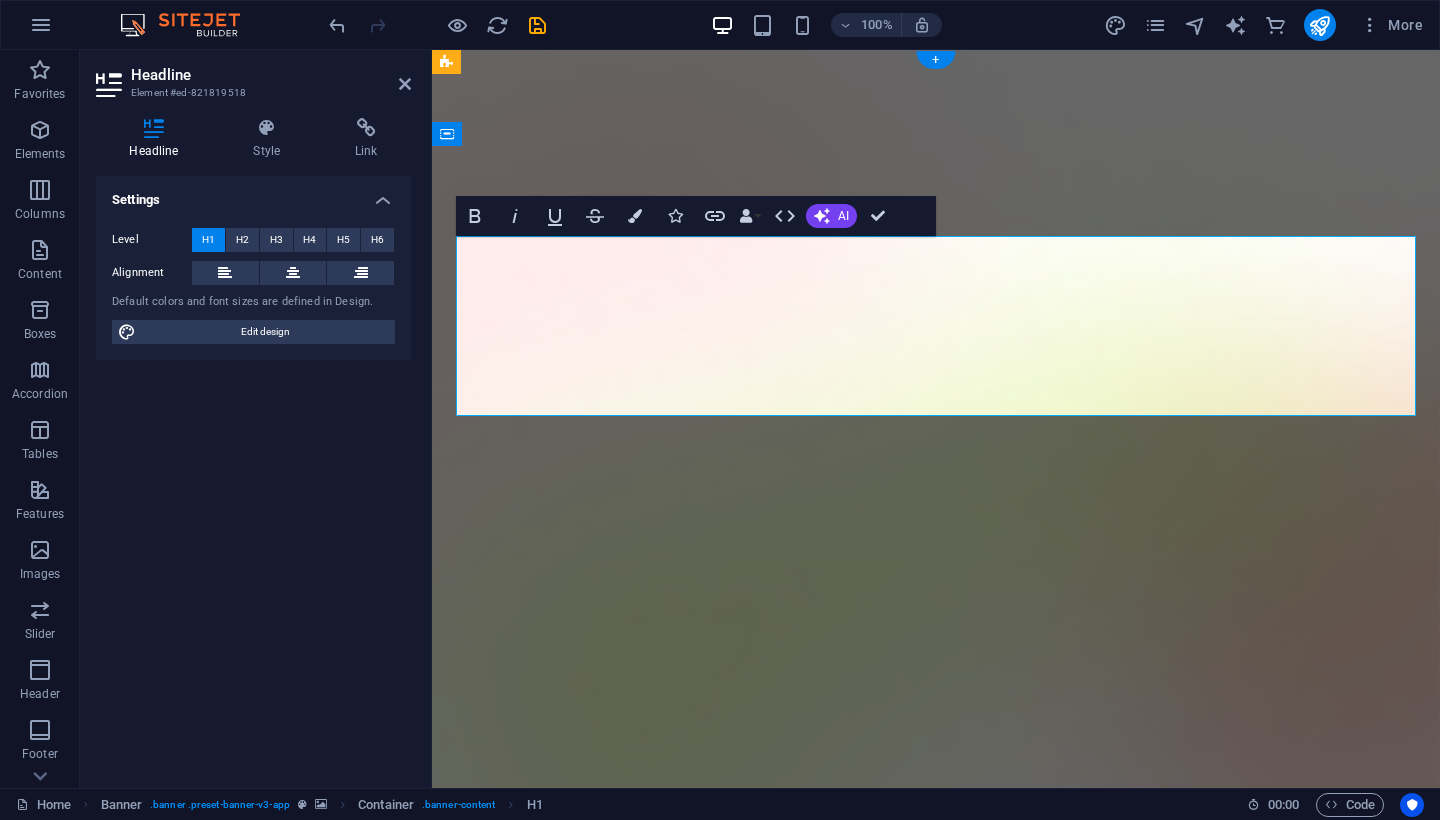 click on "AI app for productivity" at bounding box center [936, 1516] 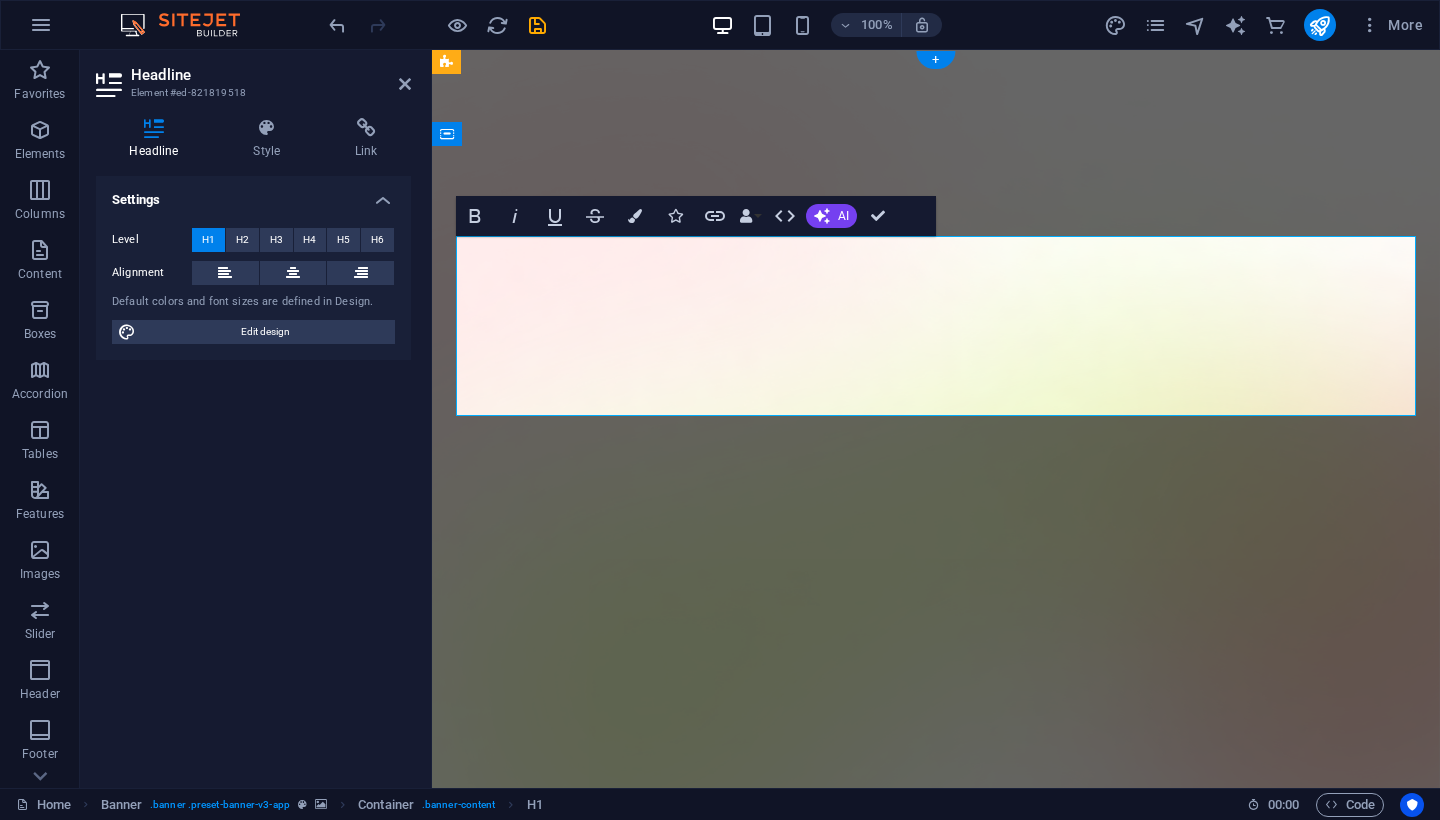 type 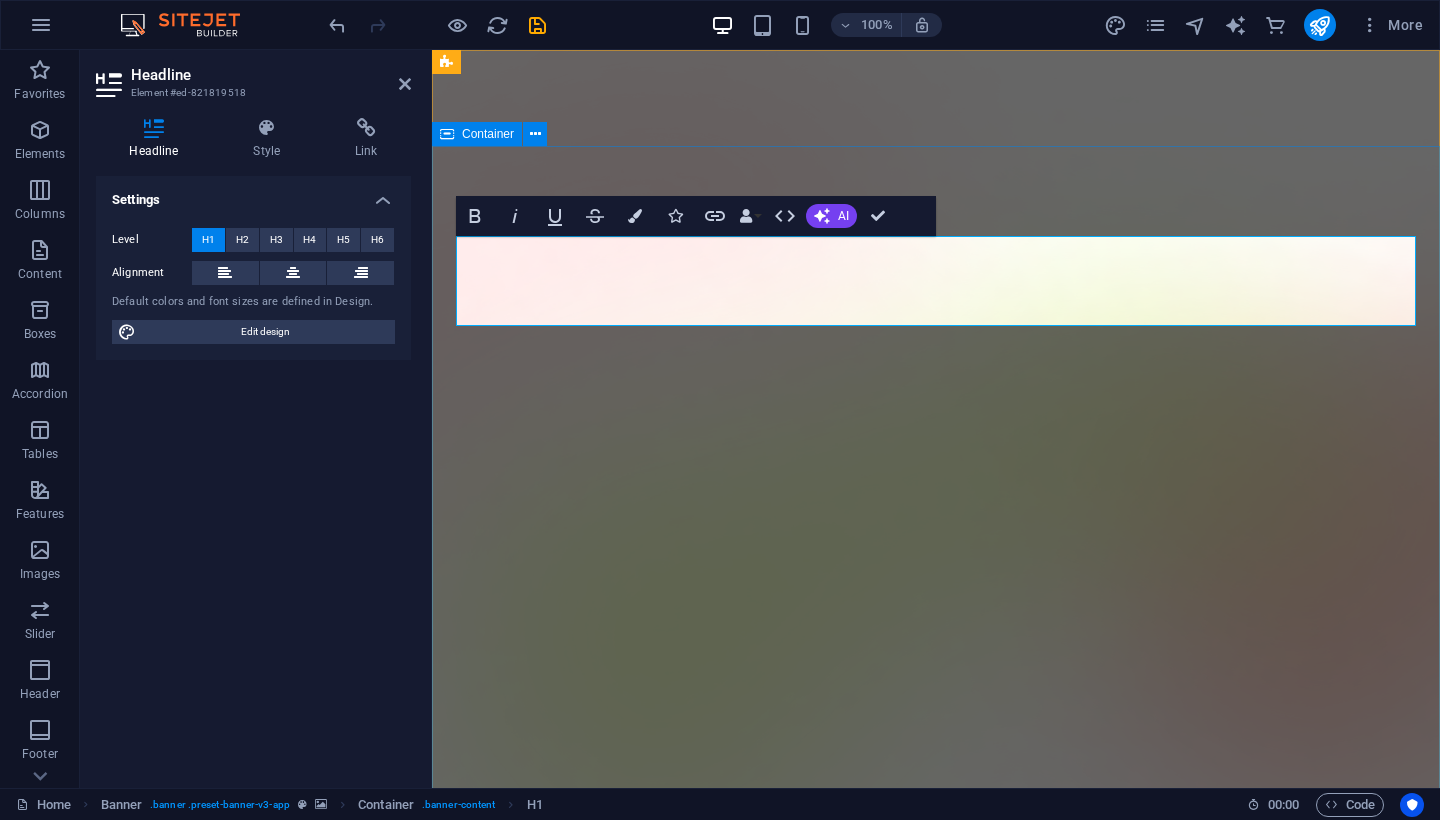 click on "Version 2.0 is here Royal PKR Lorem ipsum dolor sit amet, consectetur adipiscing elit, sed do eiusmod tempor incididunt ut labore et dolore magna aliqua. Download App" at bounding box center (936, 1708) 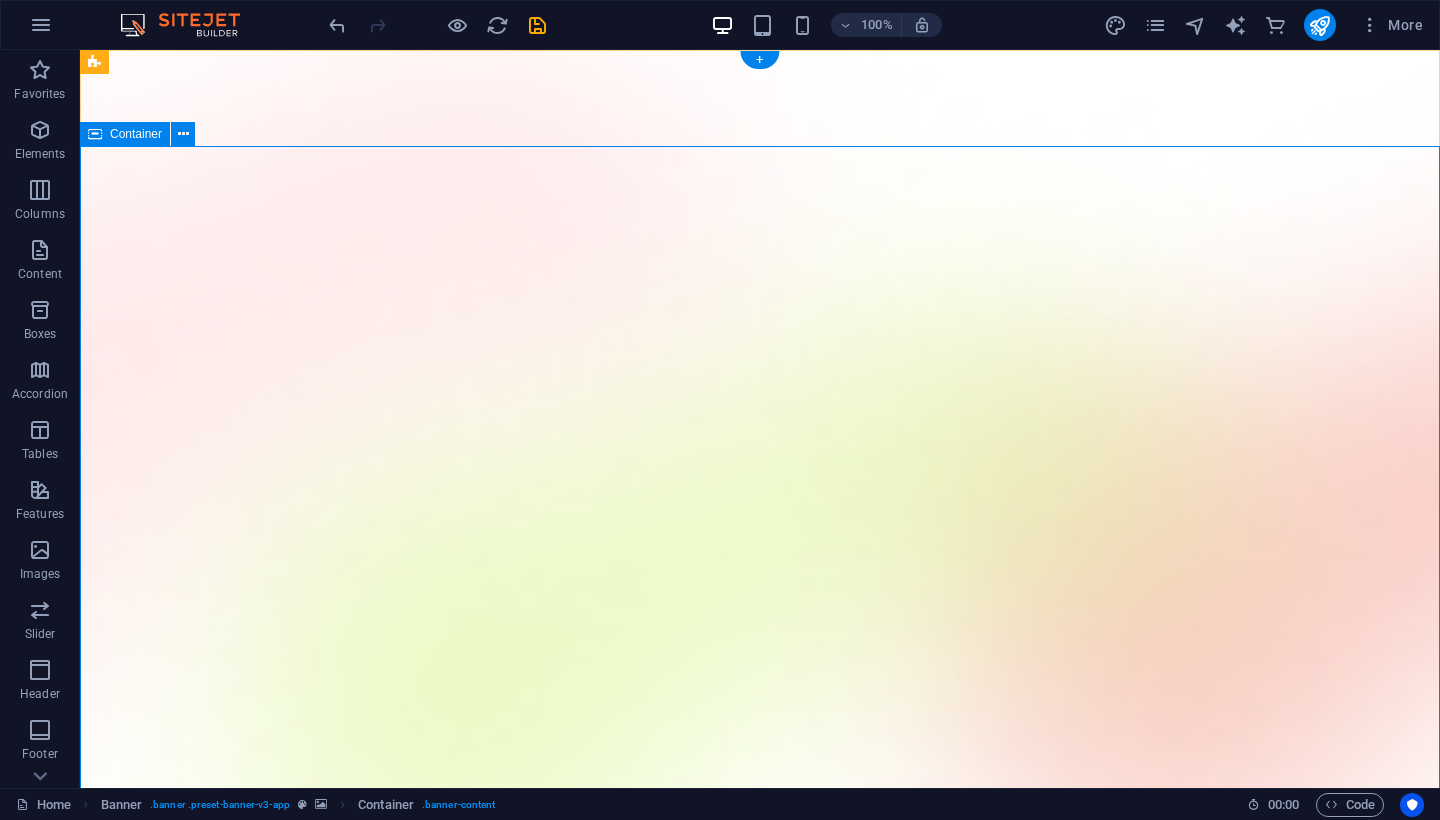 click on "Version 2.0 is here Royal PKR Lorem ipsum dolor sit amet, consectetur adipiscing elit, sed do eiusmod tempor incididunt ut labore et dolore magna aliqua. Download App" at bounding box center (760, 1831) 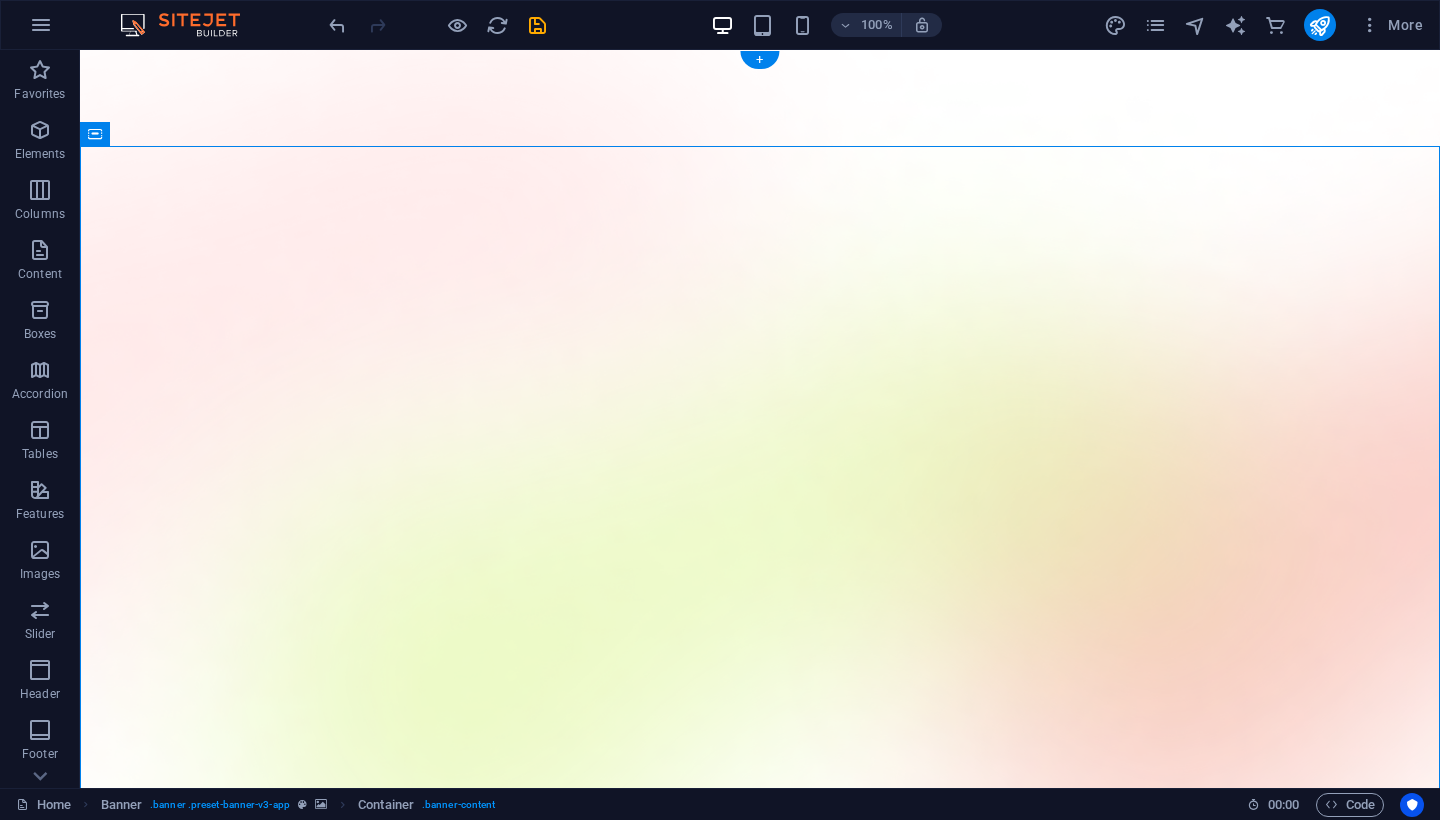 click on "Lorem ipsum dolor sit amet, consectetur adipiscing elit, sed do eiusmod tempor incididunt ut labore et dolore magna aliqua." at bounding box center [760, 1553] 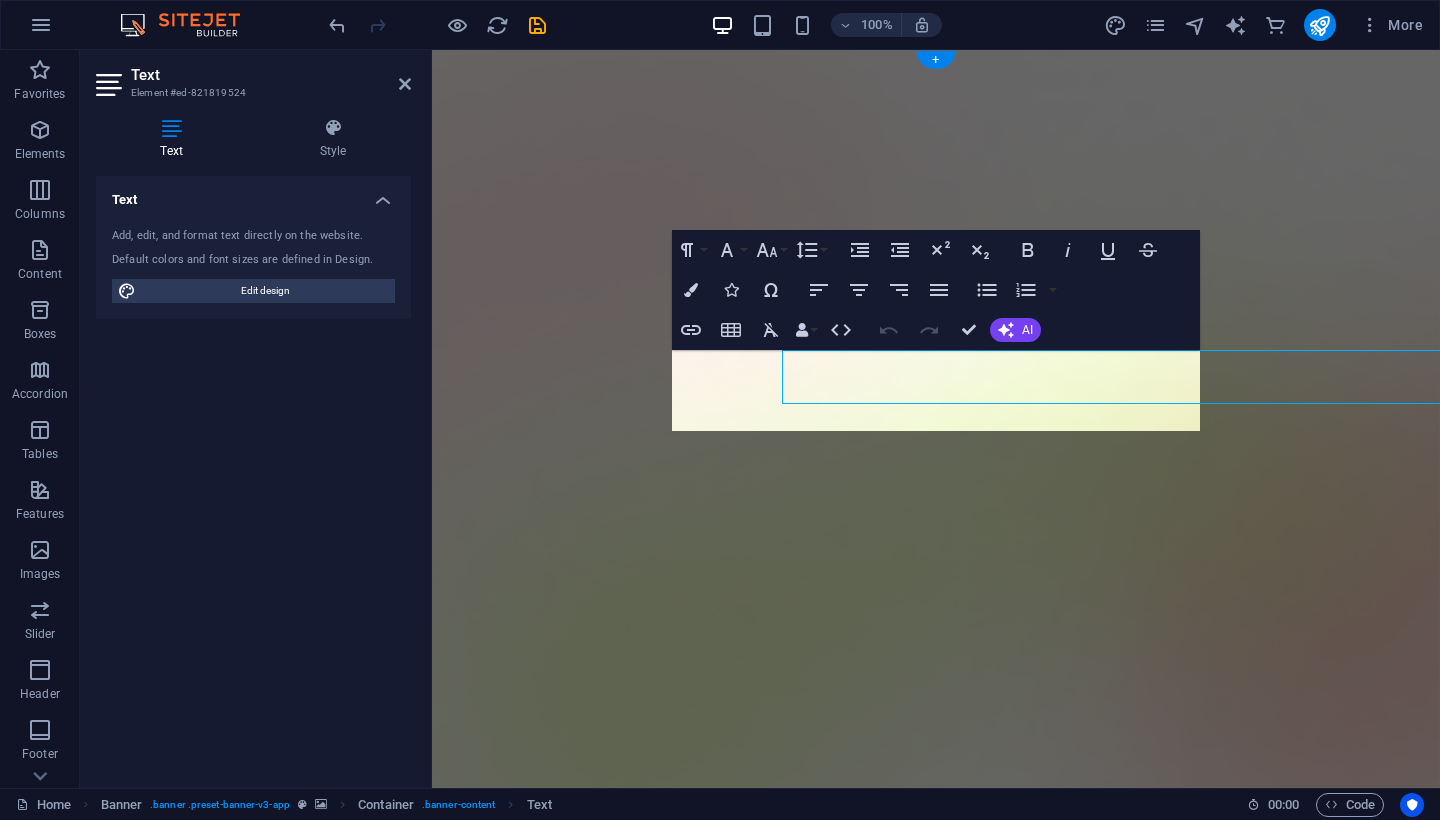 click on "Version 2.0 is here Royal PKR Lorem ipsum dolor sit amet, consectetur adipiscing elit, sed do eiusmod tempor incididunt ut labore et dolore magna aliqua. Download App" at bounding box center [936, 1790] 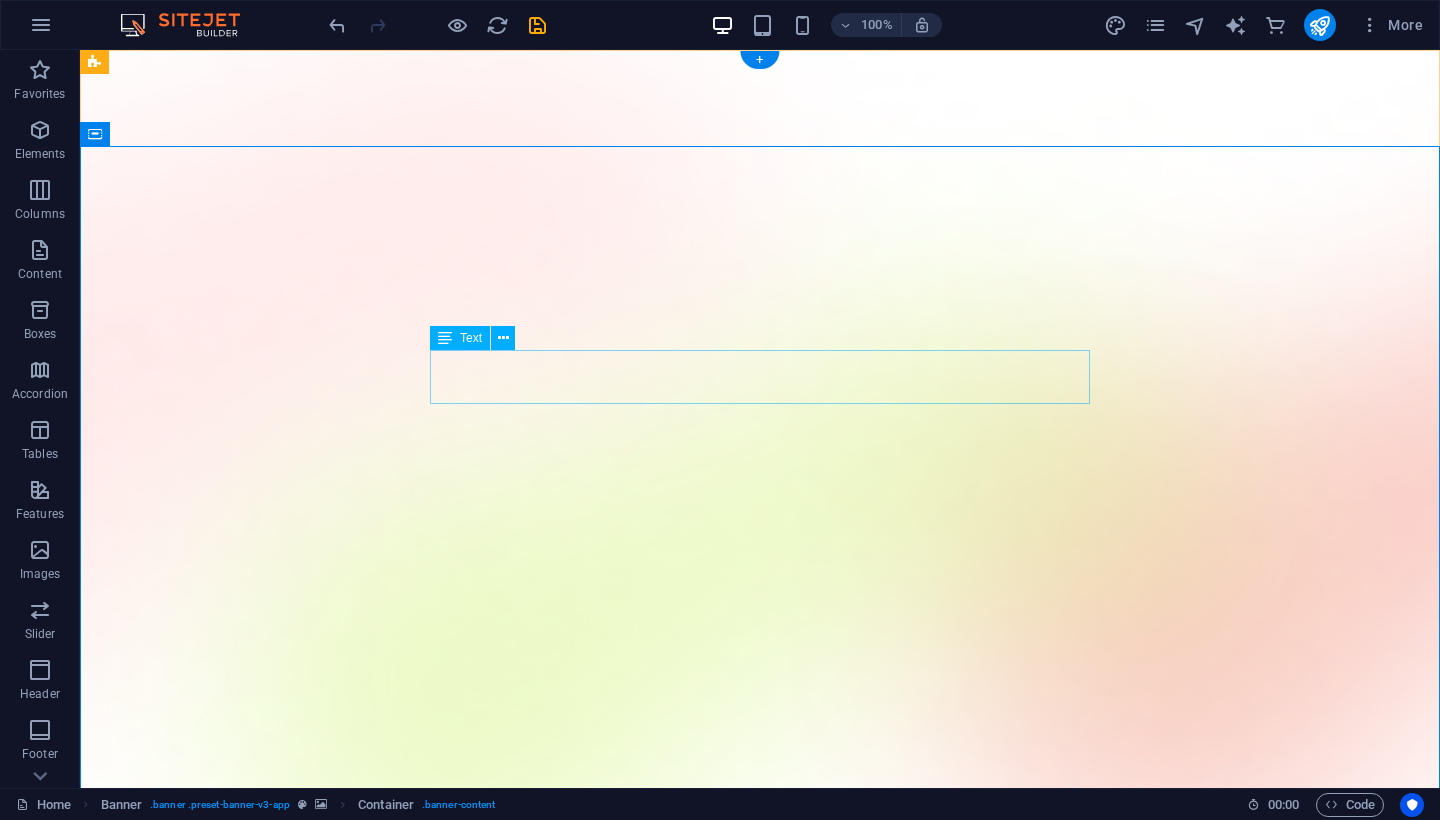 click on "Lorem ipsum dolor sit amet, consectetur adipiscing elit, sed do eiusmod tempor incididunt ut labore et dolore magna aliqua." at bounding box center (760, 1553) 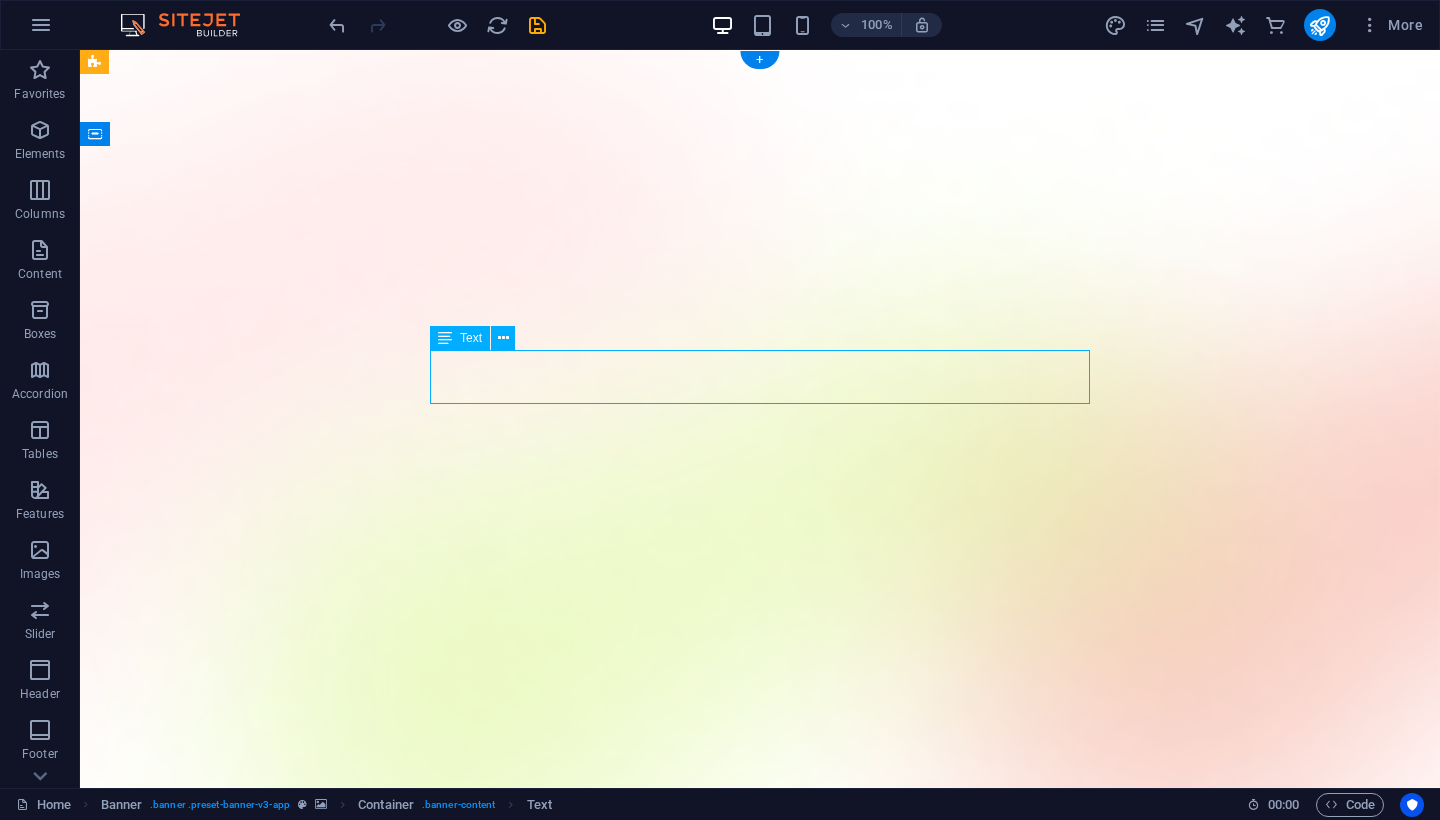 click on "Lorem ipsum dolor sit amet, consectetur adipiscing elit, sed do eiusmod tempor incididunt ut labore et dolore magna aliqua." at bounding box center (760, 1553) 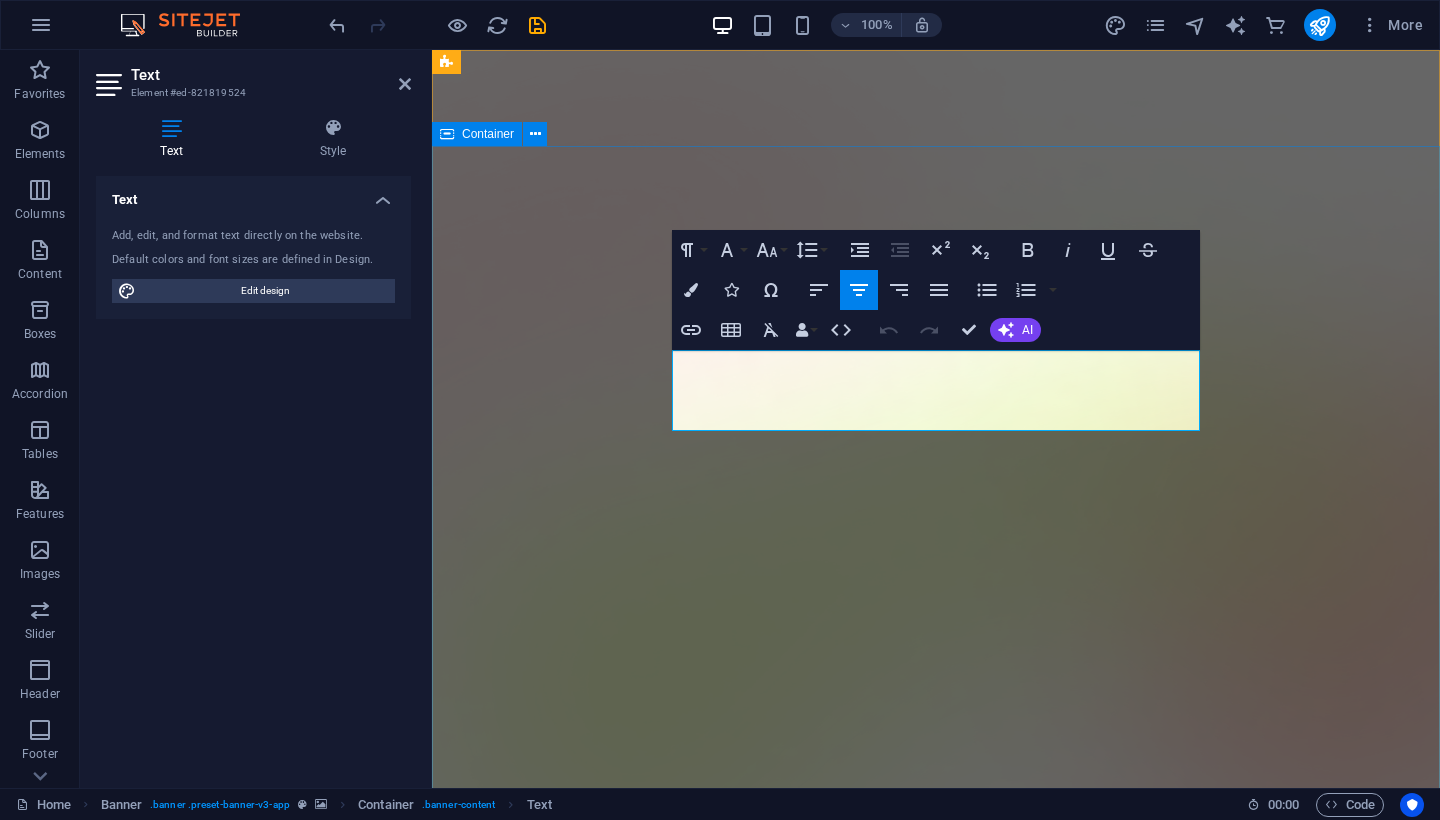 click on "Version 2.0 is here Royal PKR Lorem ipsum dolor sit amet, consectetur adipiscing elit, sed do eiusmod tempor incididunt ut labore et dolore magna aliqua. Download App" at bounding box center [936, 1790] 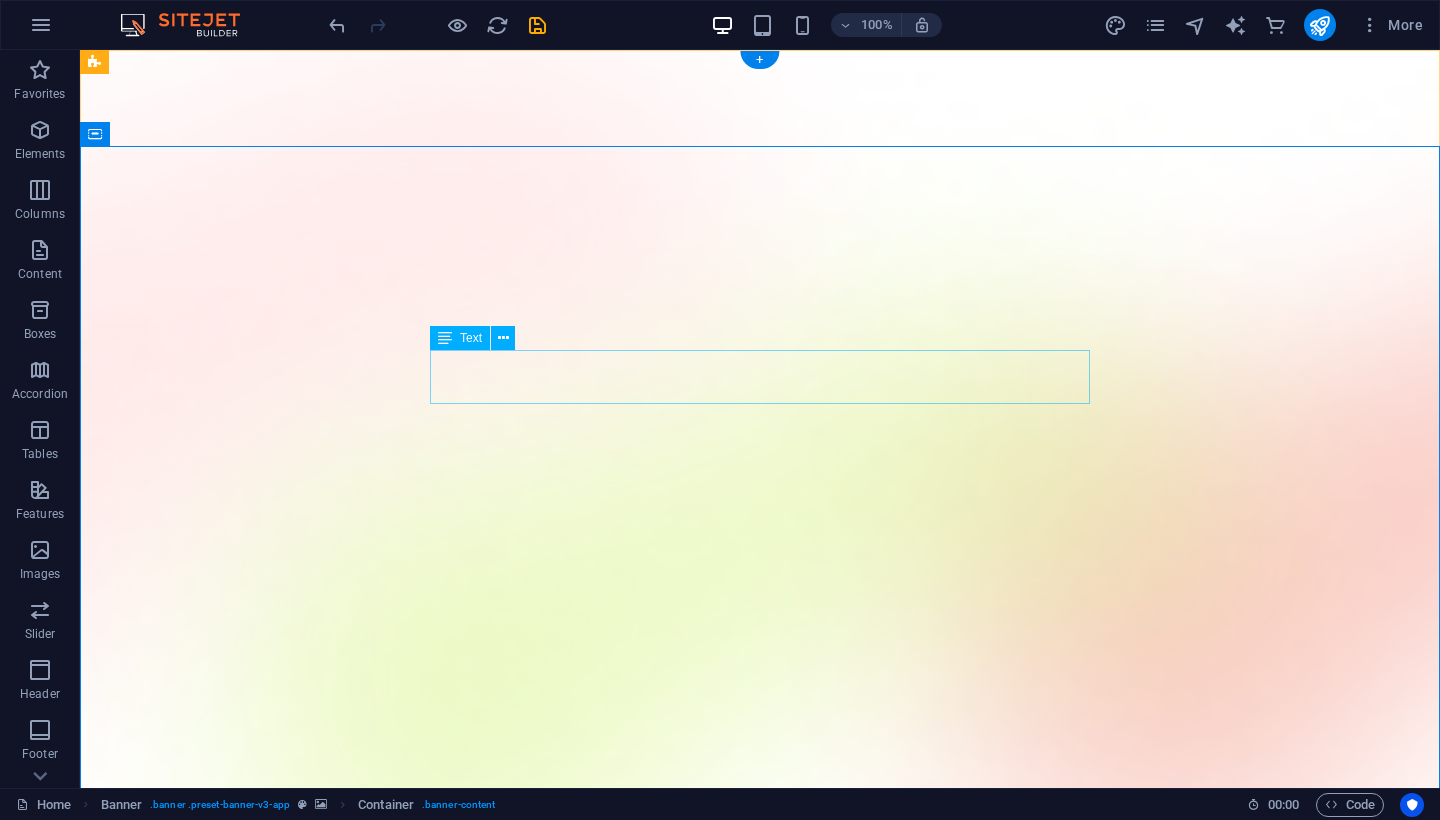 click on "Lorem ipsum dolor sit amet, consectetur adipiscing elit, sed do eiusmod tempor incididunt ut labore et dolore magna aliqua." at bounding box center [760, 1553] 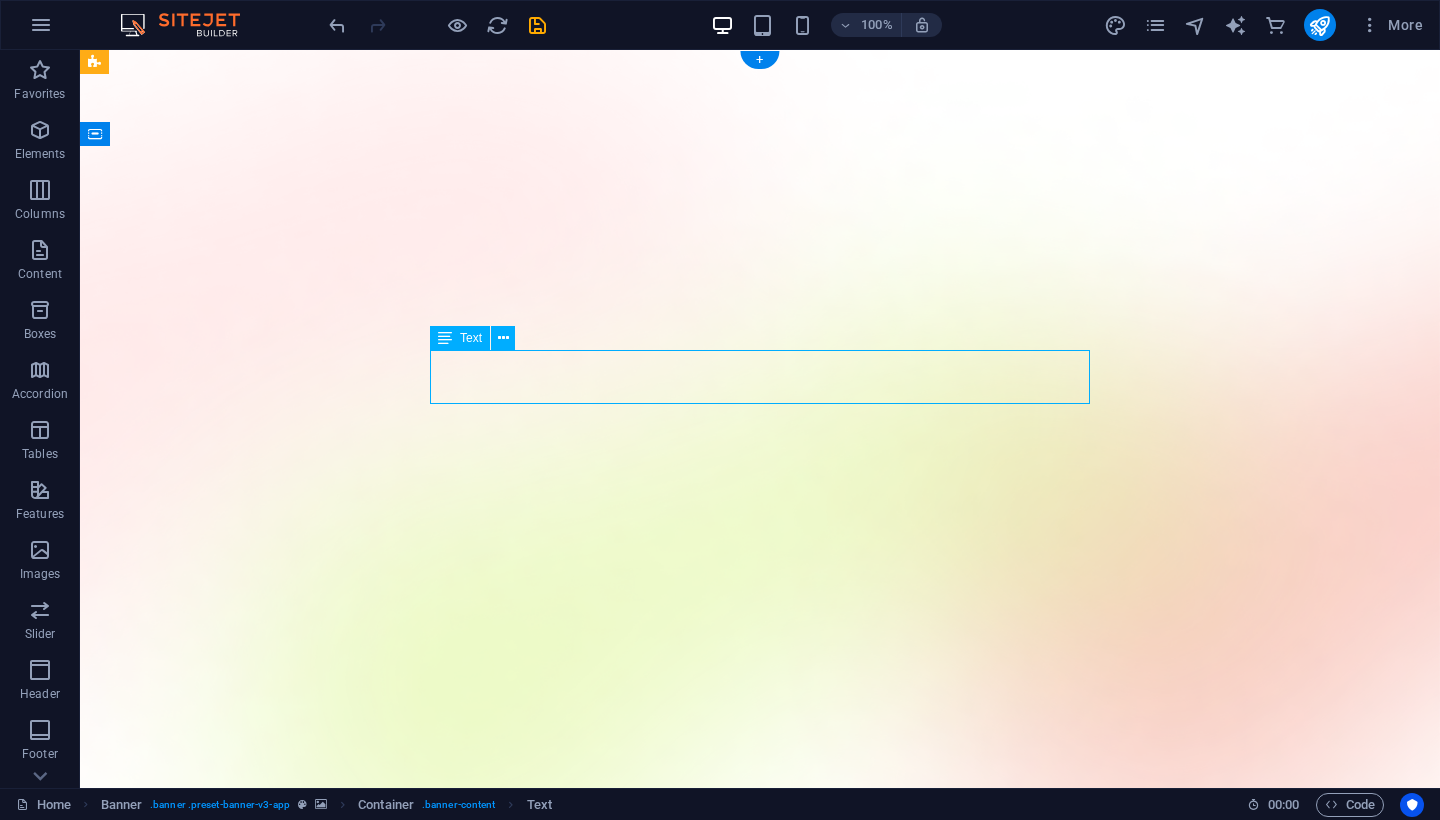 click on "Lorem ipsum dolor sit amet, consectetur adipiscing elit, sed do eiusmod tempor incididunt ut labore et dolore magna aliqua." at bounding box center (760, 1553) 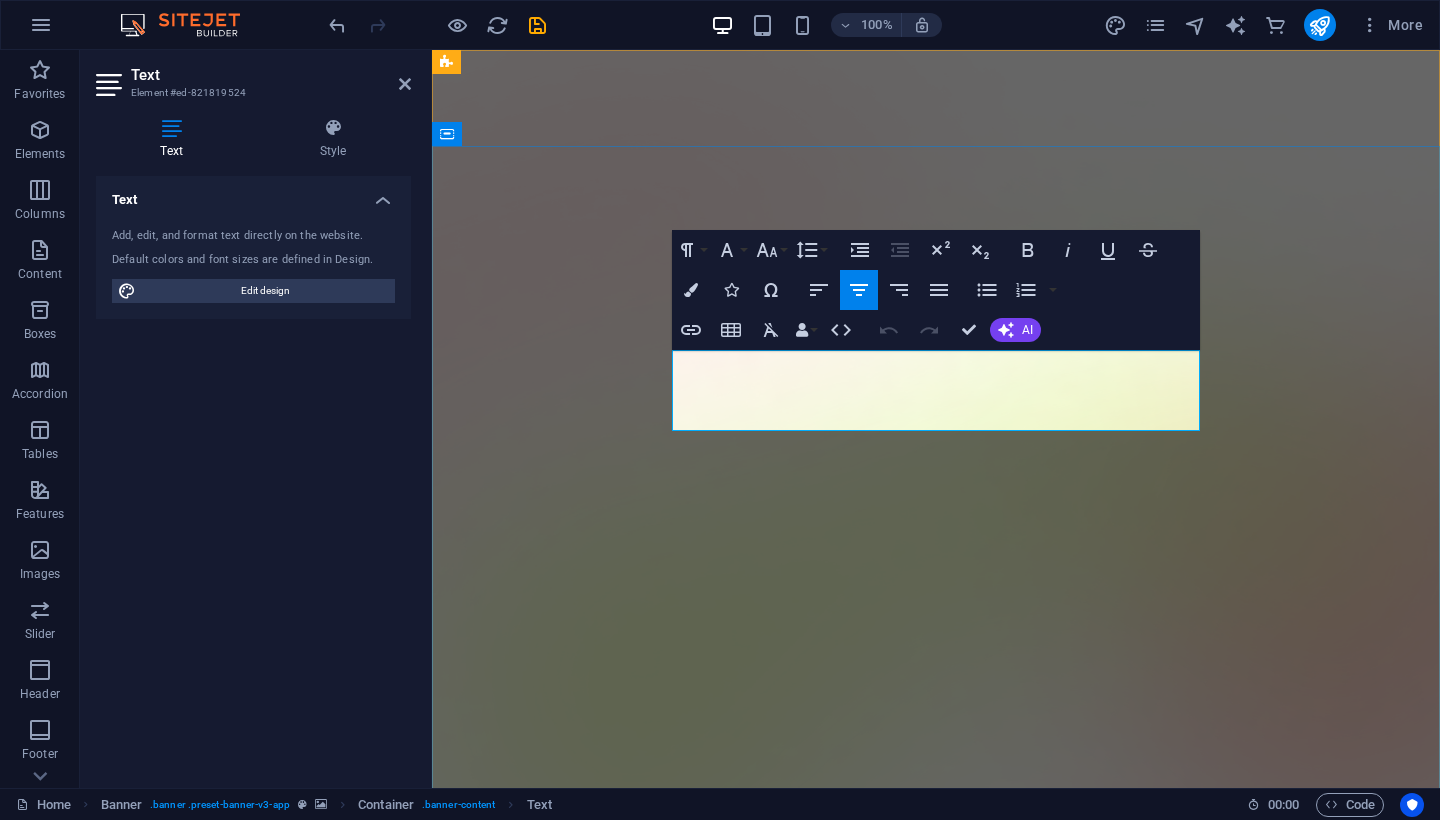 click on "Lorem ipsum dolor sit amet, consectetur adipiscing elit, sed do eiusmod tempor incididunt ut labore et dolore magna aliqua." at bounding box center (936, 1567) 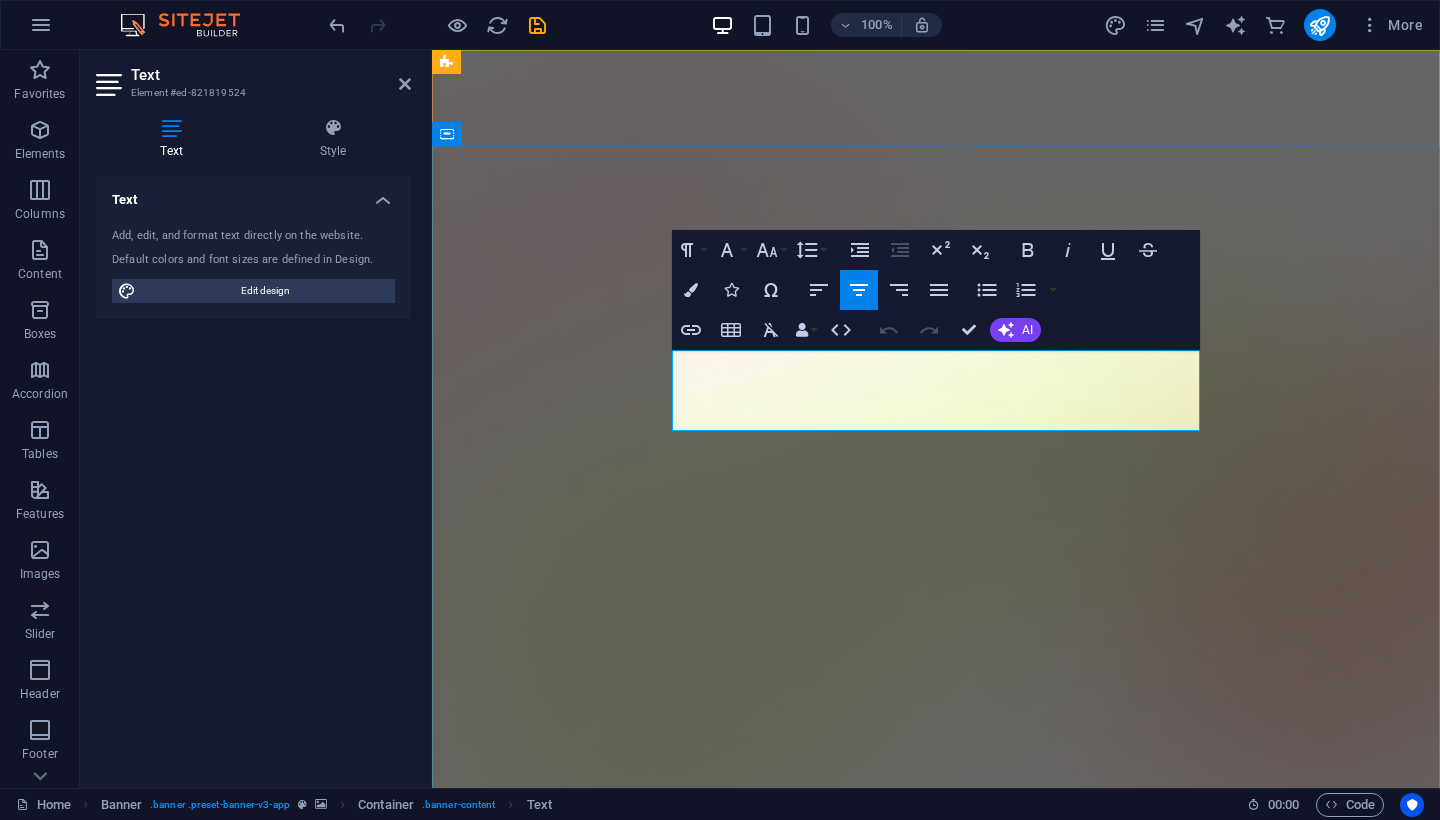 type 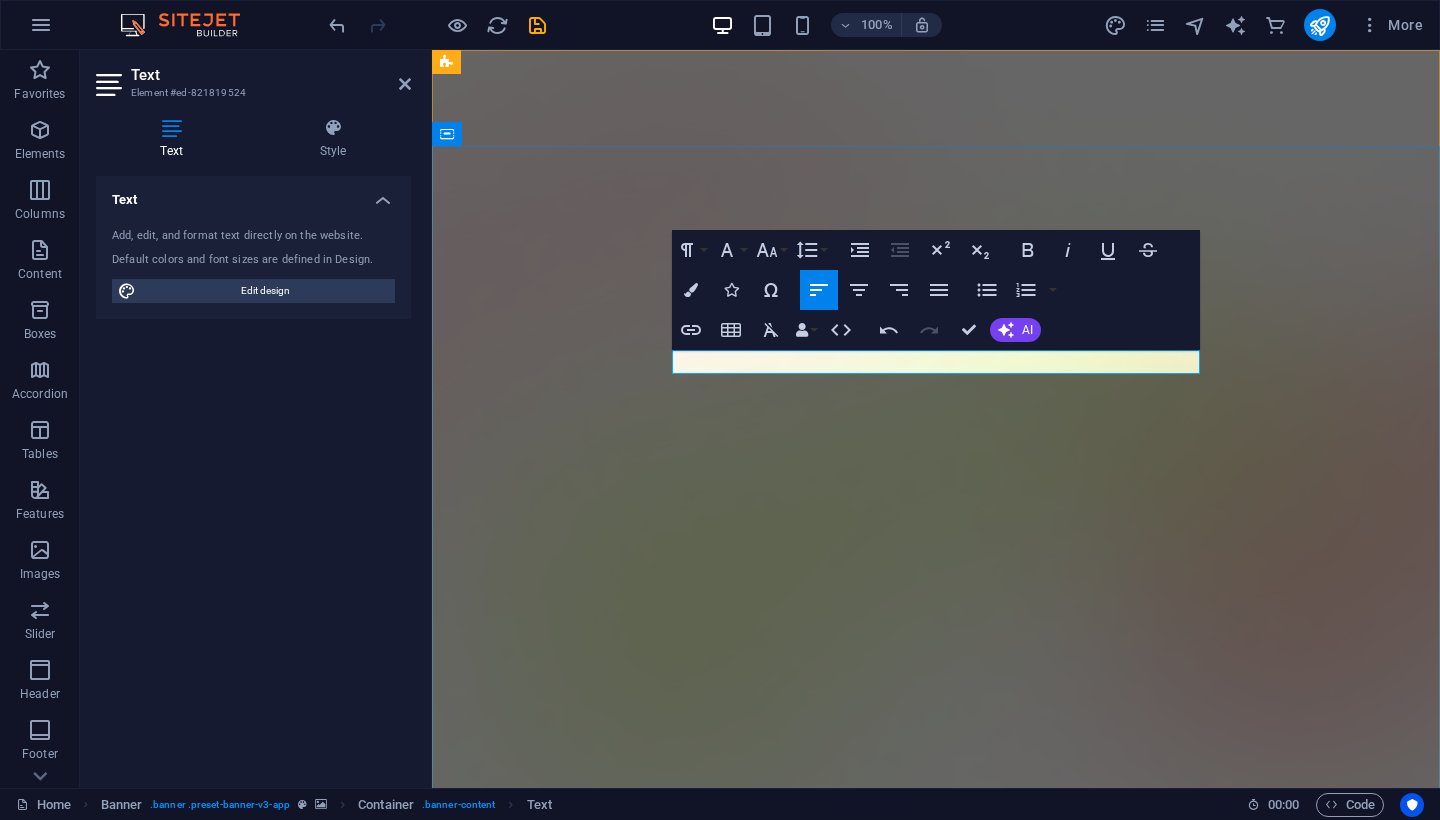 click on "Royal PKR Game Download" at bounding box center [936, 1413] 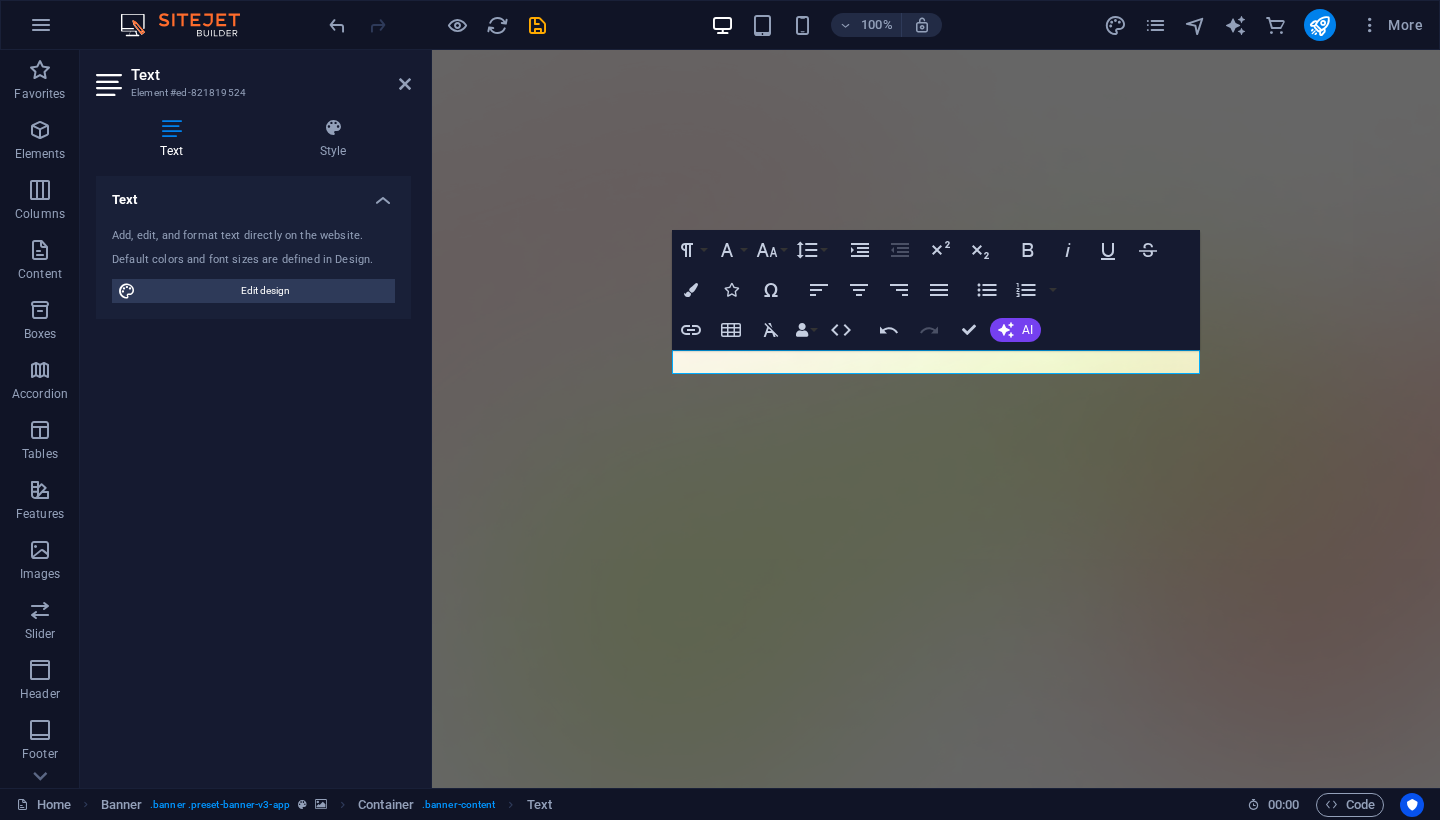 click on "100% More" at bounding box center [720, 25] 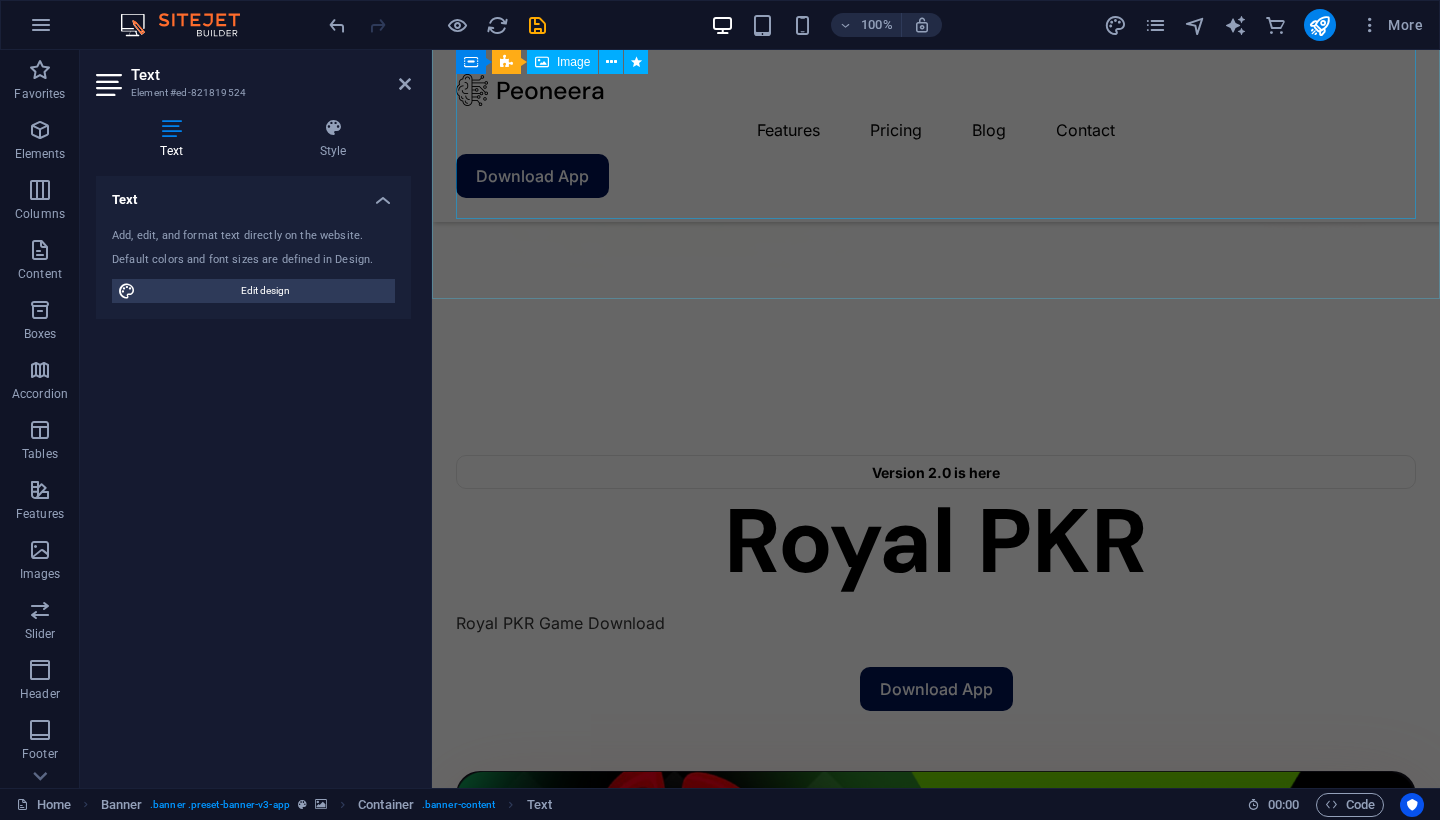 scroll, scrollTop: 732, scrollLeft: 0, axis: vertical 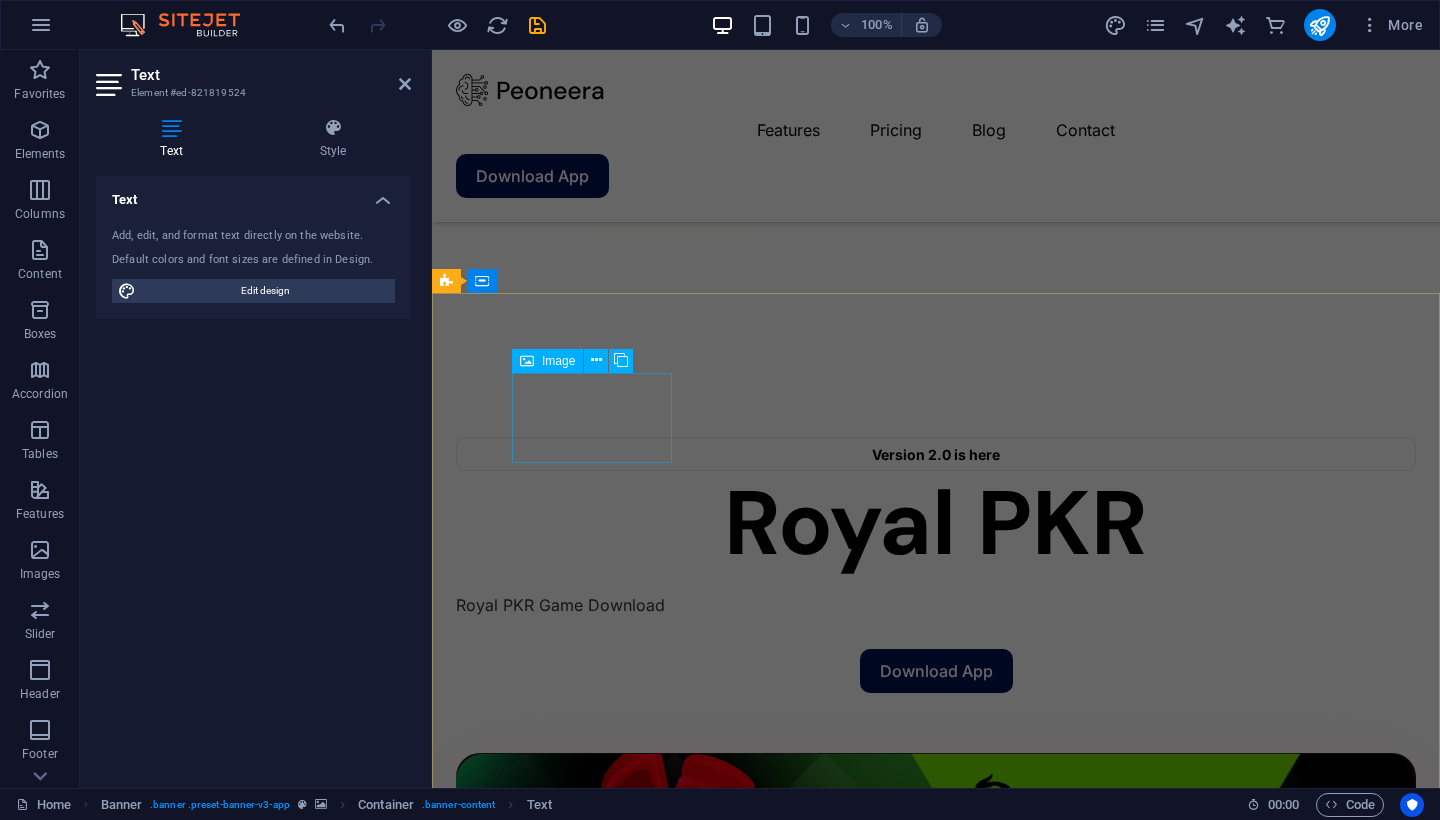 click at bounding box center (592, 1393) 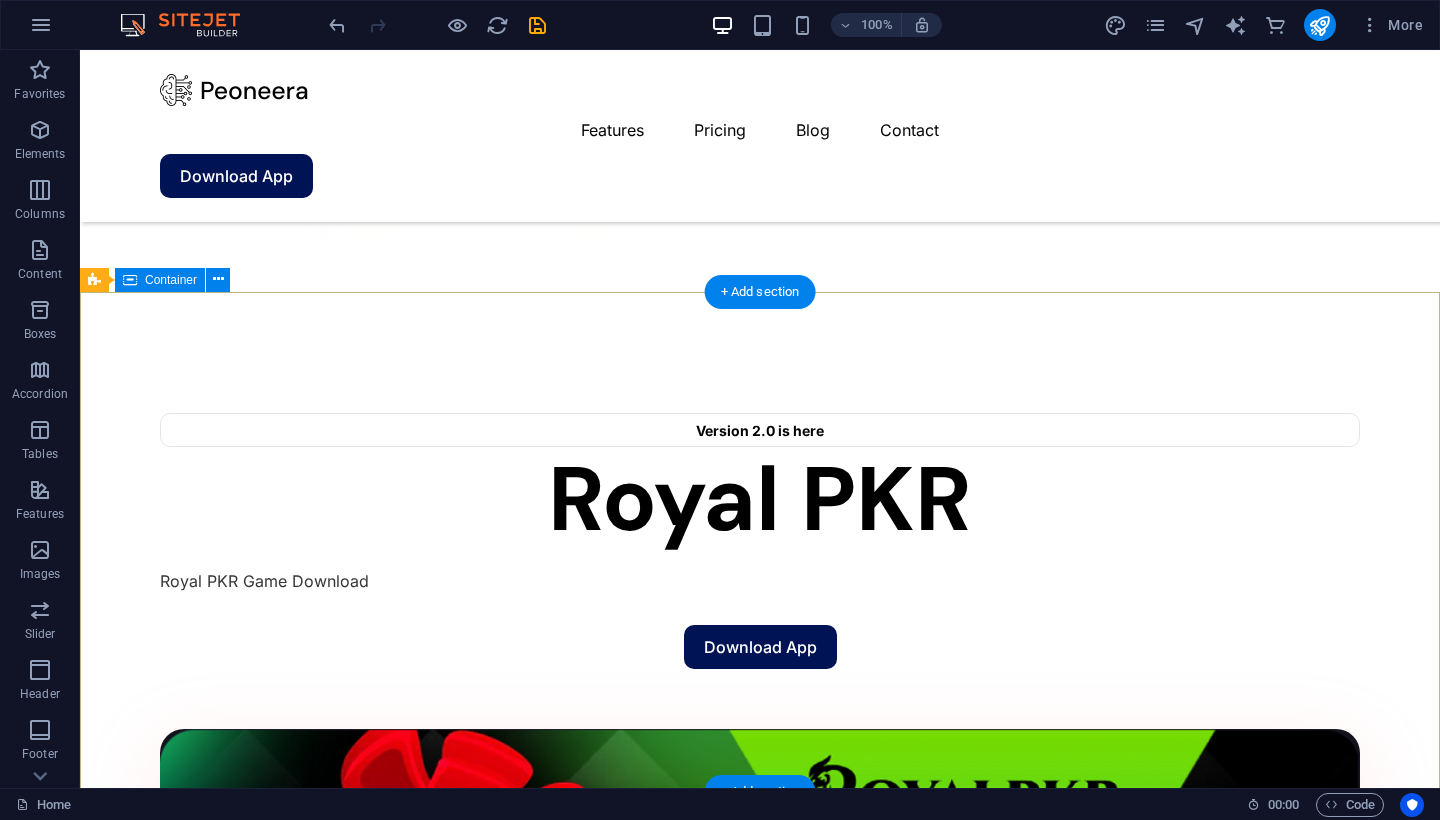 scroll, scrollTop: 836, scrollLeft: 0, axis: vertical 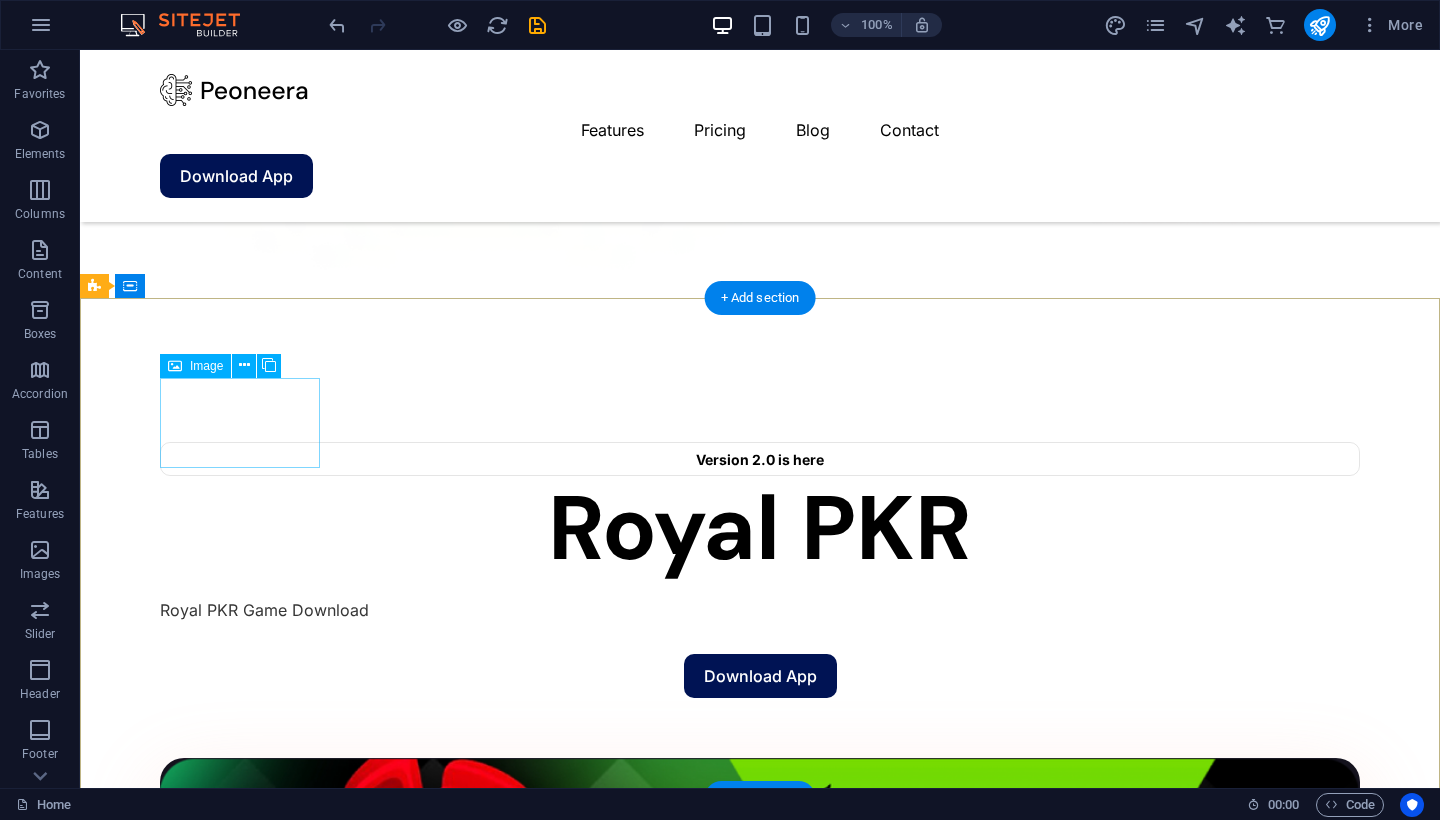 click on "Image" at bounding box center (206, 366) 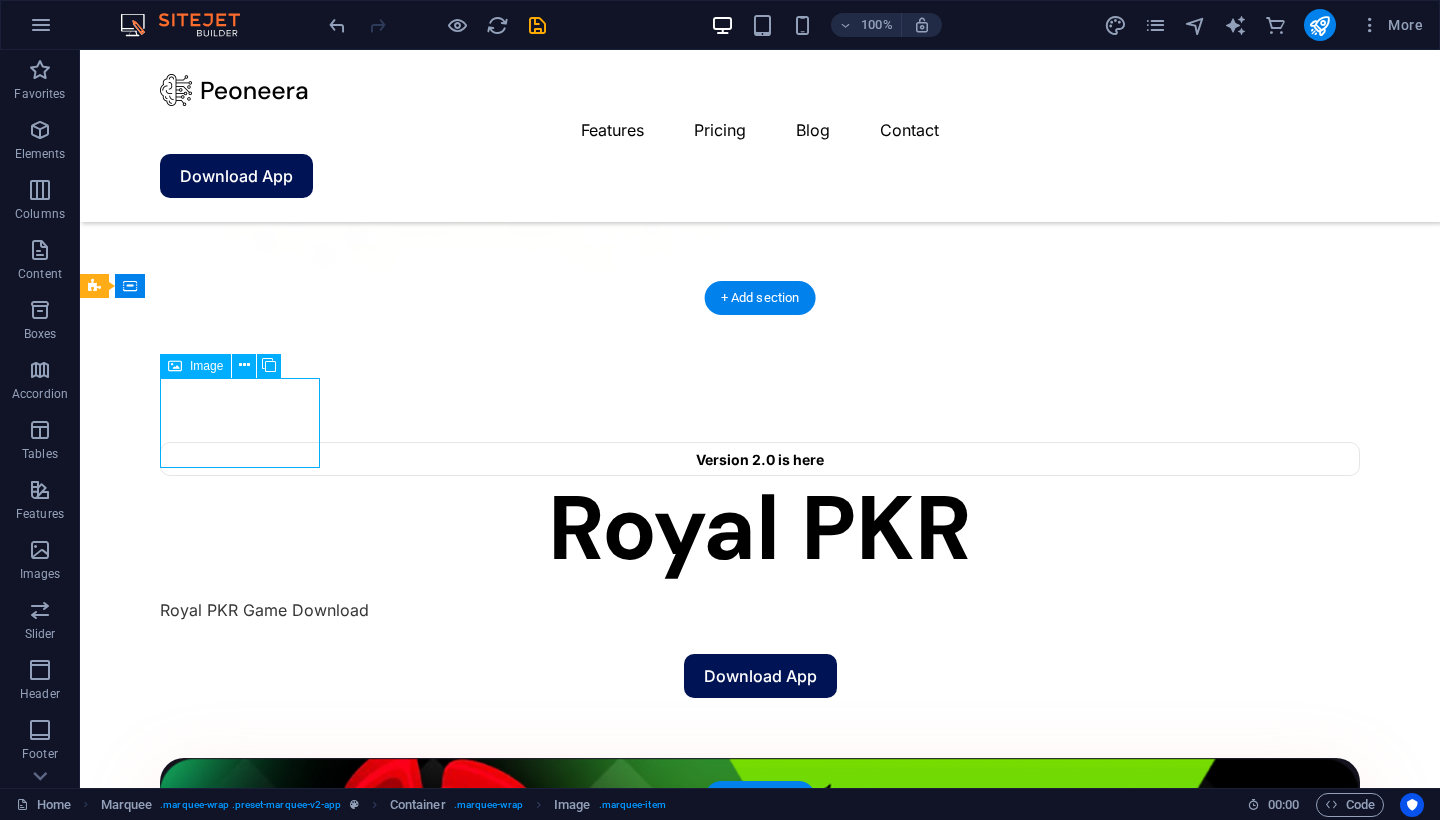 click at bounding box center [175, 366] 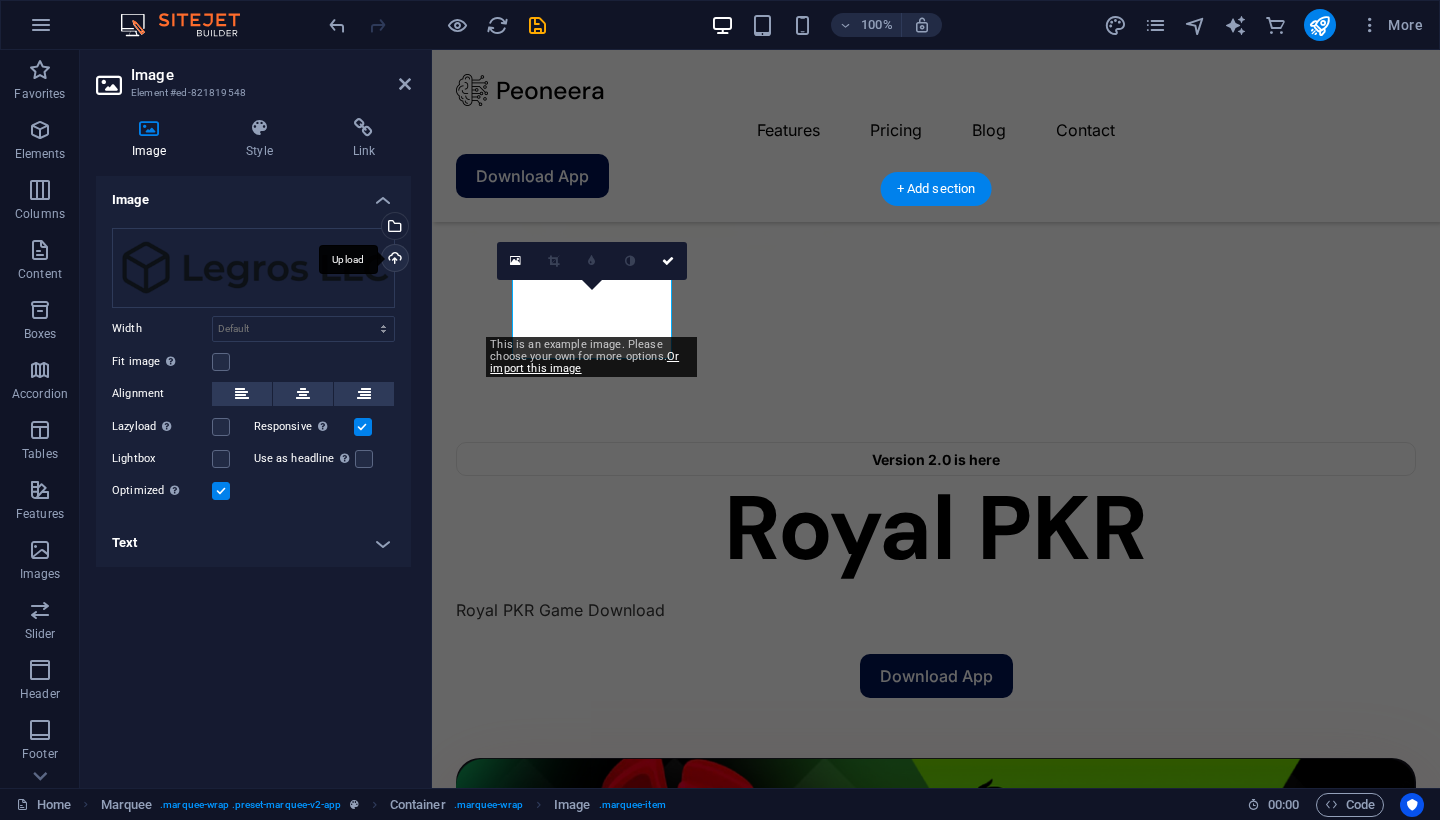 click on "Upload" at bounding box center [393, 260] 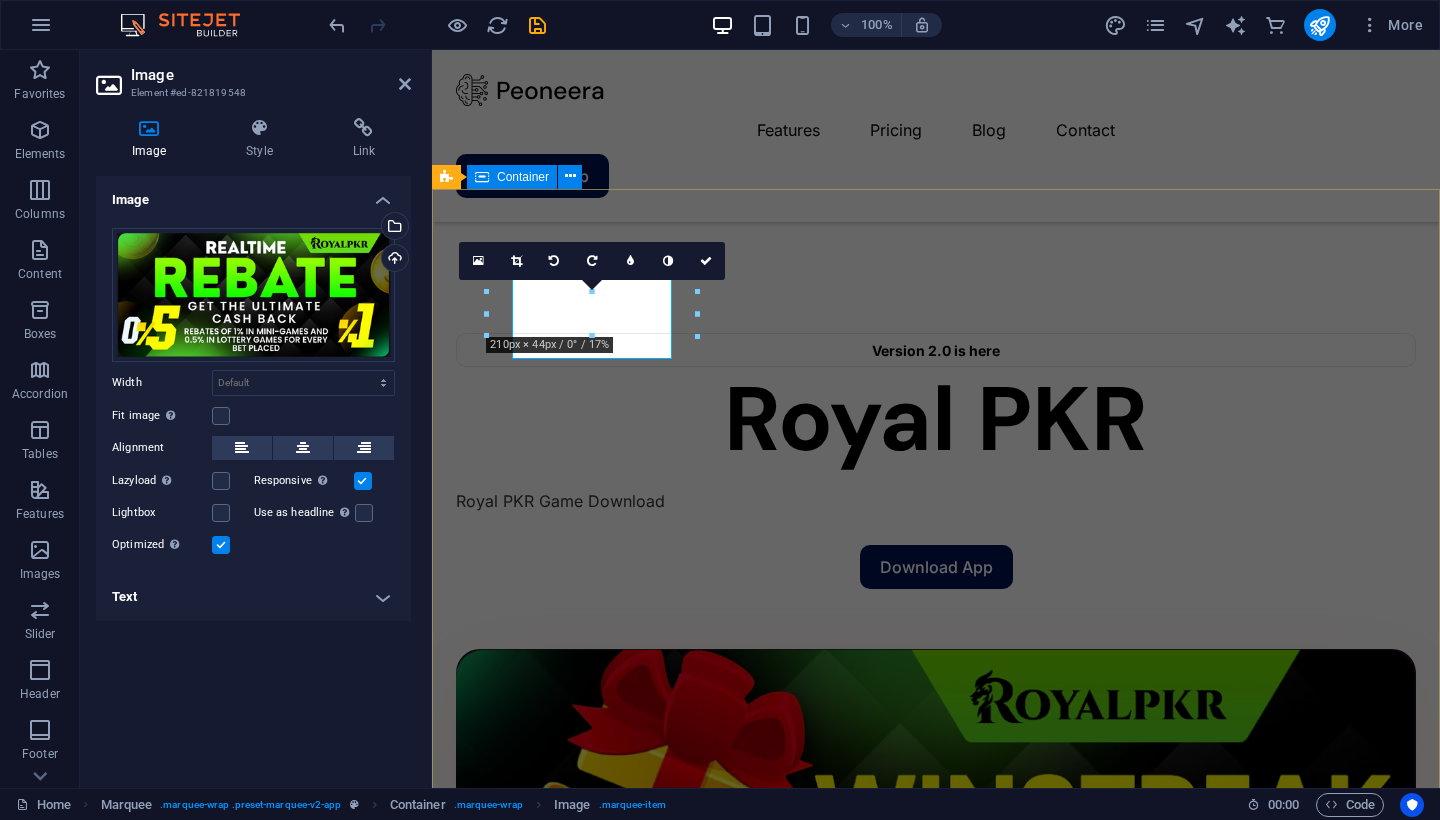 click on "16:10 16:9 4:3 1:1 1:2 0" at bounding box center [592, 261] 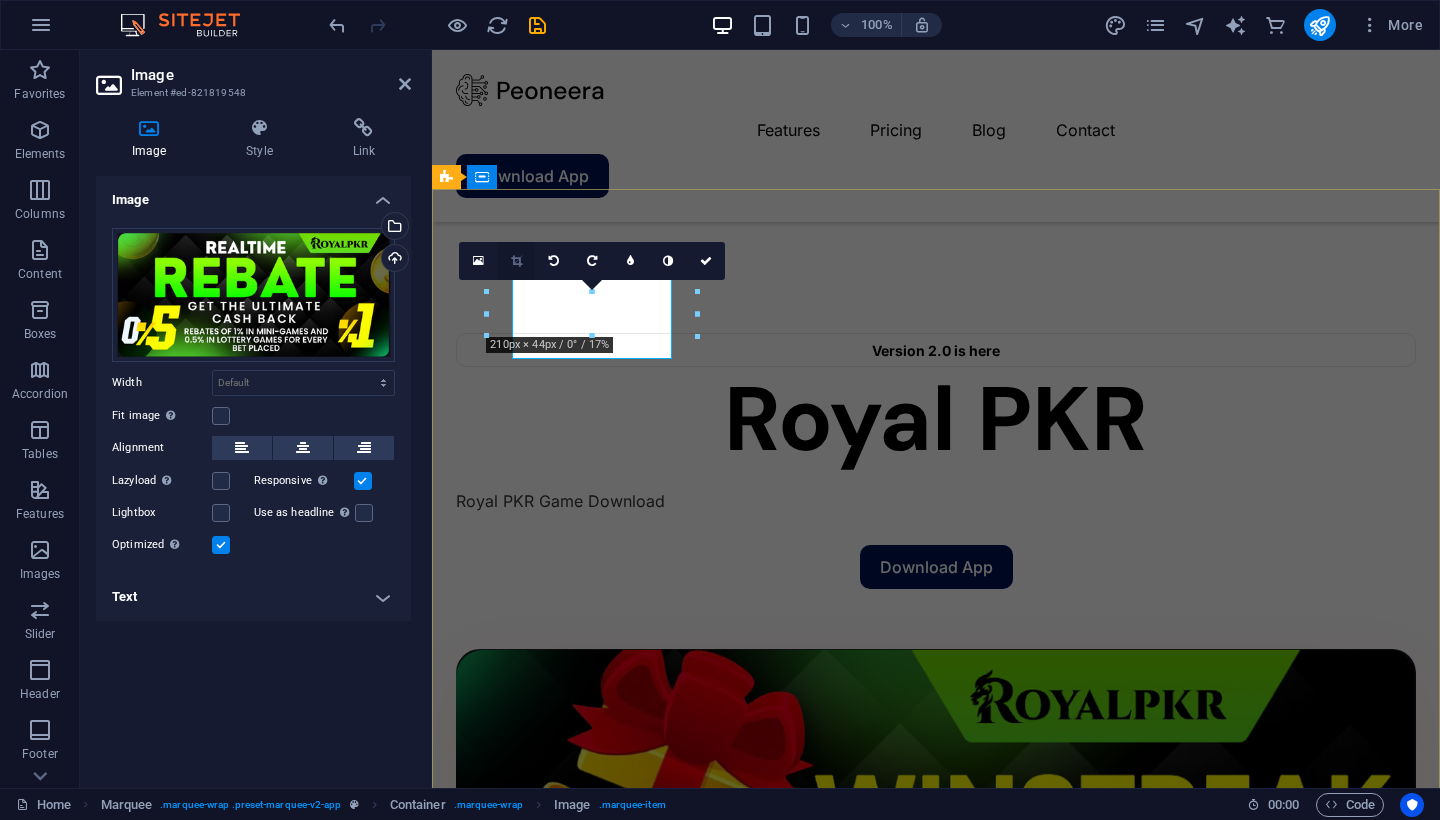 click at bounding box center (516, 261) 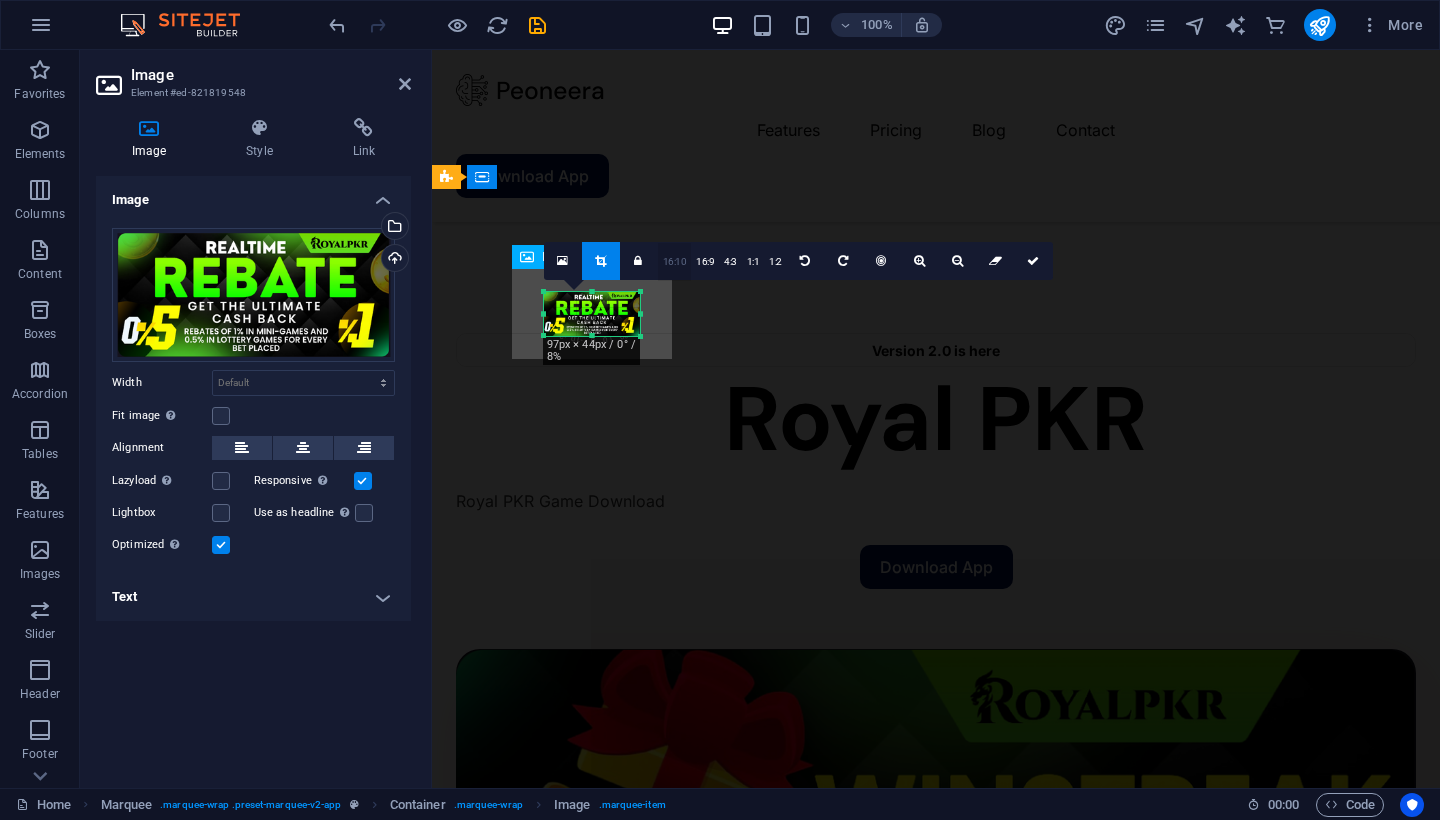 click on "16:10" at bounding box center [675, 262] 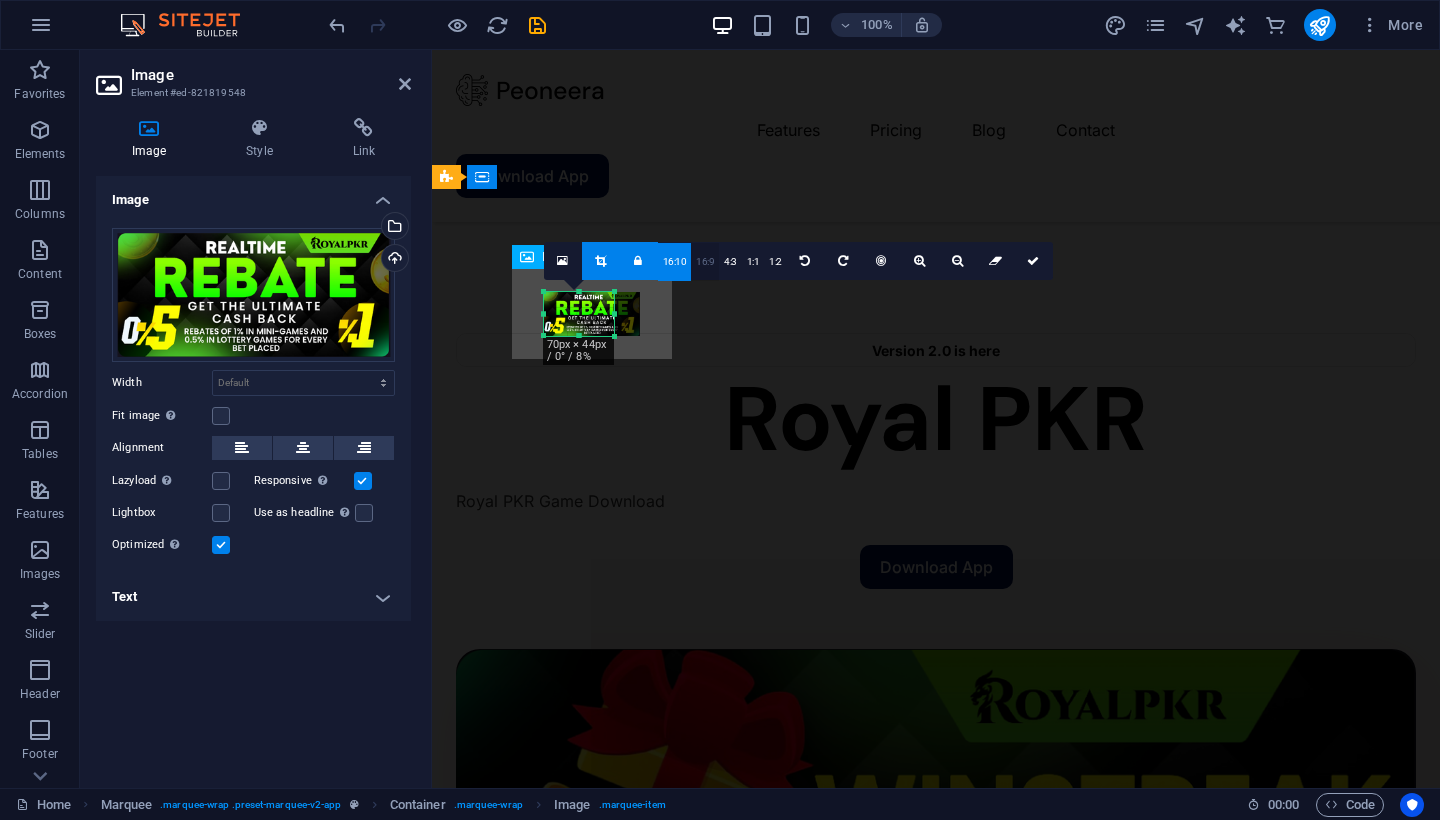 click on "16:9" at bounding box center [705, 262] 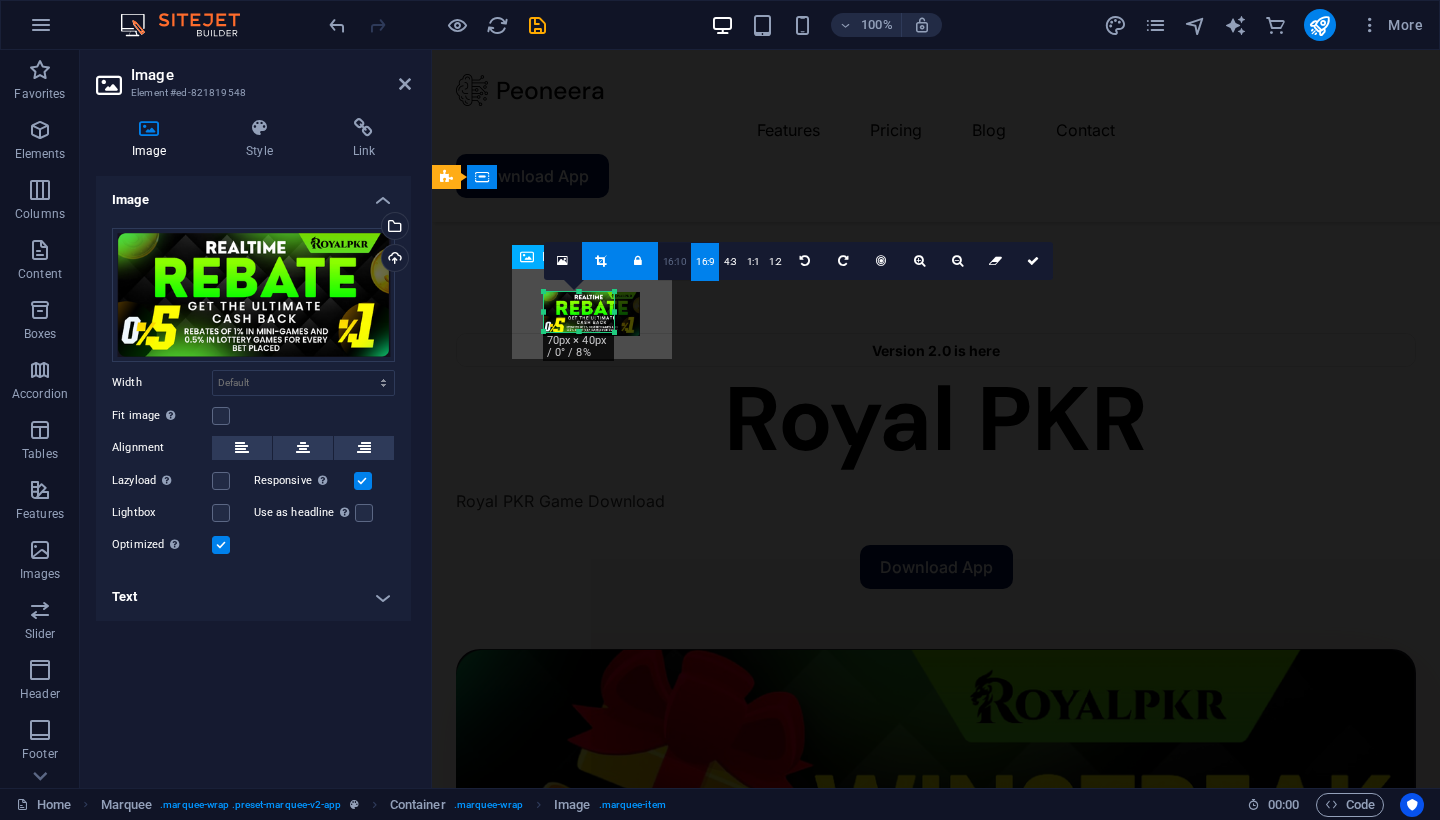 click on "16:10" at bounding box center (675, 262) 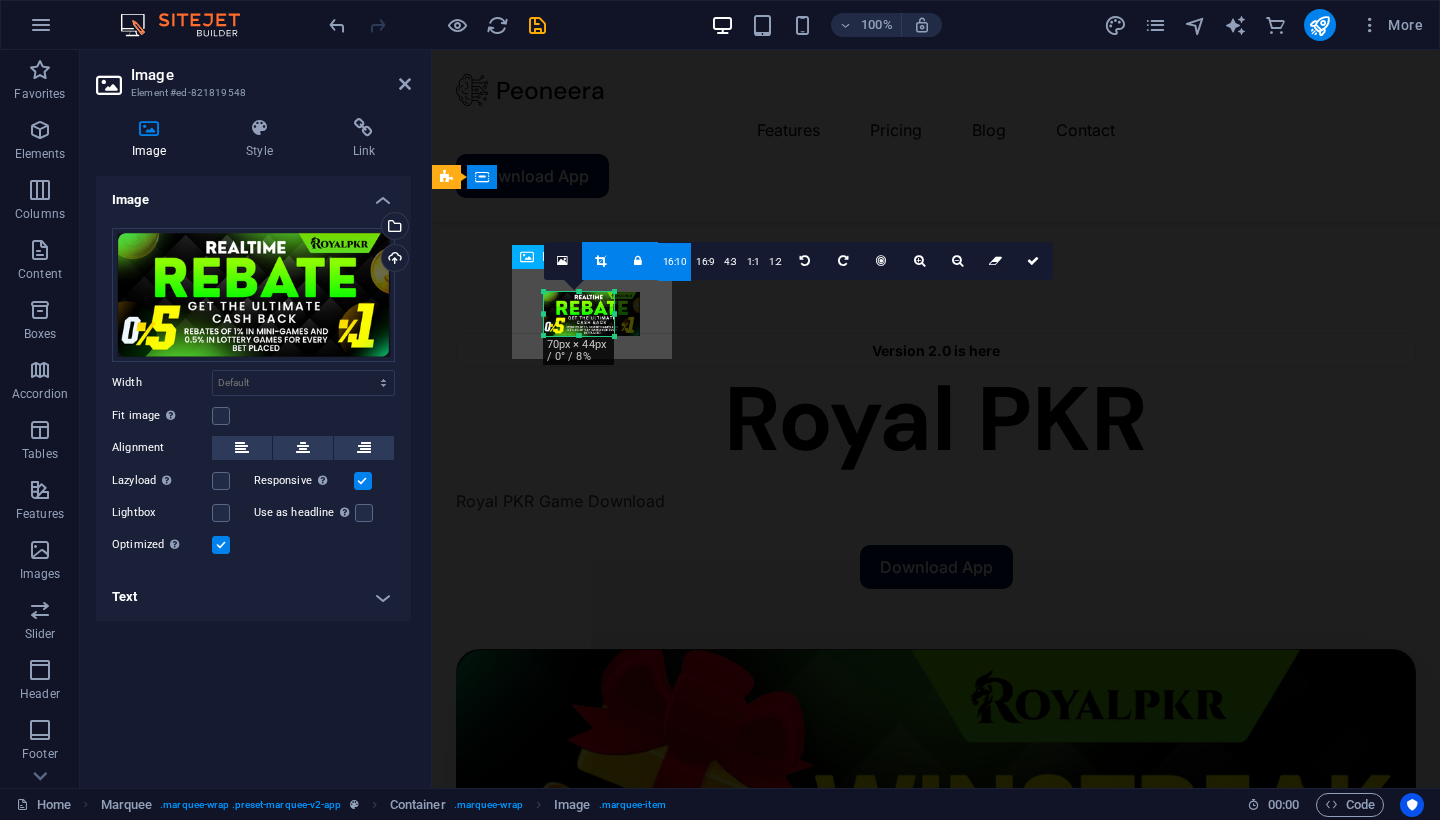 click on "16:10" at bounding box center [675, 262] 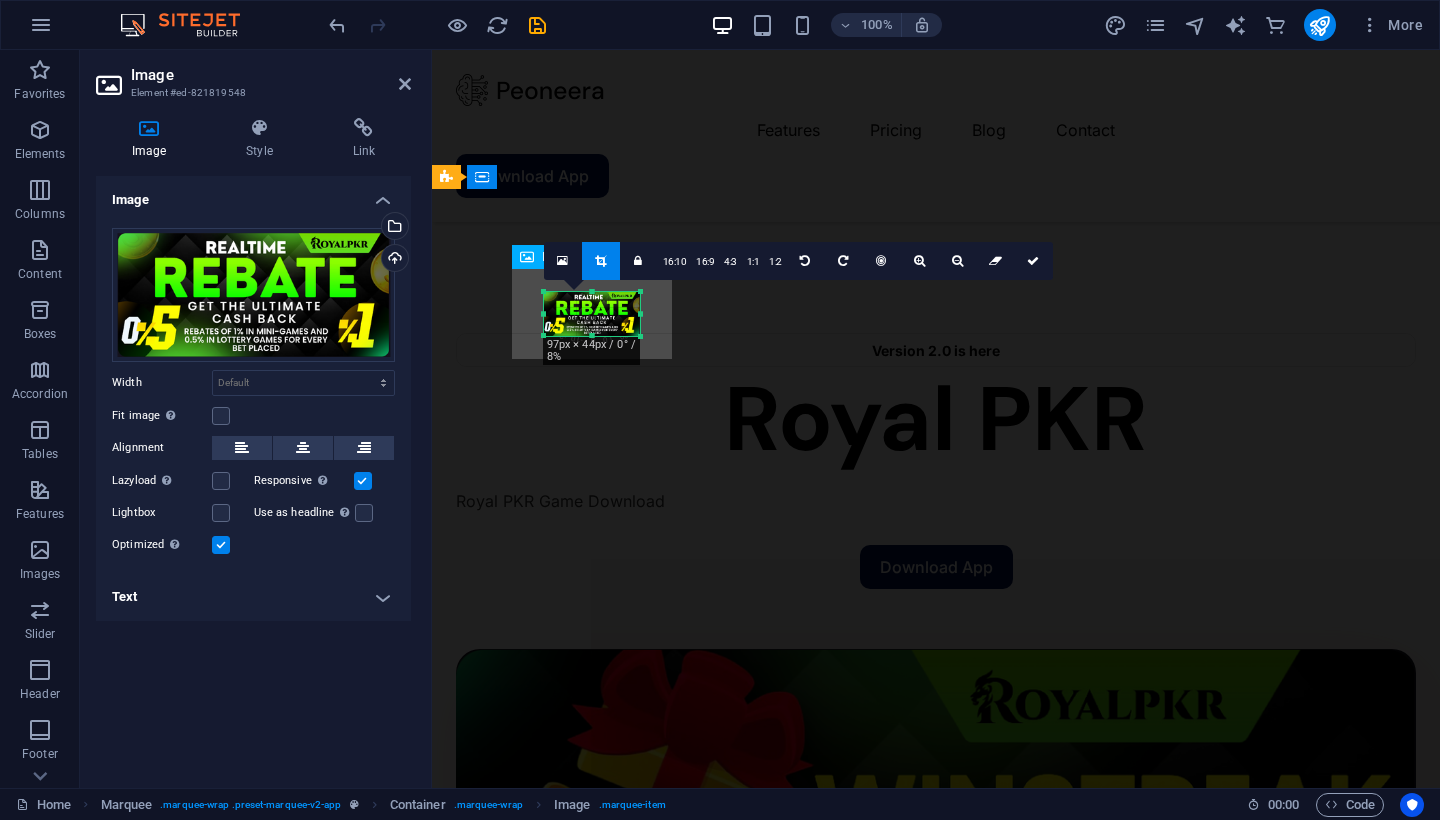 drag, startPoint x: 614, startPoint y: 314, endPoint x: 641, endPoint y: 307, distance: 27.89265 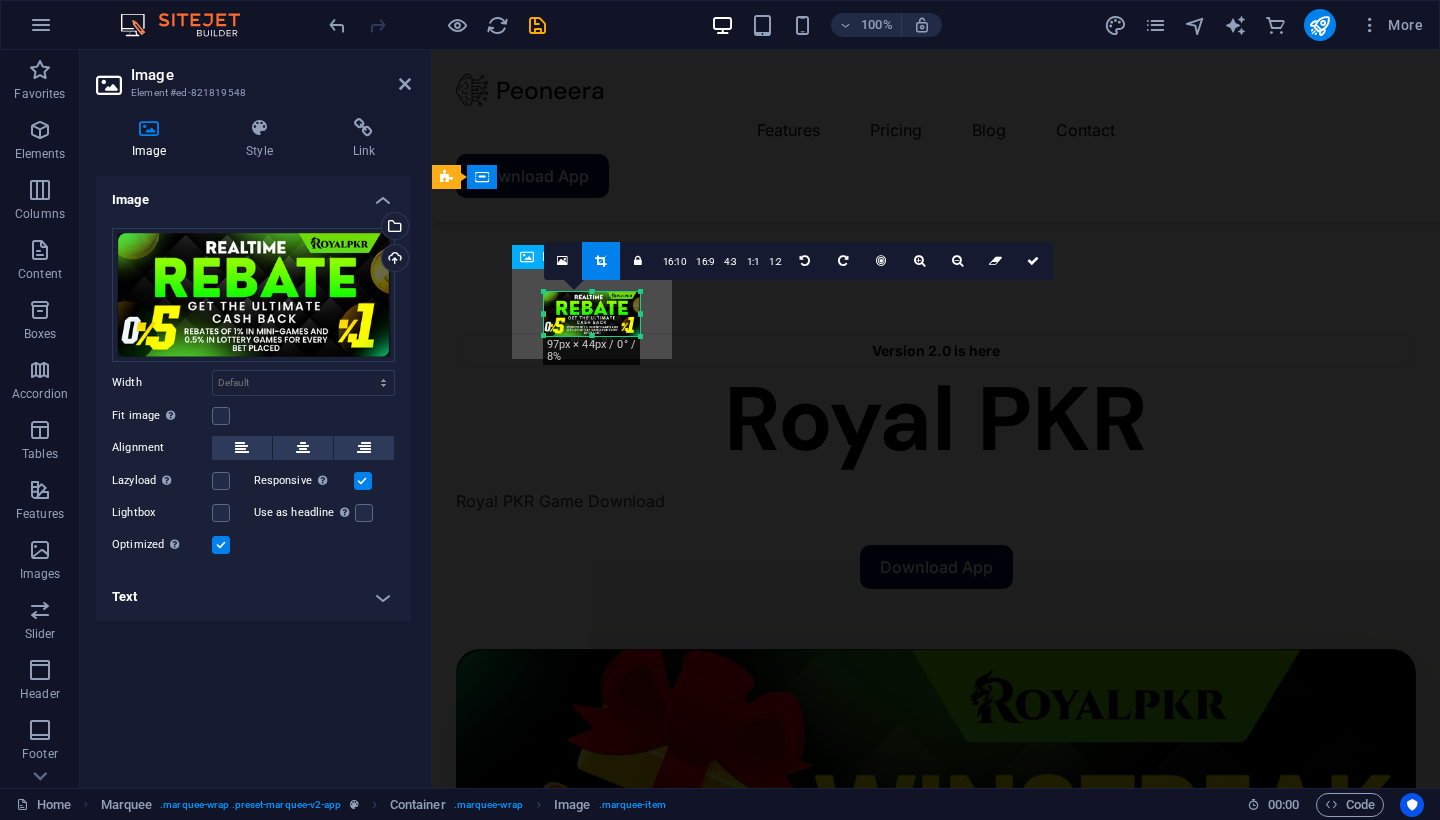 click at bounding box center (640, 314) 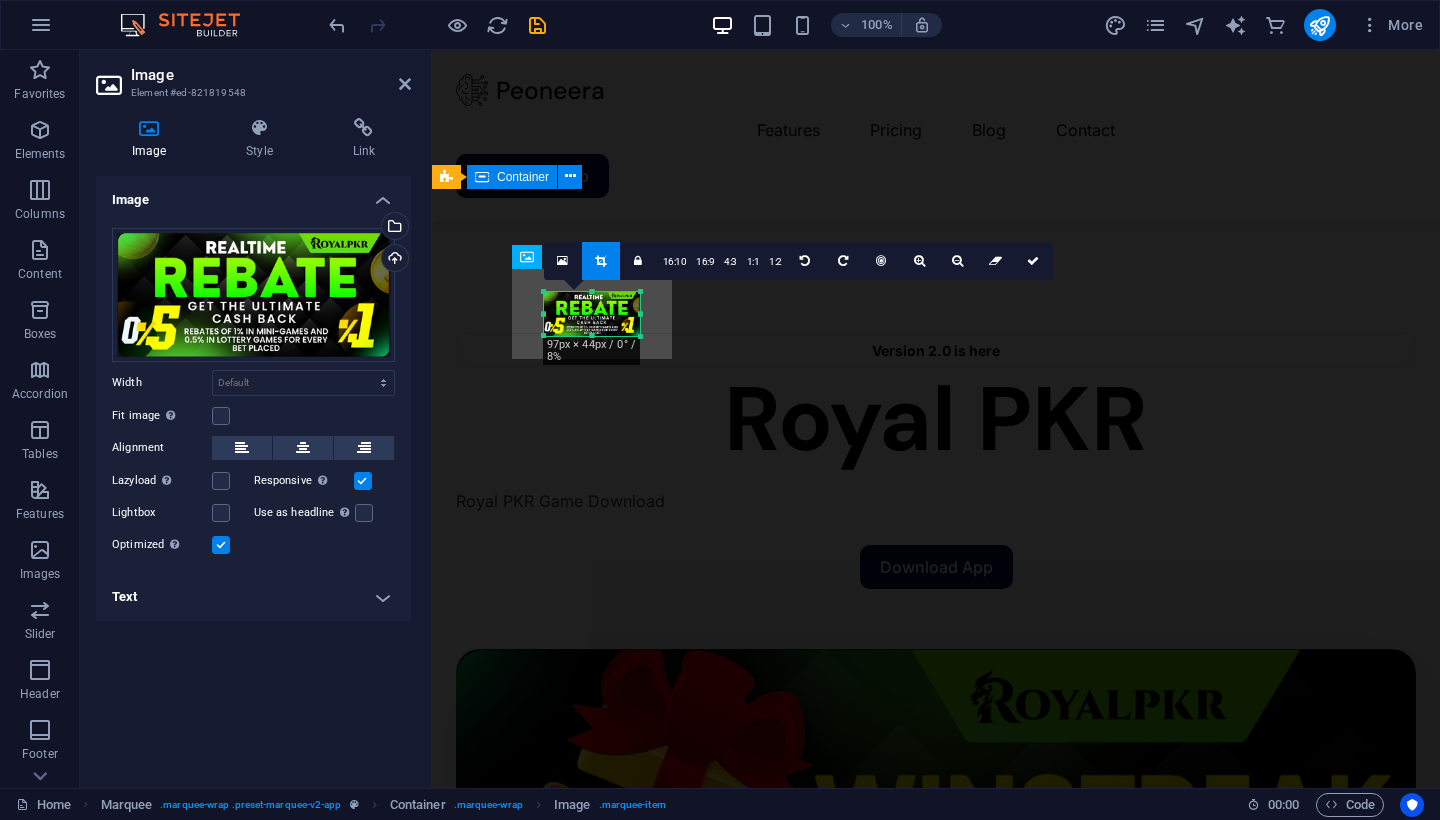 click at bounding box center [936, 1884] 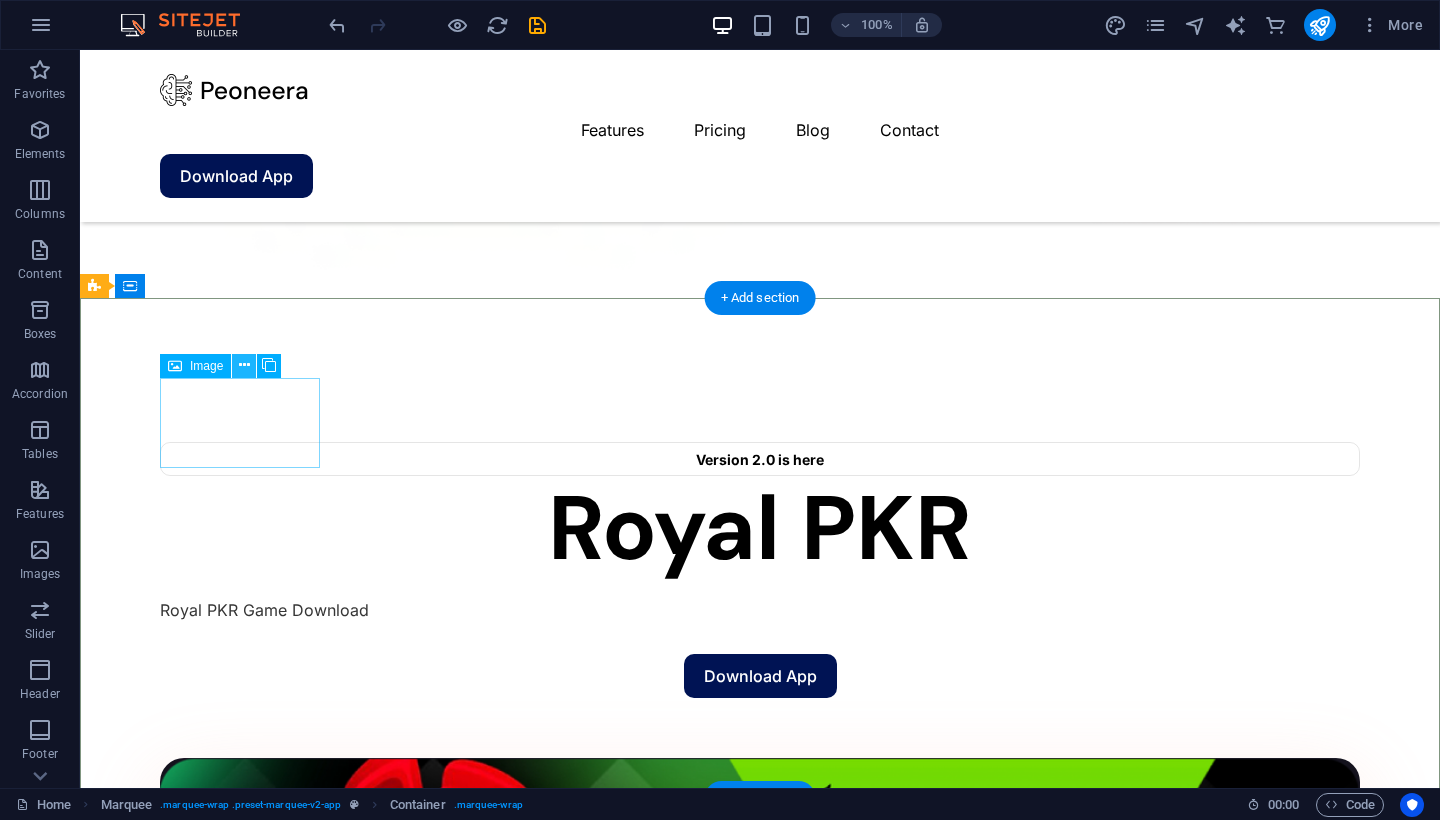 click at bounding box center (244, 365) 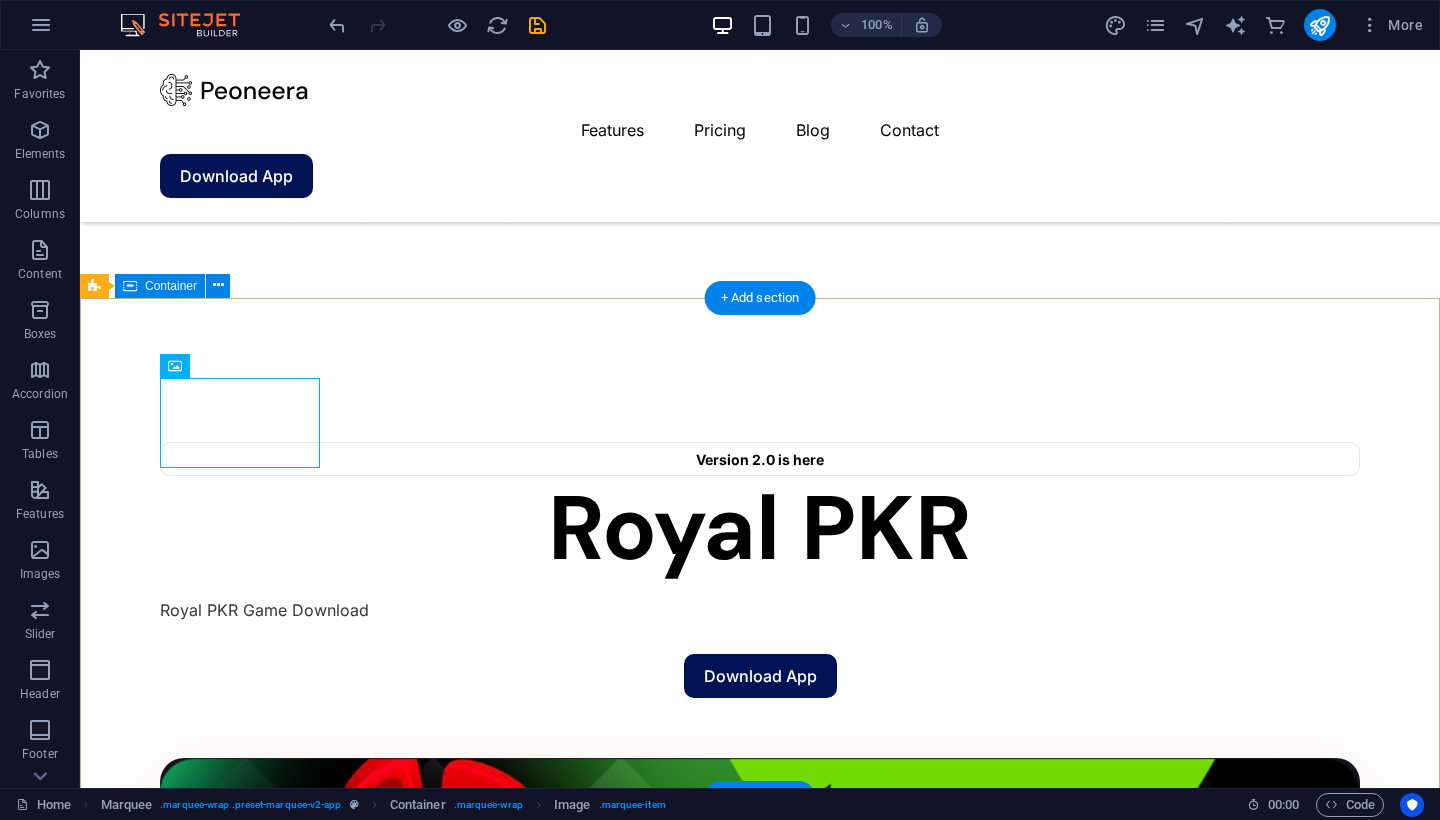 click at bounding box center (760, 2102) 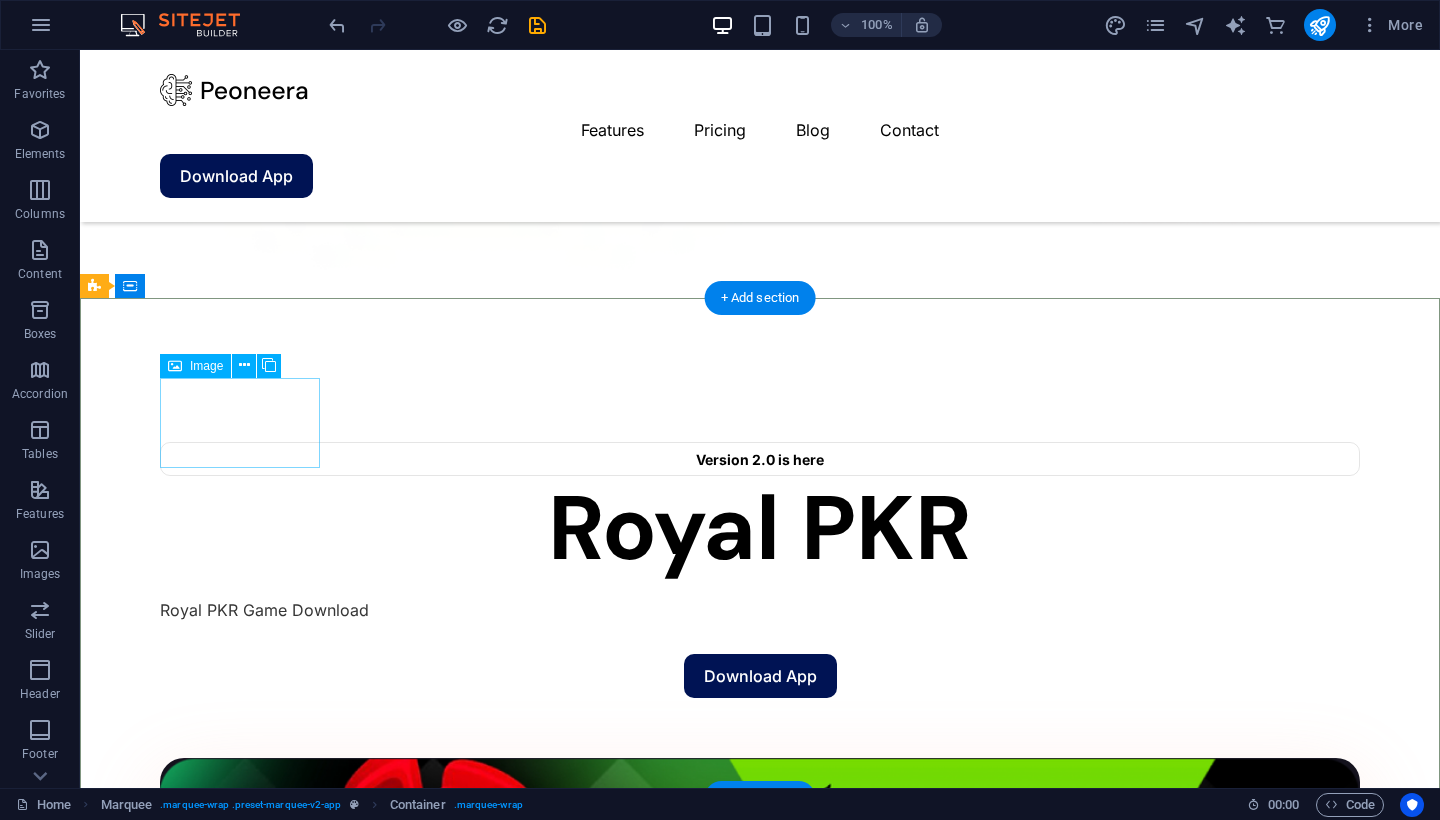 click at bounding box center (240, 1507) 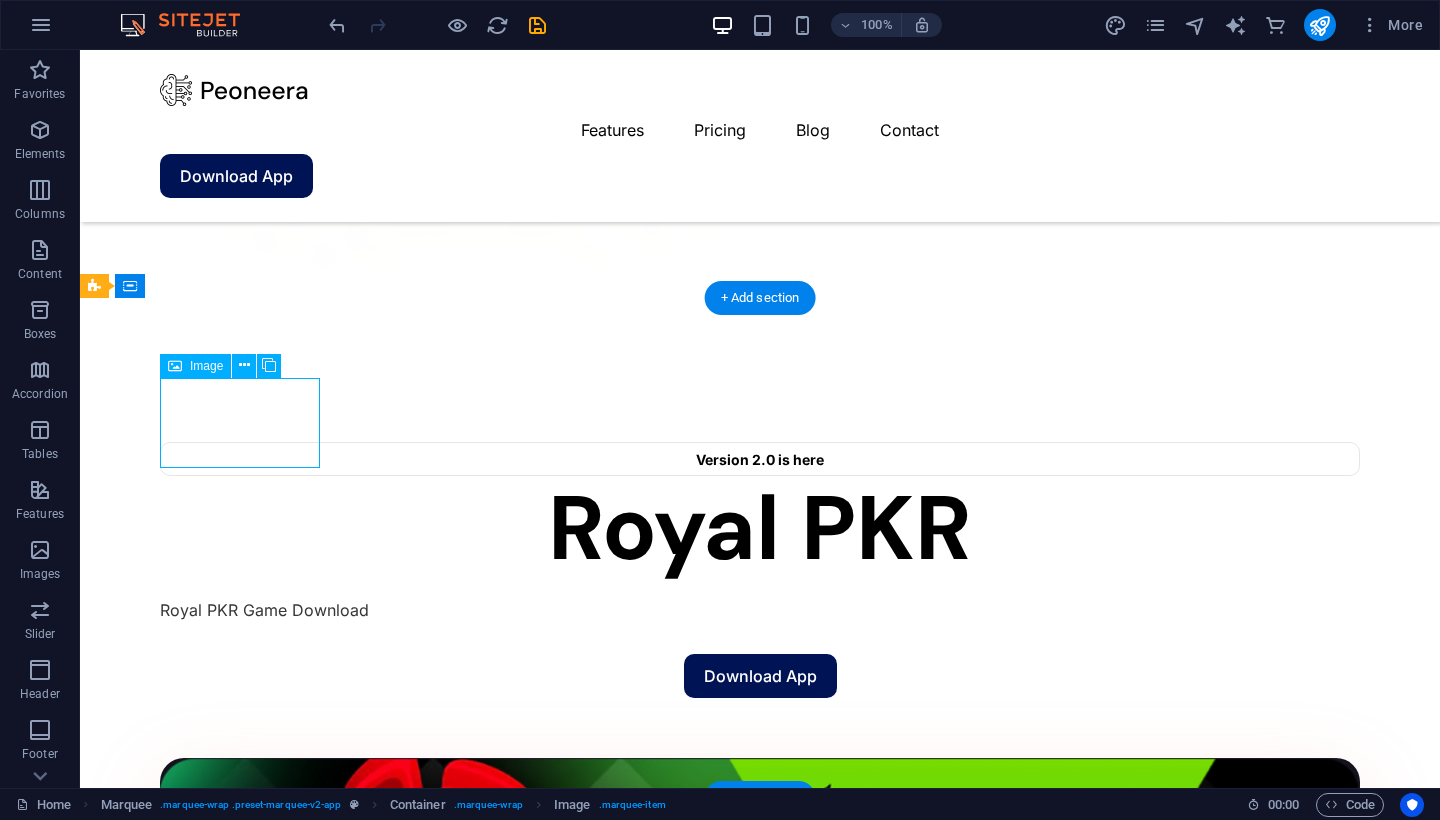 click at bounding box center [240, 1507] 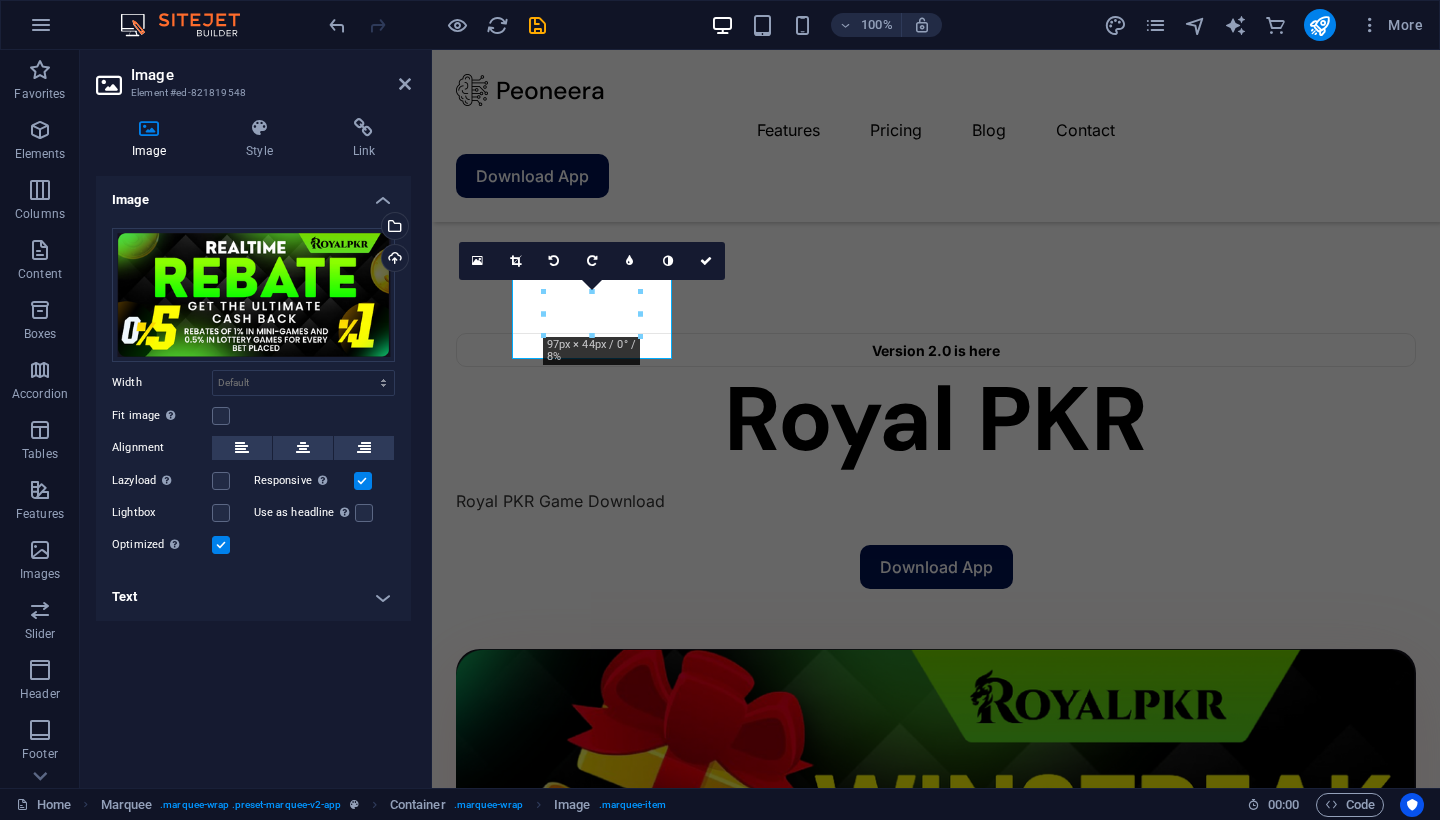 click on "Text" at bounding box center (253, 597) 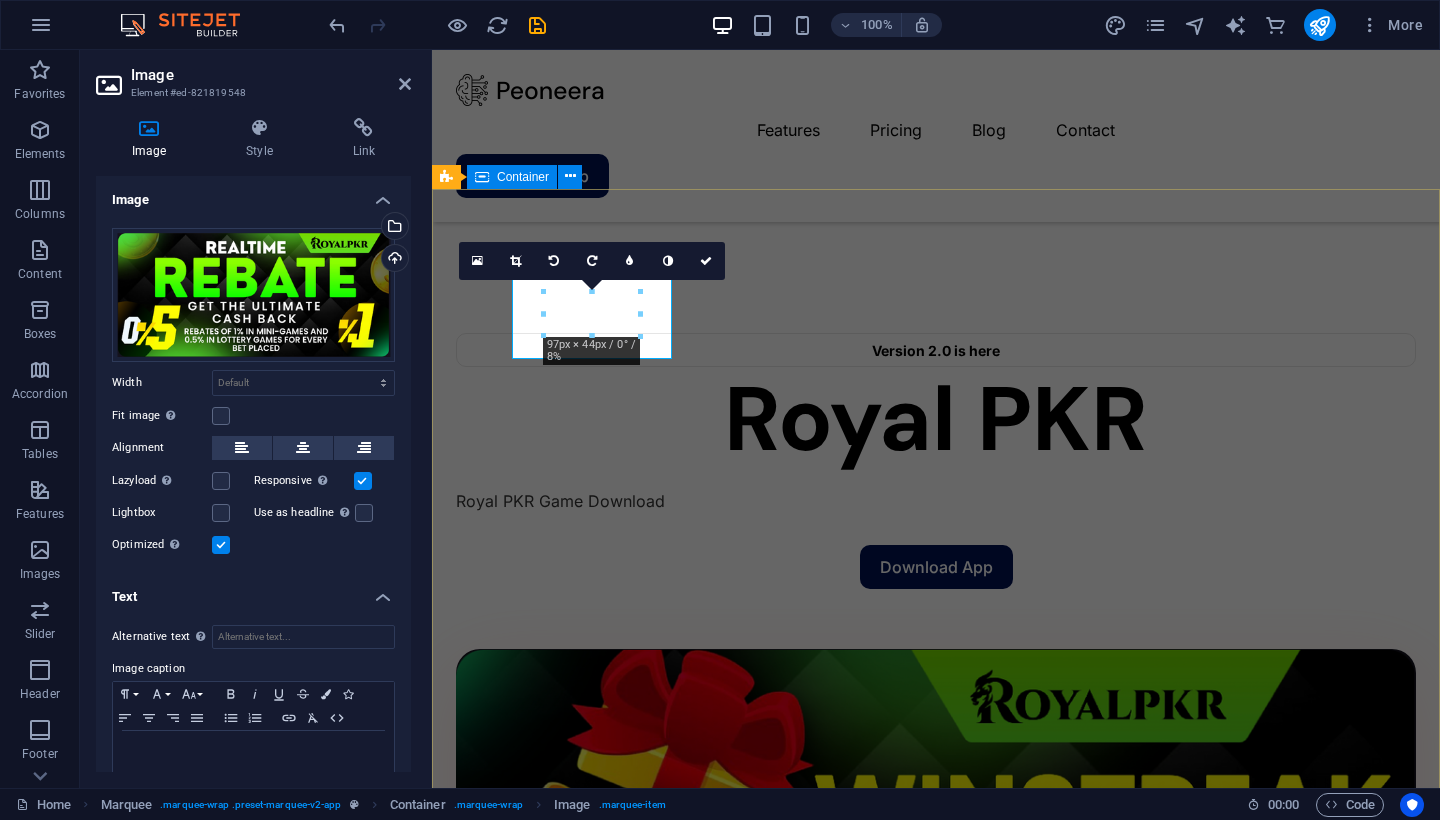 scroll, scrollTop: 0, scrollLeft: 0, axis: both 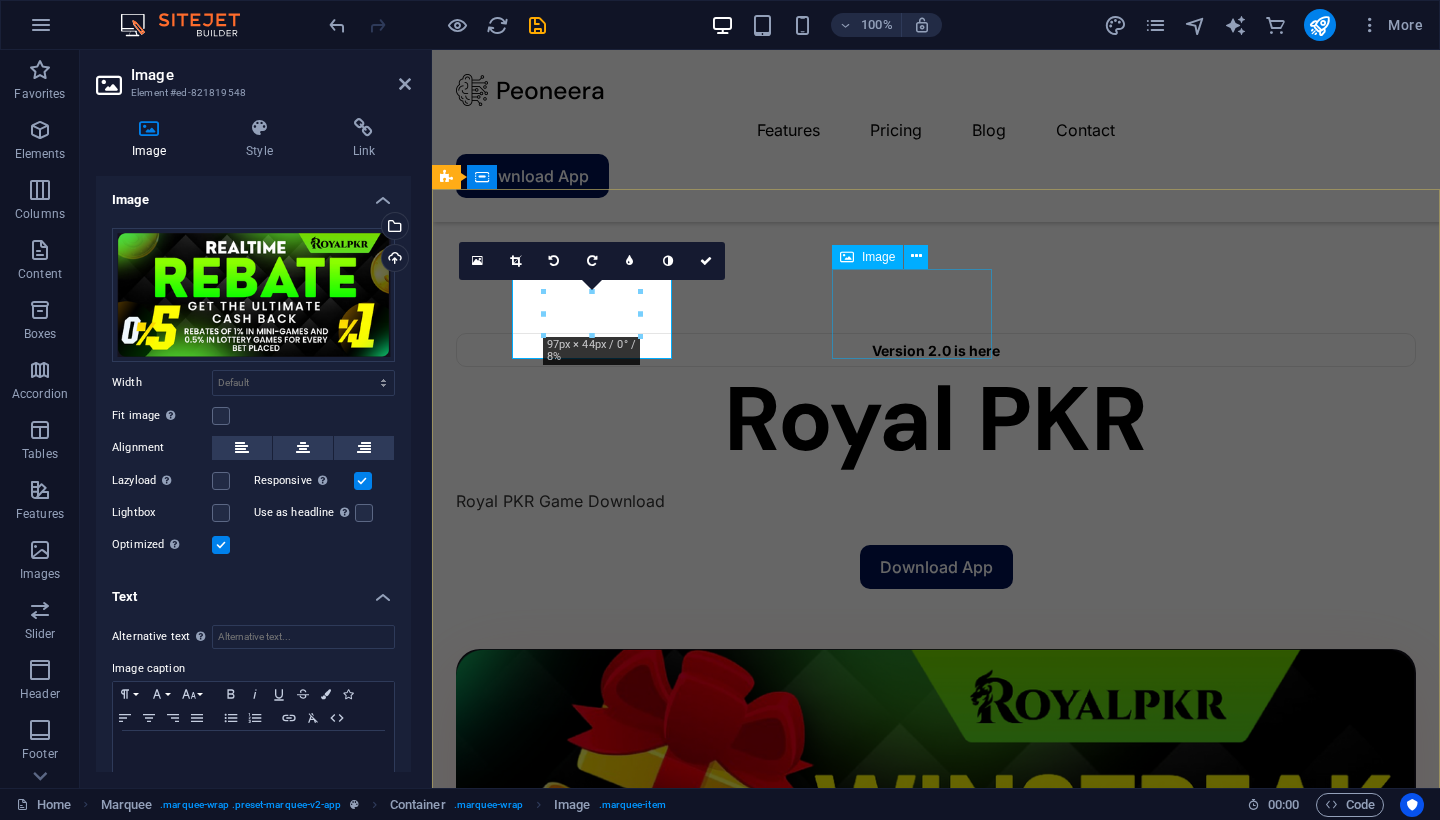 click at bounding box center [592, 1459] 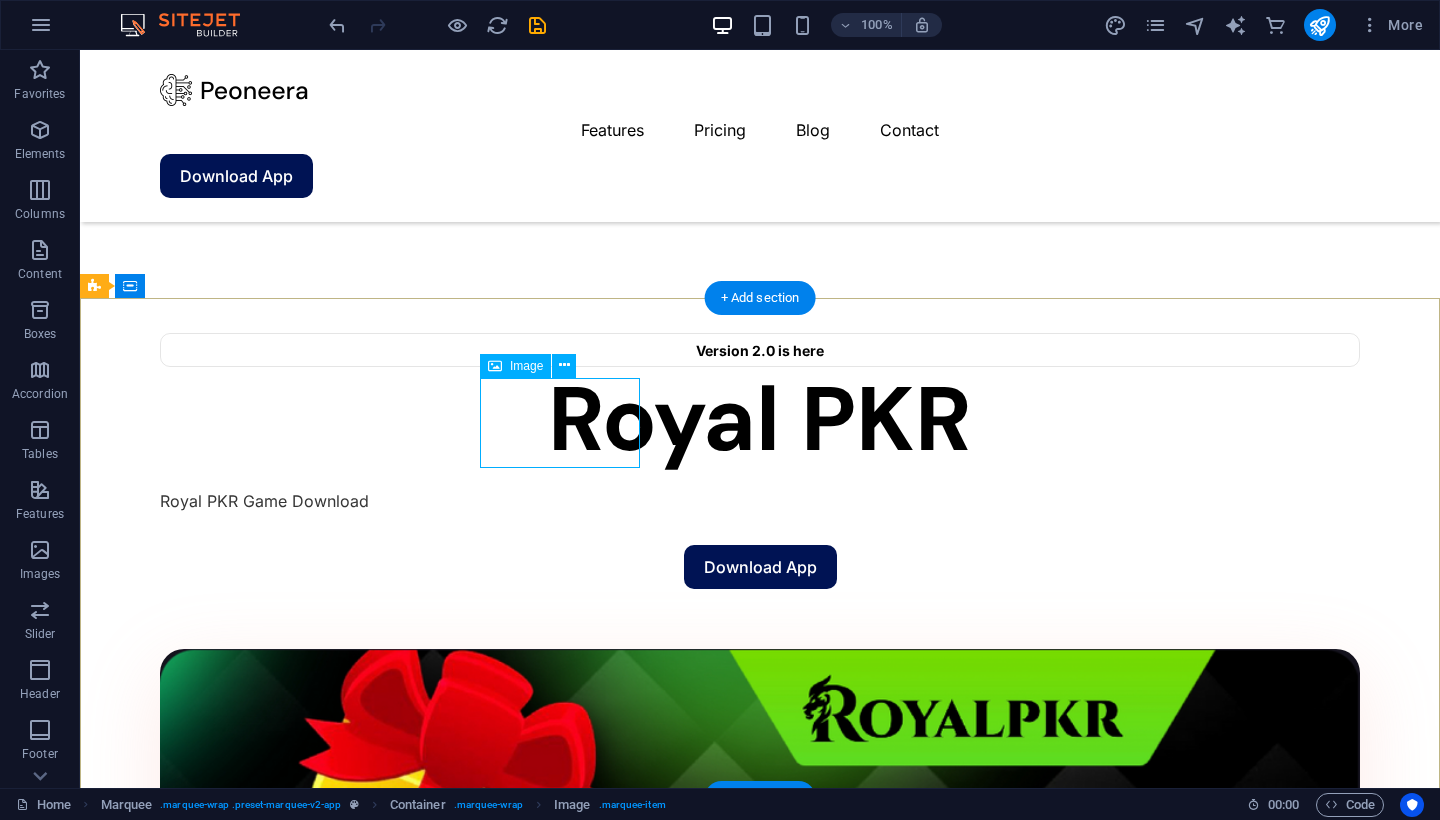 click at bounding box center (495, 366) 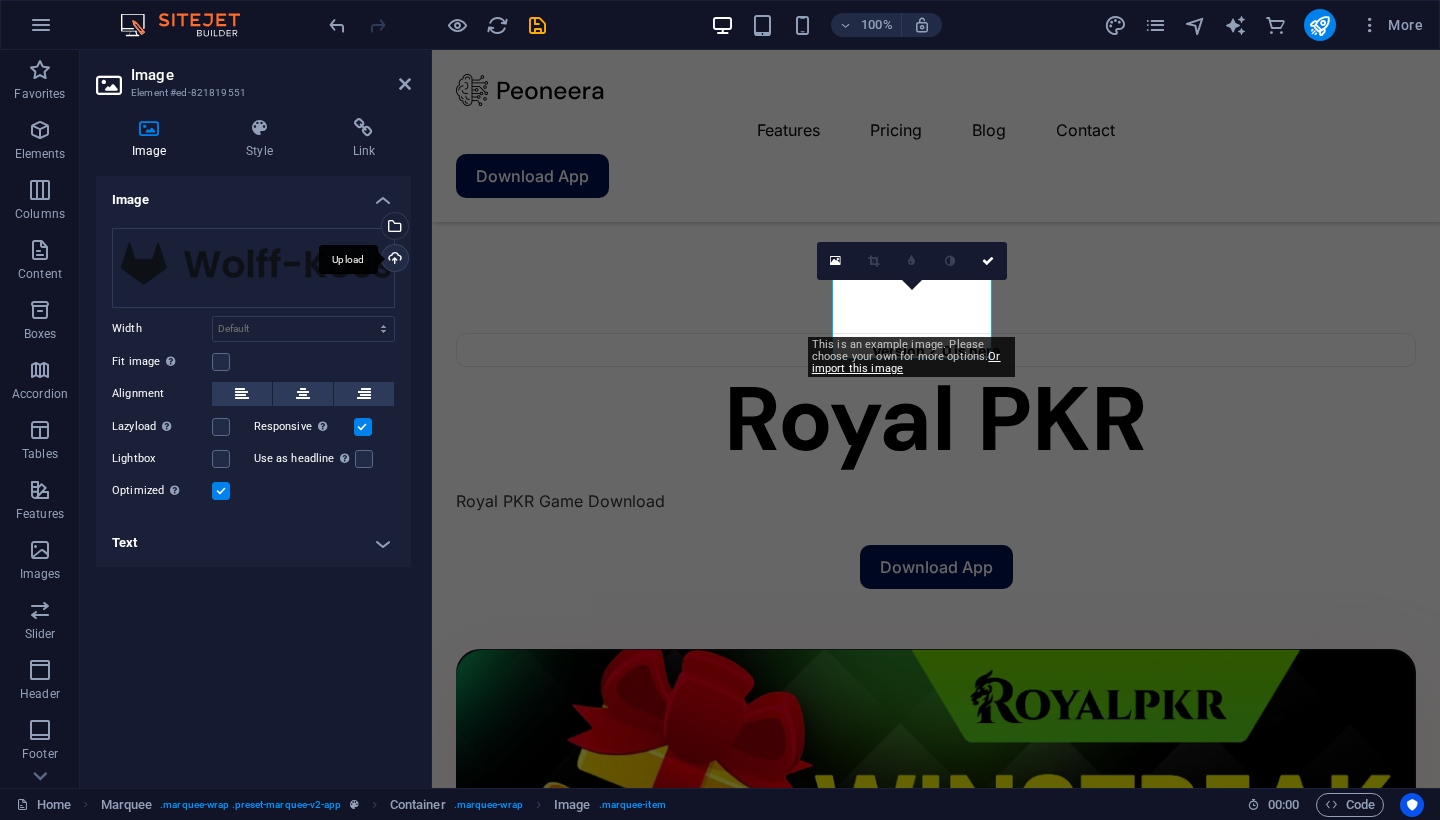 click on "Upload" at bounding box center (393, 260) 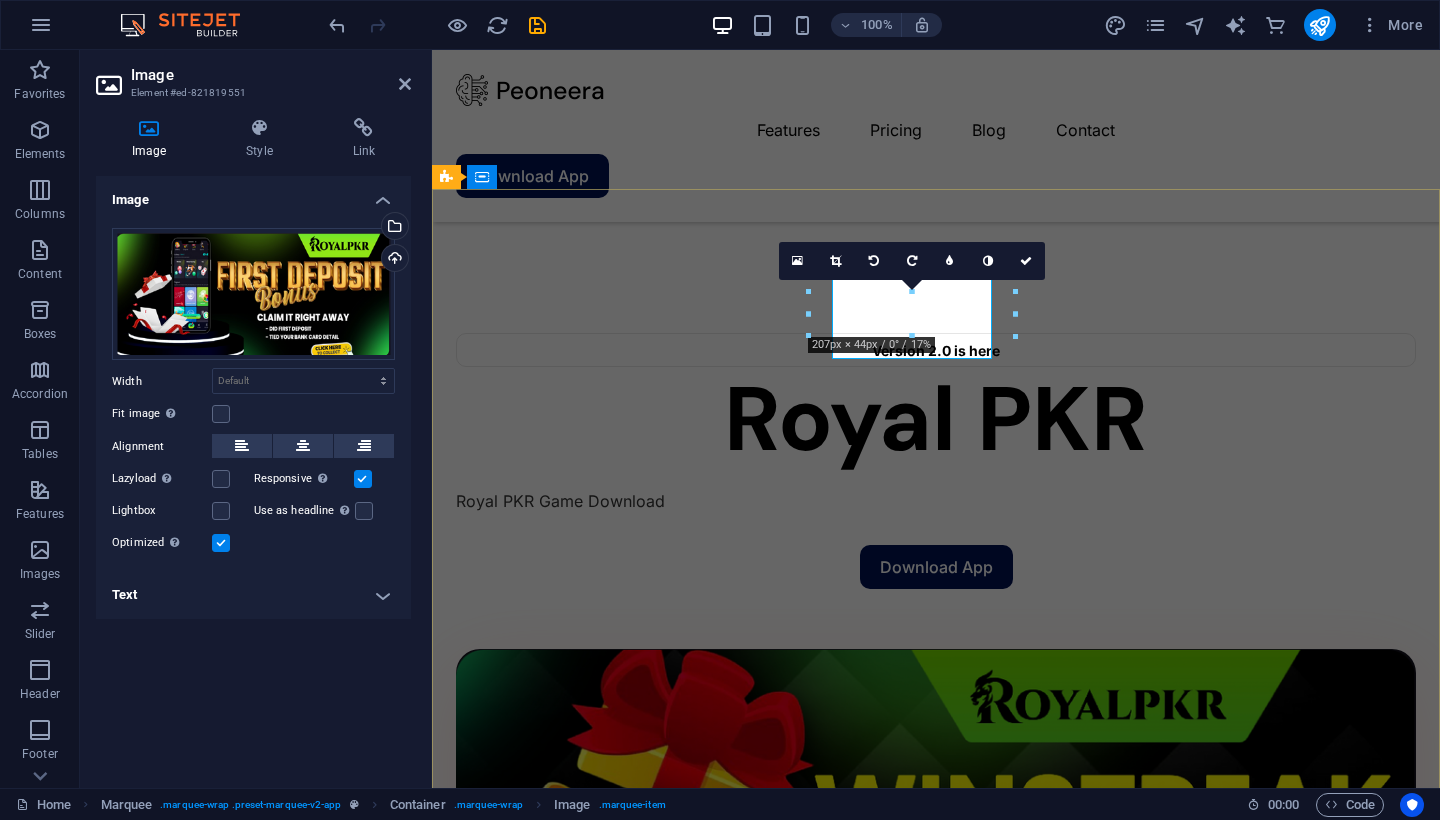 click at bounding box center (592, 1459) 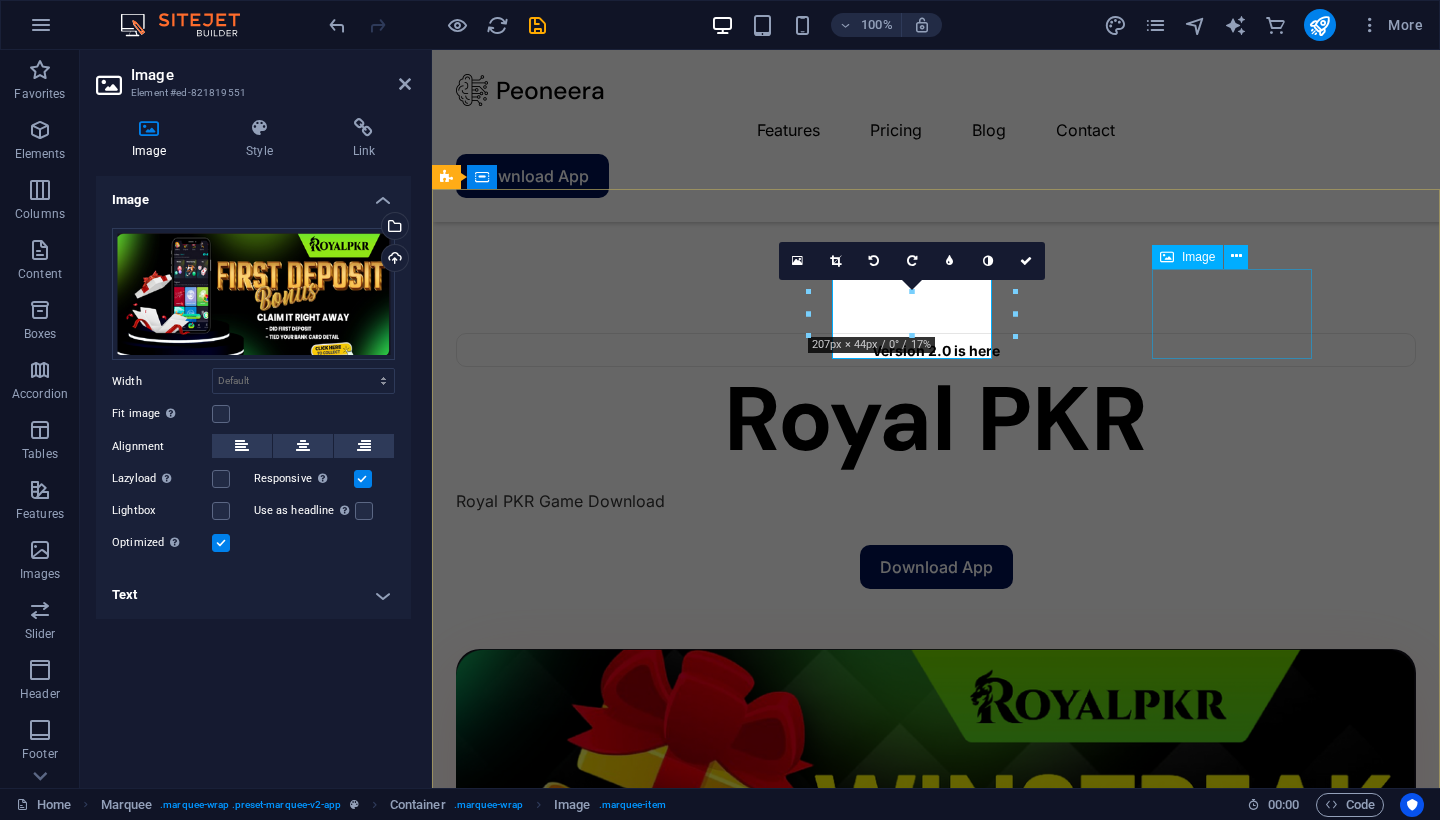 click at bounding box center (592, 1629) 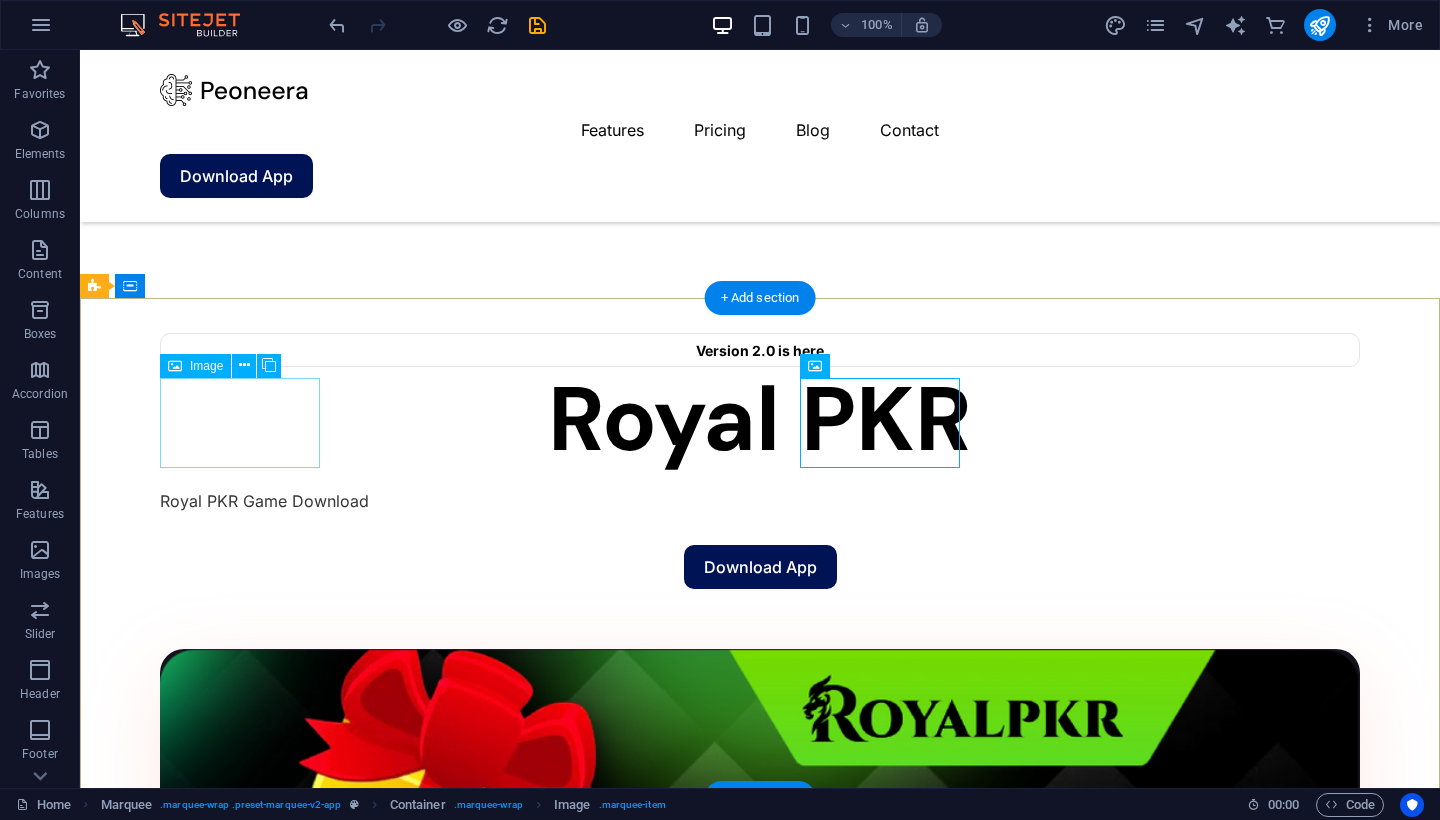 click at bounding box center (240, 1398) 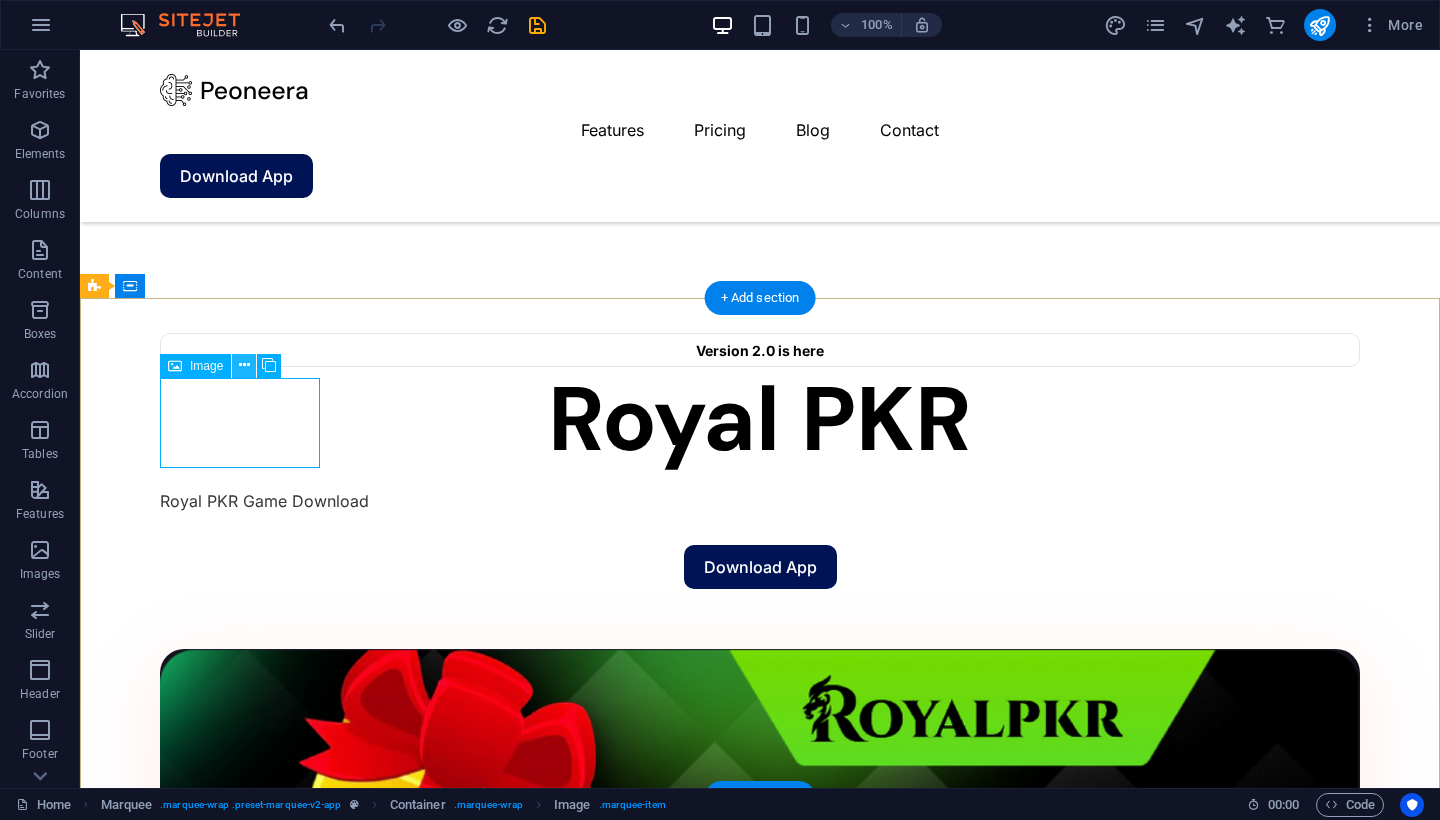 click at bounding box center [244, 365] 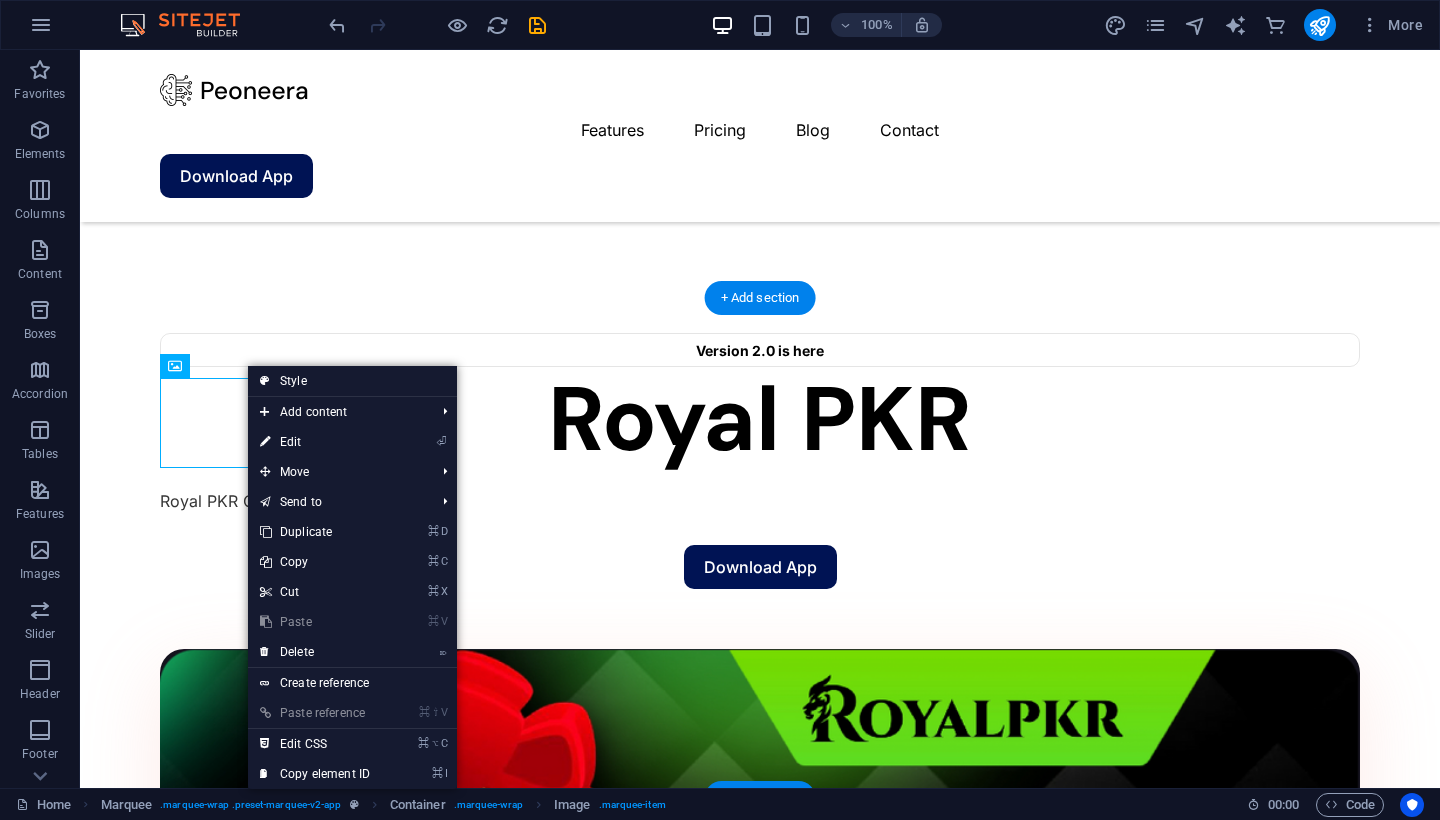 click at bounding box center (760, 1993) 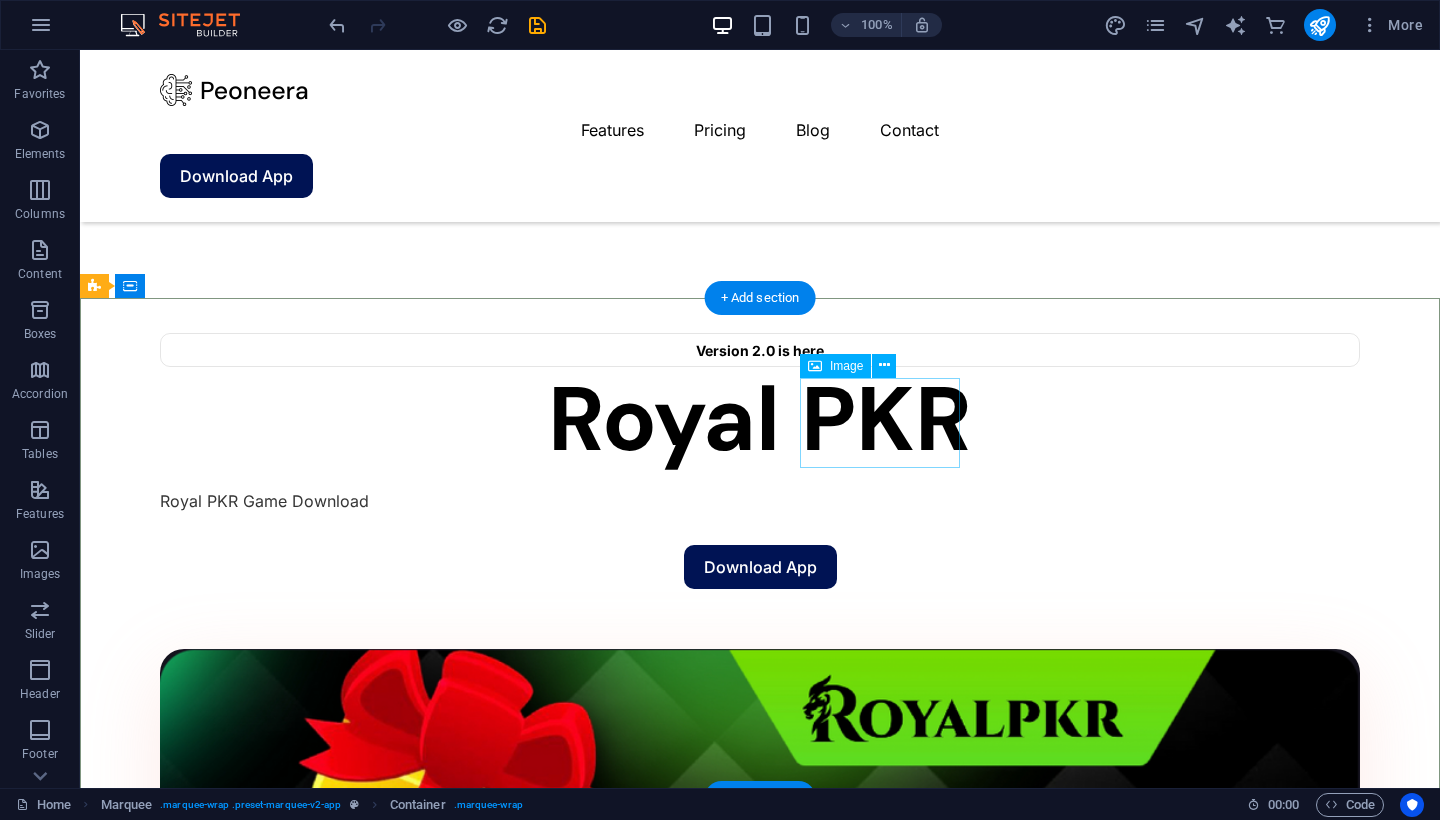 click at bounding box center [240, 1738] 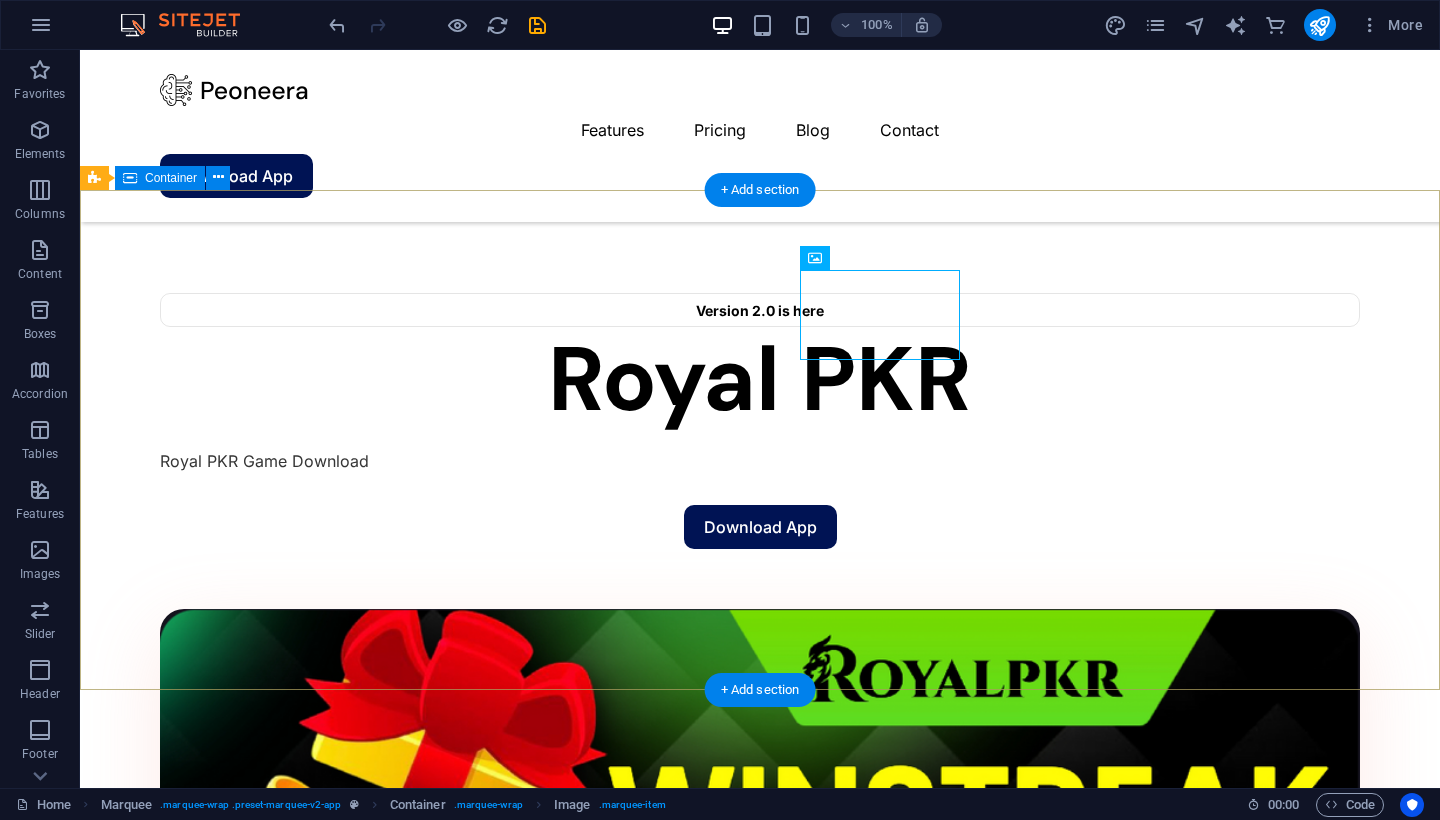 scroll, scrollTop: 1002, scrollLeft: 0, axis: vertical 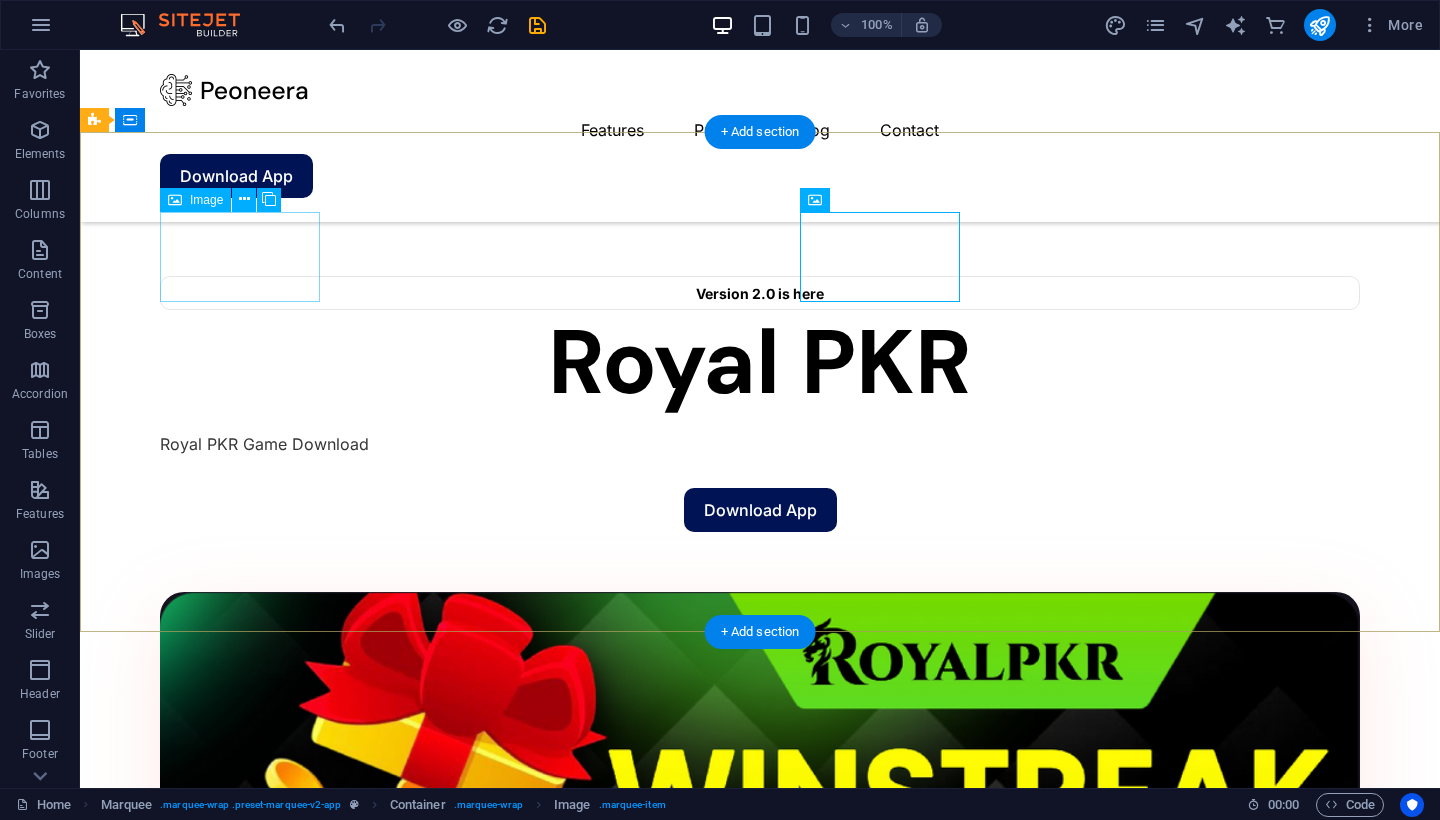 click at bounding box center (240, 1341) 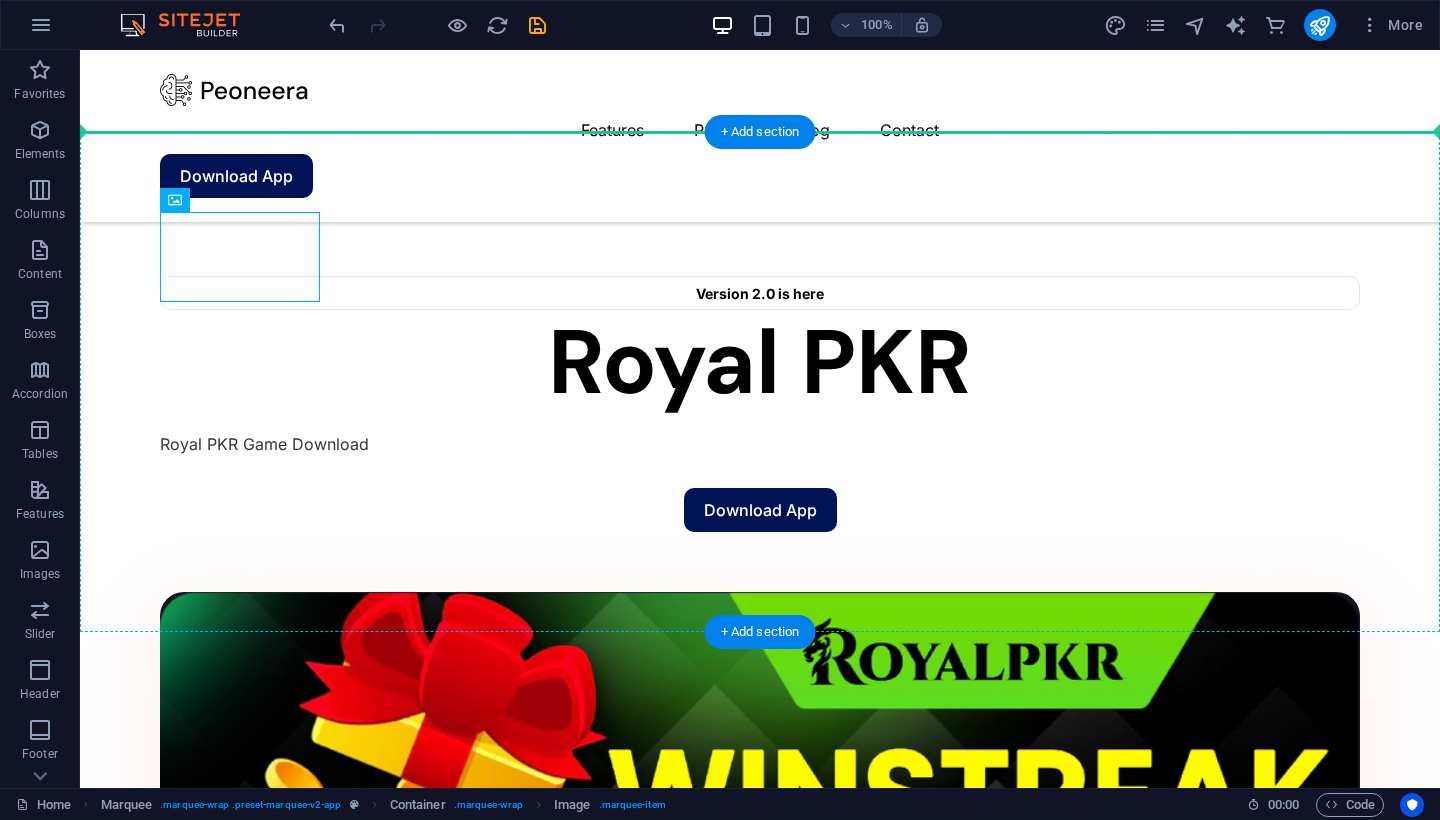 drag, startPoint x: 299, startPoint y: 300, endPoint x: 327, endPoint y: 313, distance: 30.870699 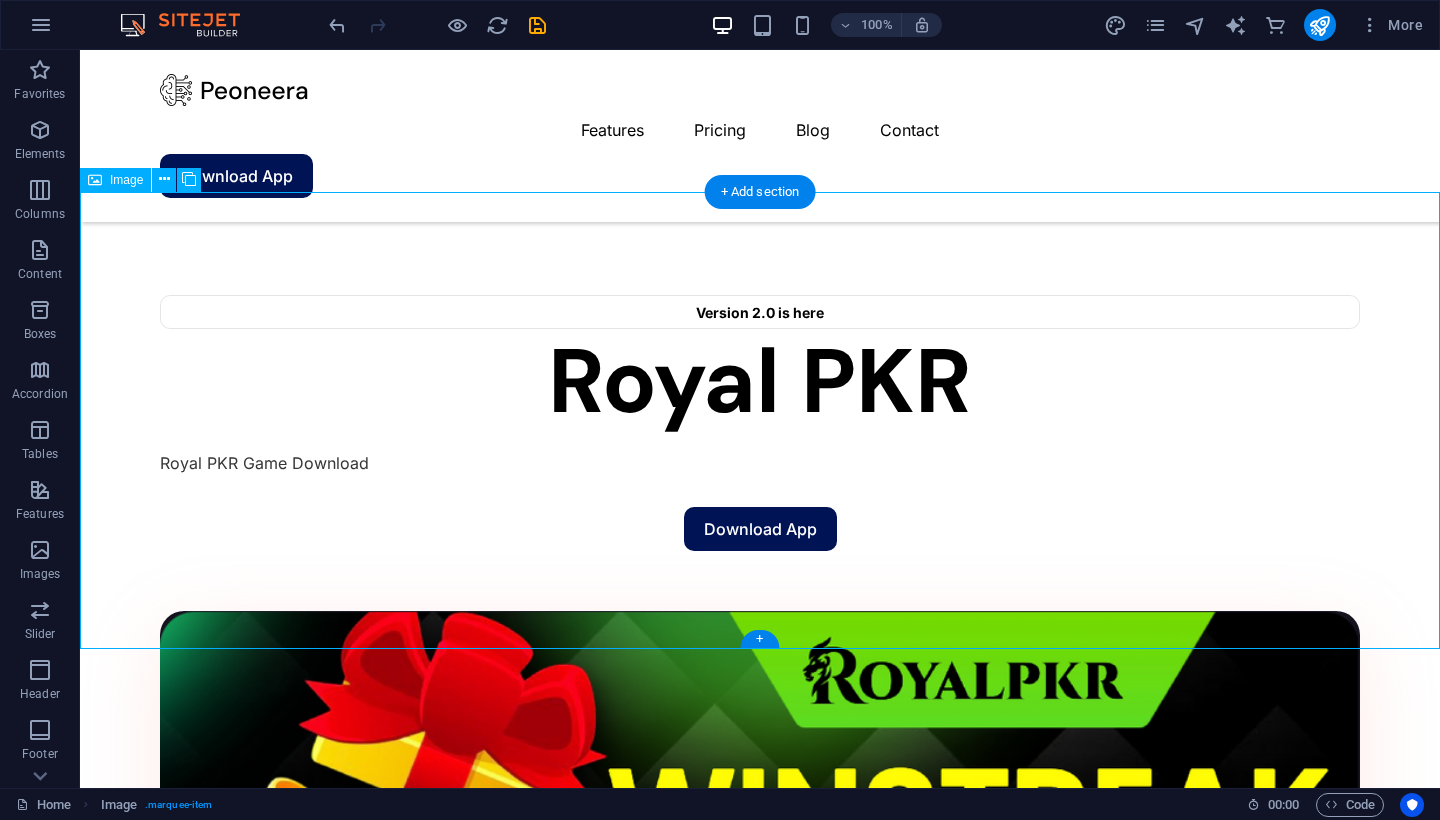 scroll, scrollTop: 1010, scrollLeft: 0, axis: vertical 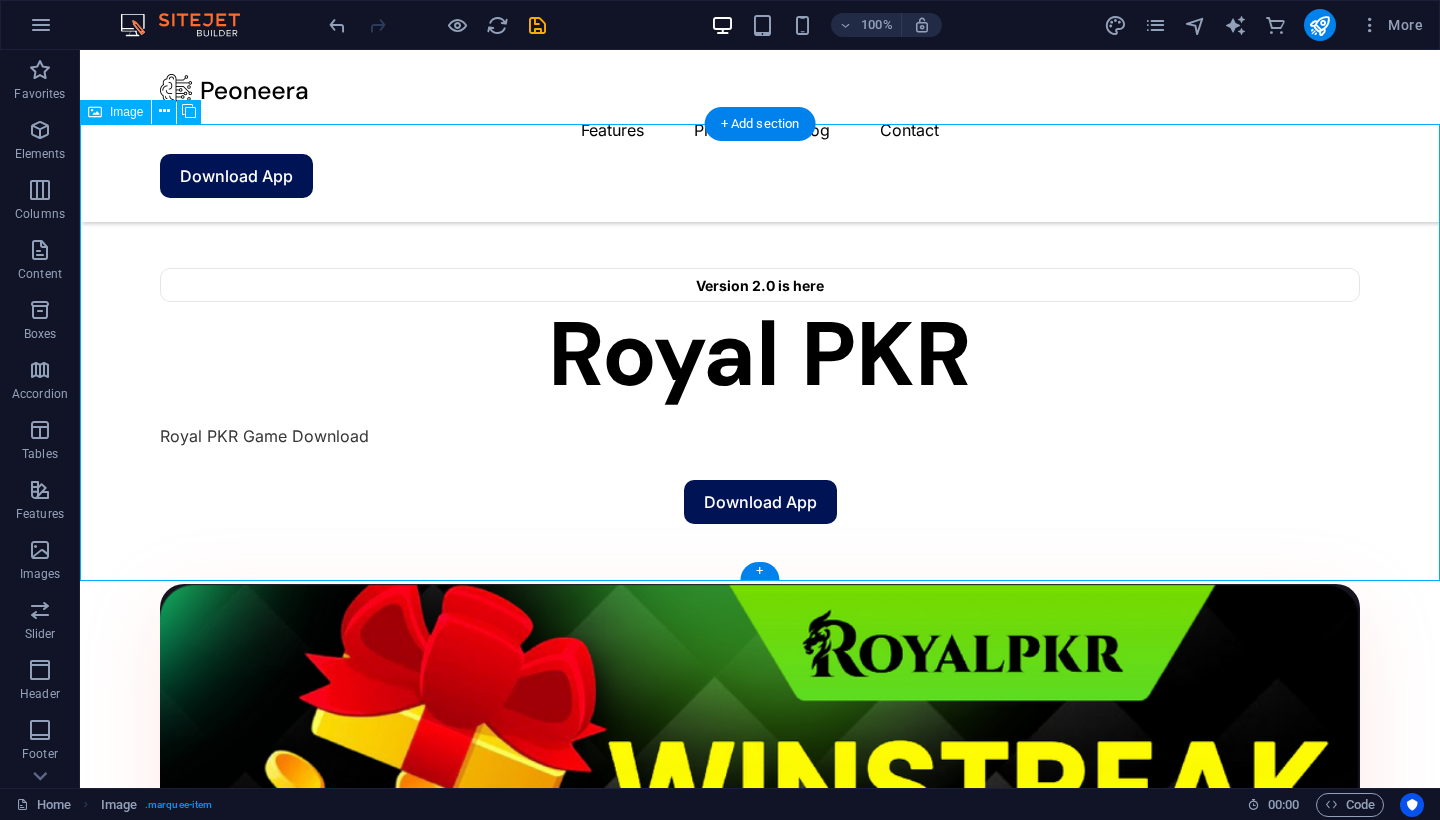 drag, startPoint x: 857, startPoint y: 581, endPoint x: 747, endPoint y: 467, distance: 158.41718 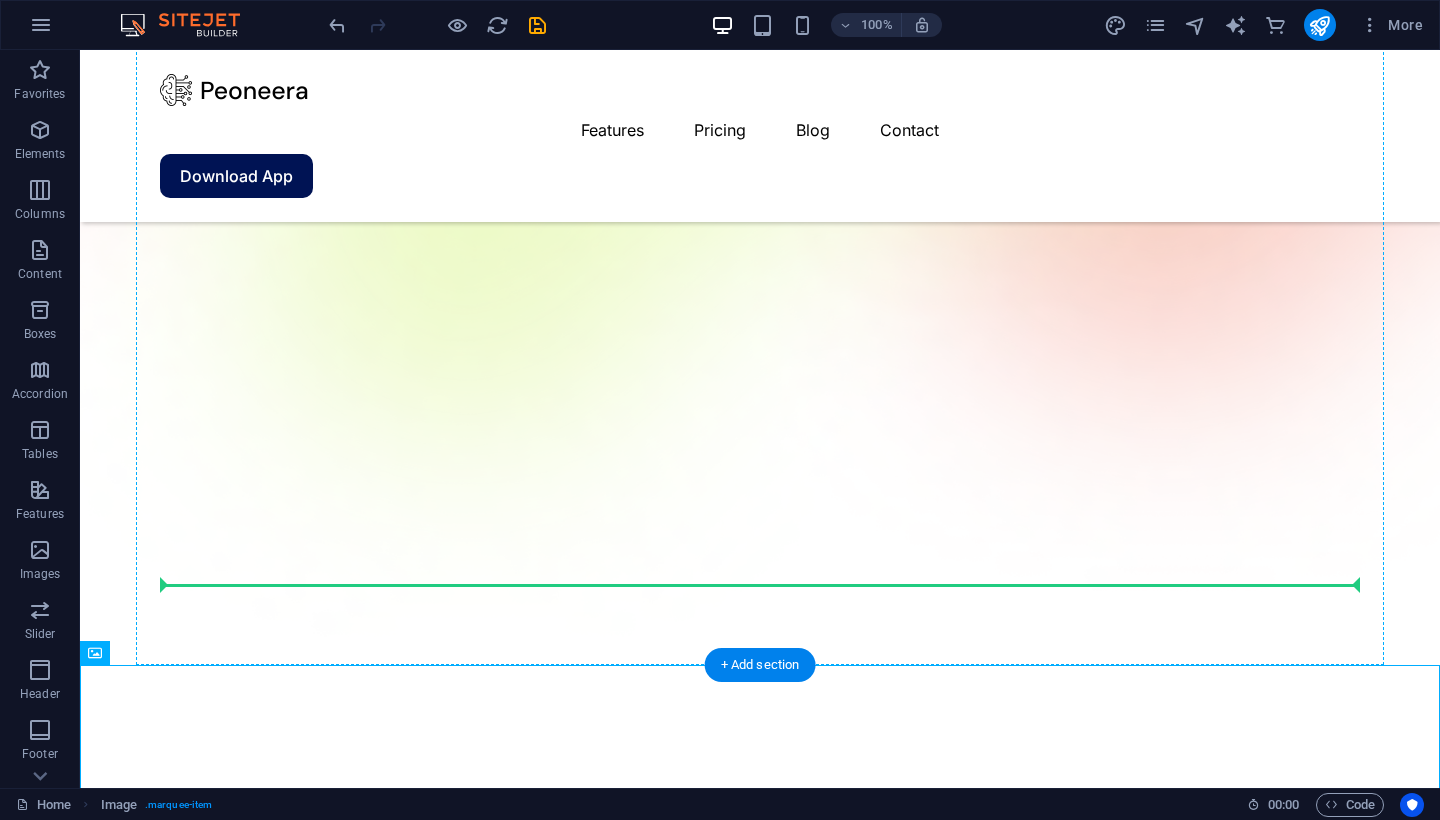 drag, startPoint x: 1246, startPoint y: 577, endPoint x: 342, endPoint y: 472, distance: 910.07745 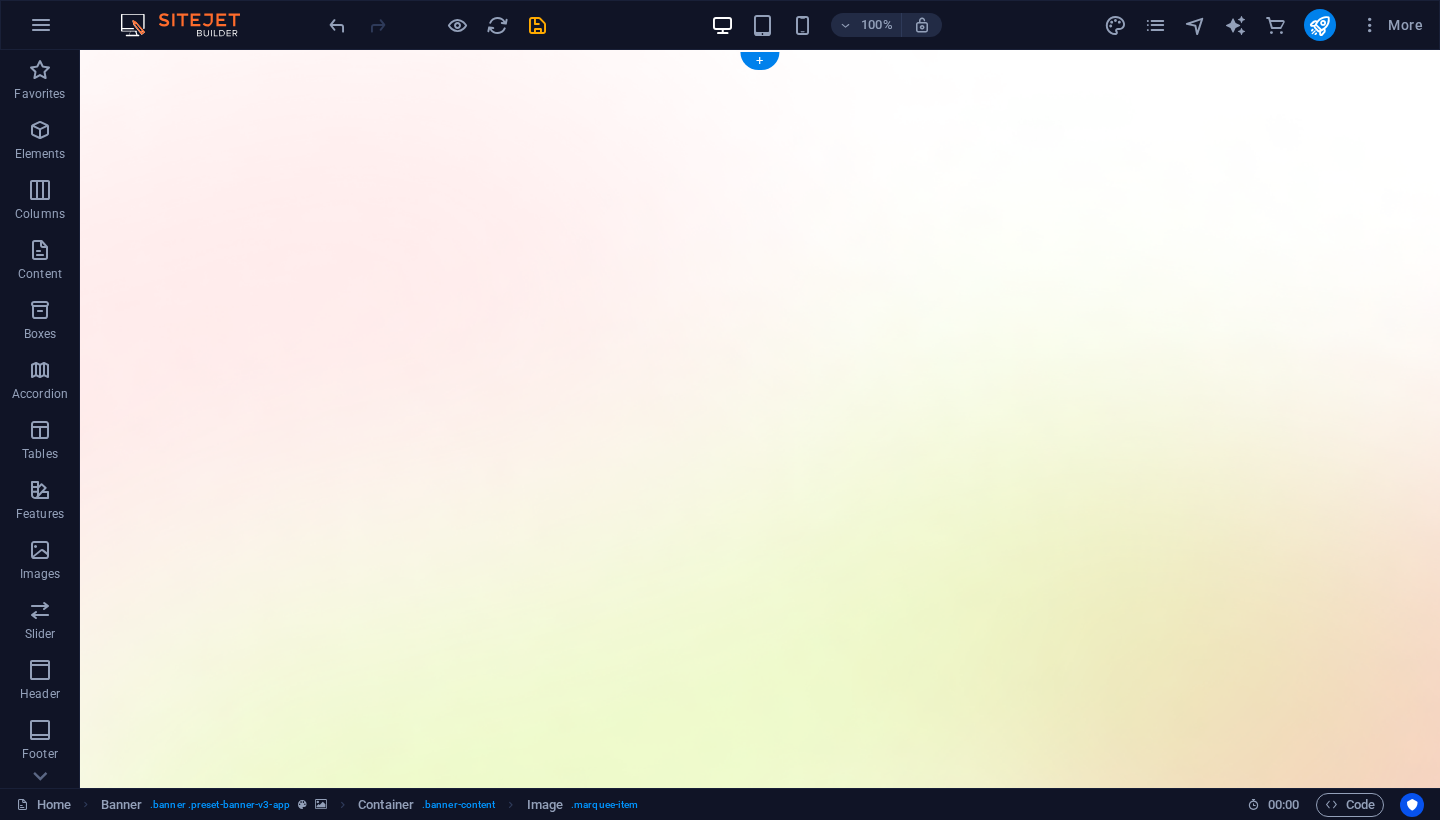 scroll, scrollTop: 0, scrollLeft: 0, axis: both 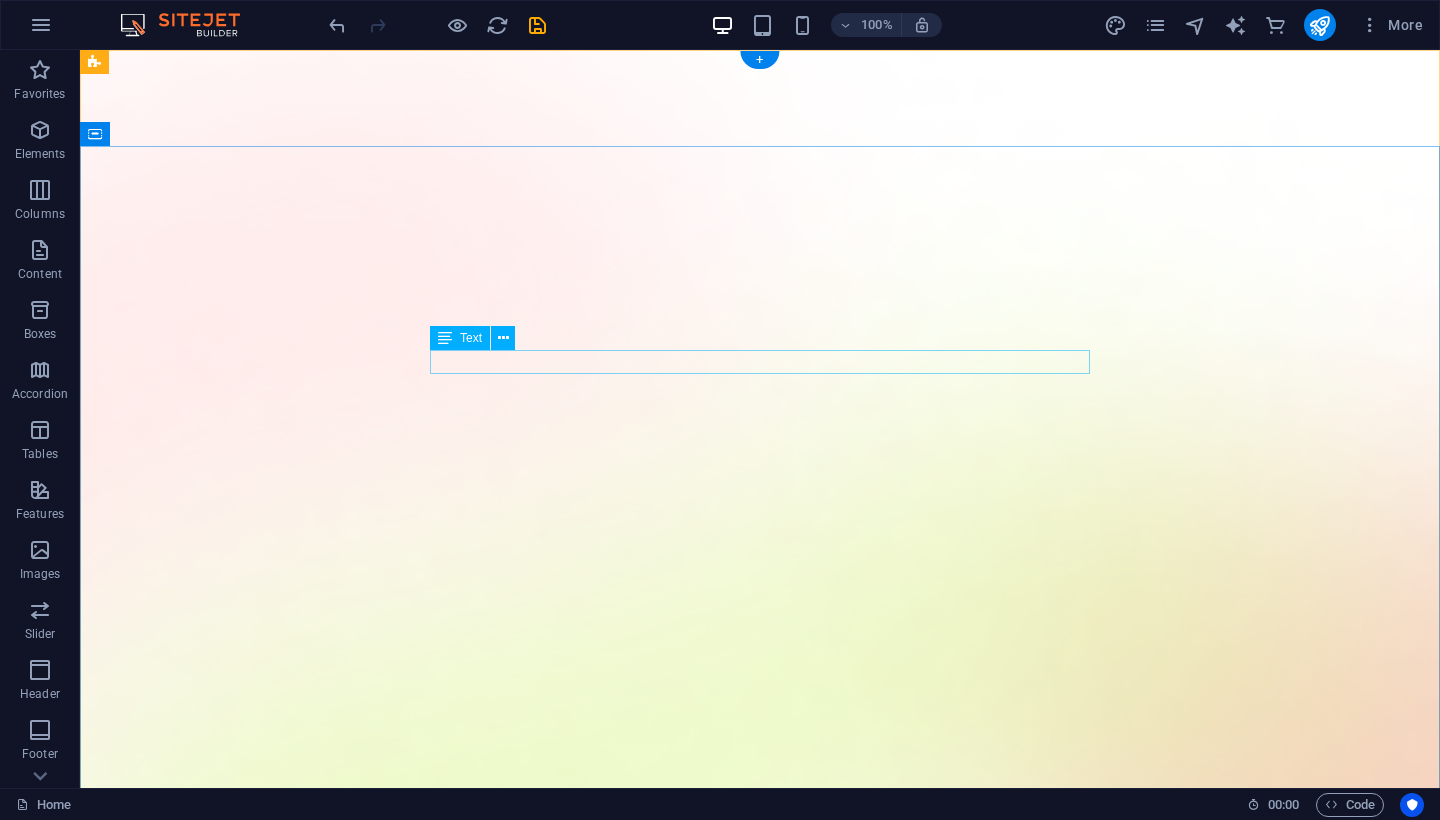 click on "Royal PKR Game Download" at bounding box center (760, 1980) 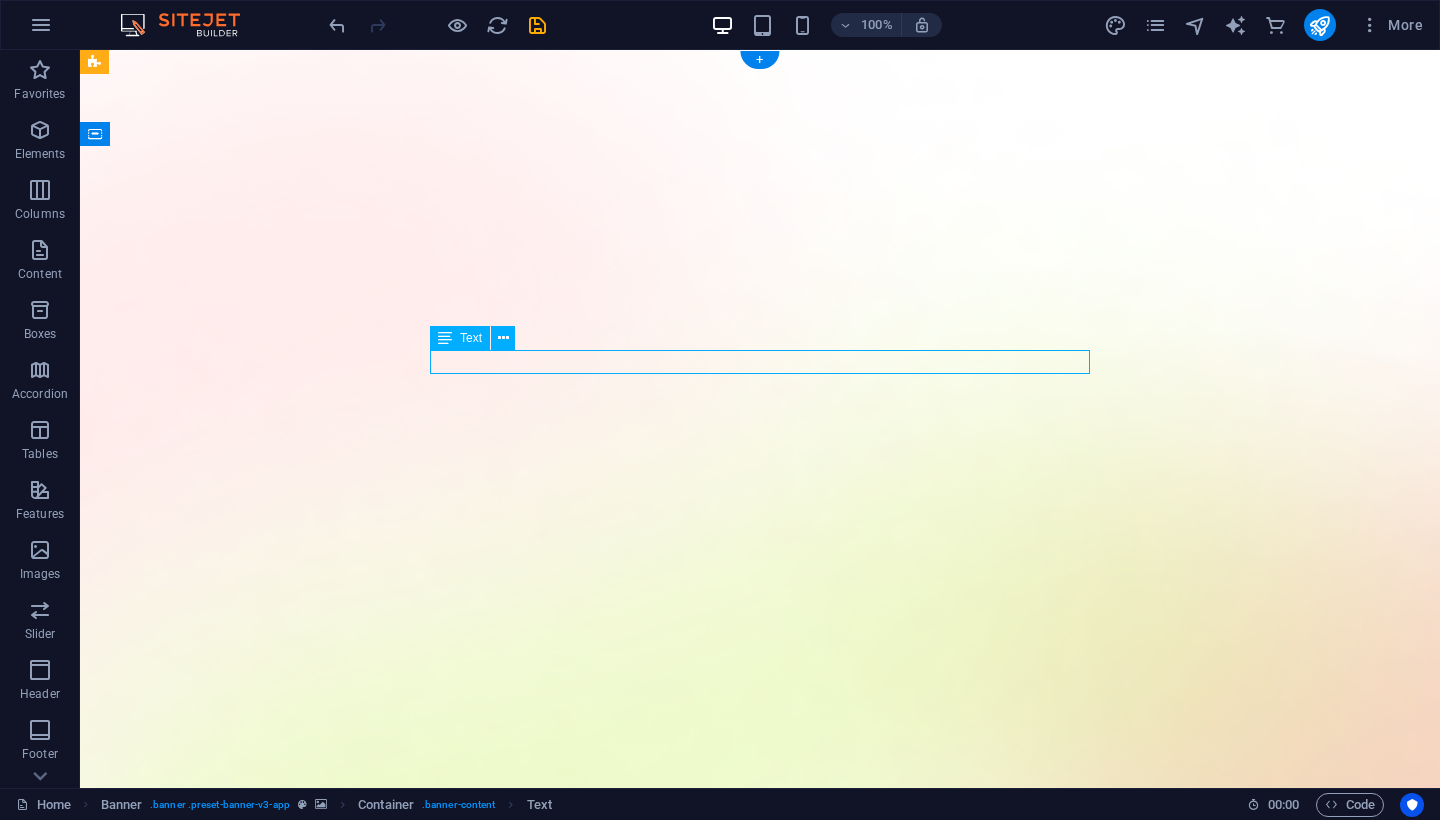 click on "Royal PKR Game Download" at bounding box center (760, 1980) 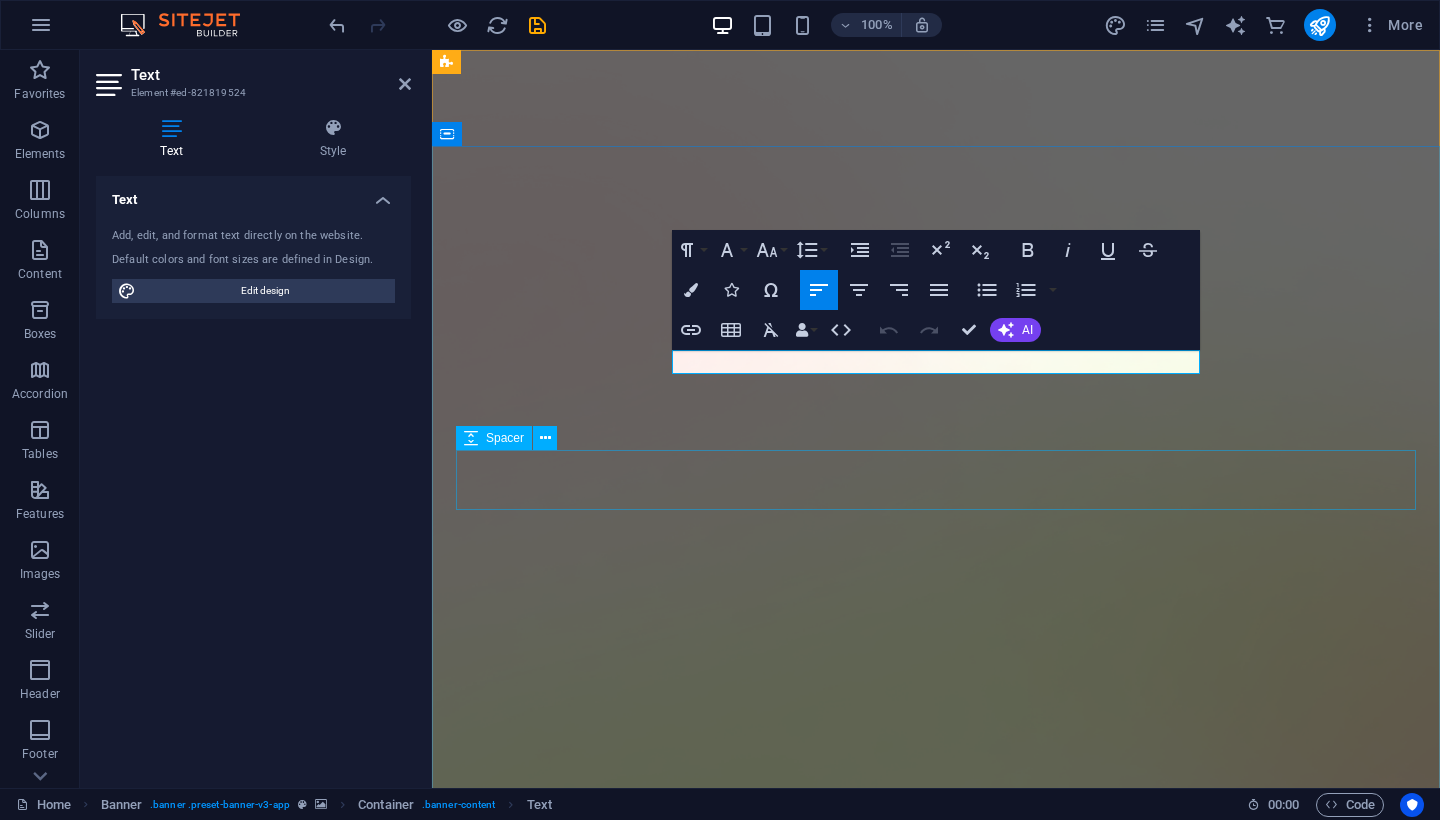 click at bounding box center [936, 2098] 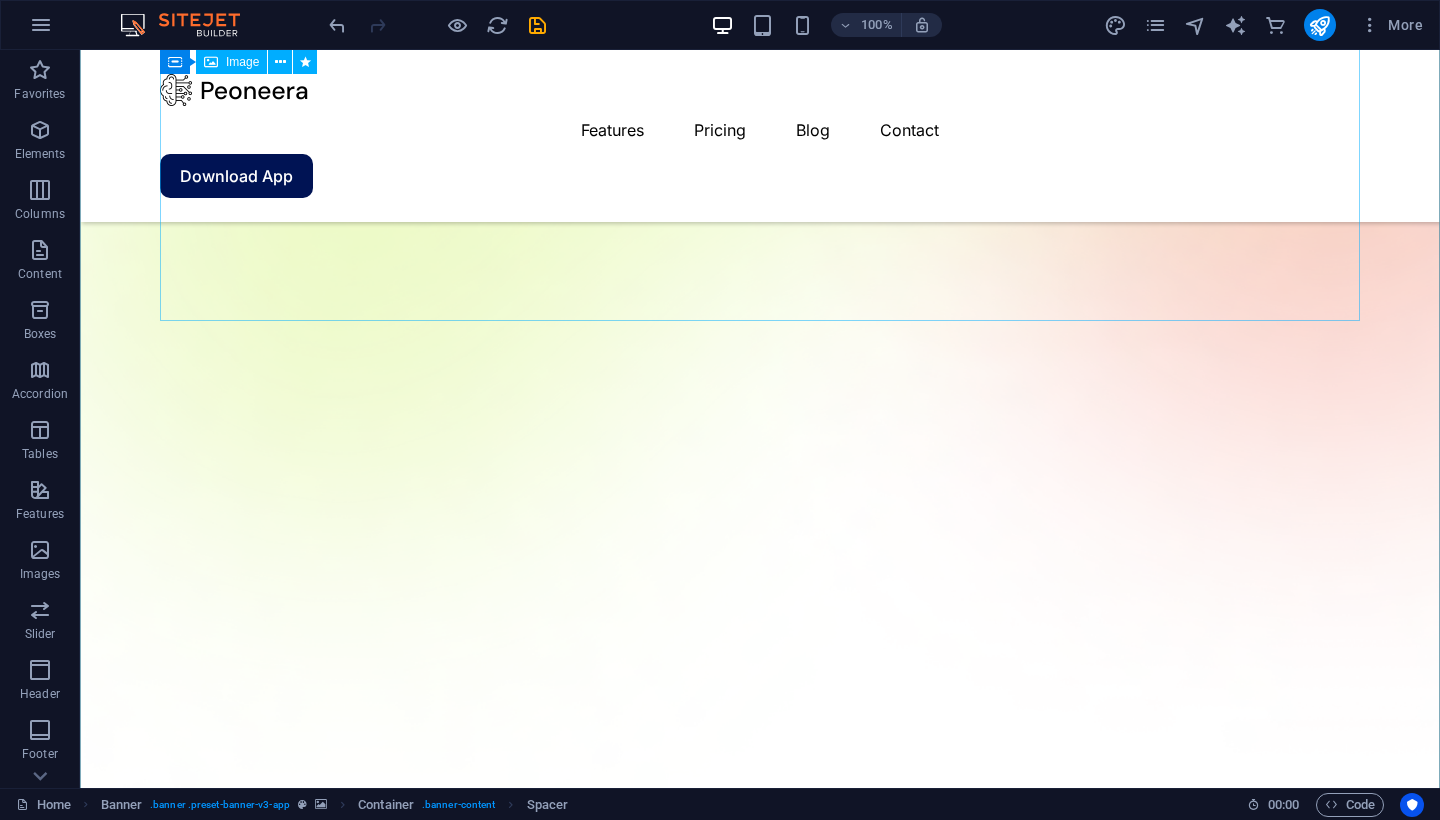scroll, scrollTop: 734, scrollLeft: 0, axis: vertical 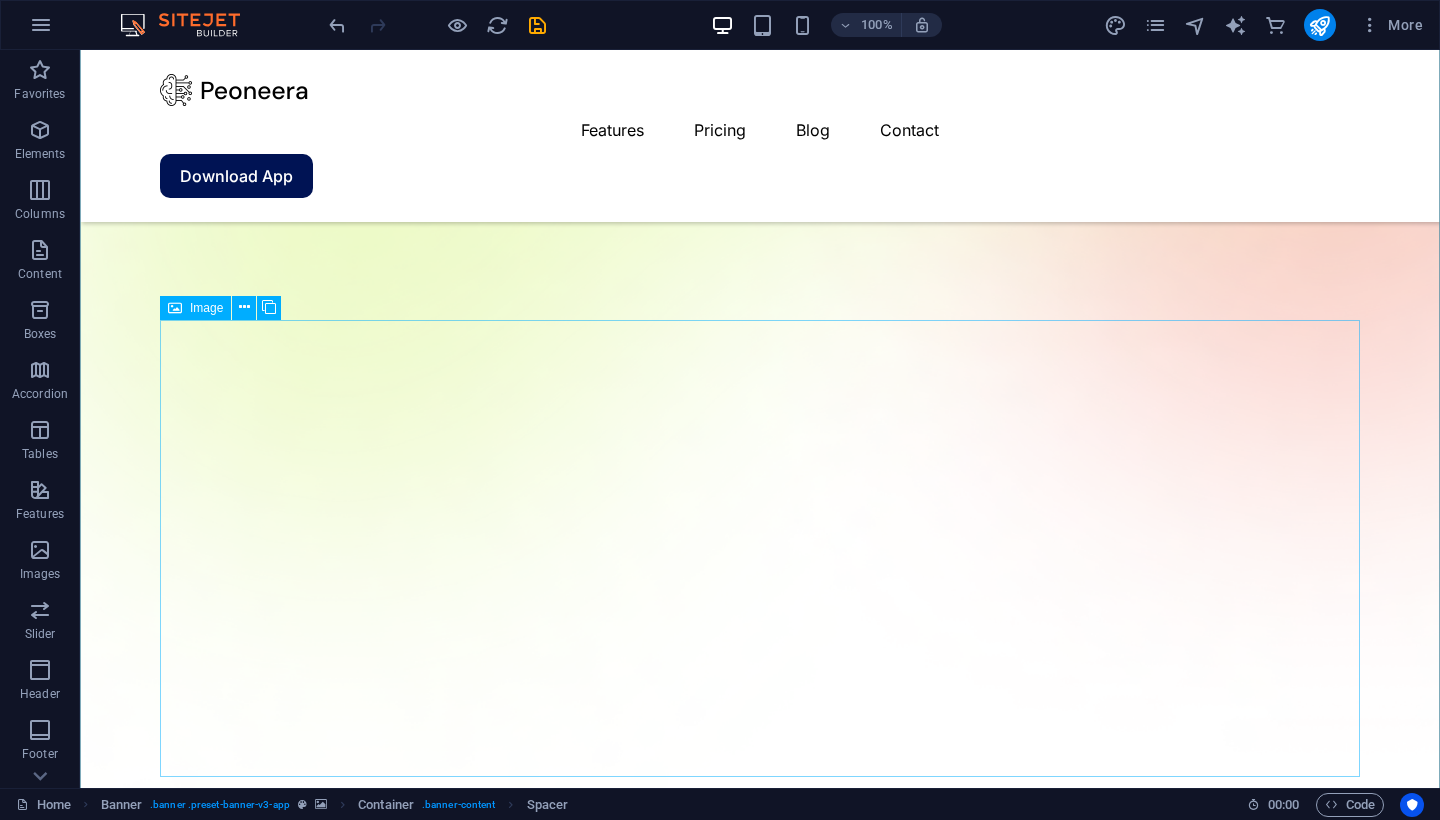 click at bounding box center [760, 2170] 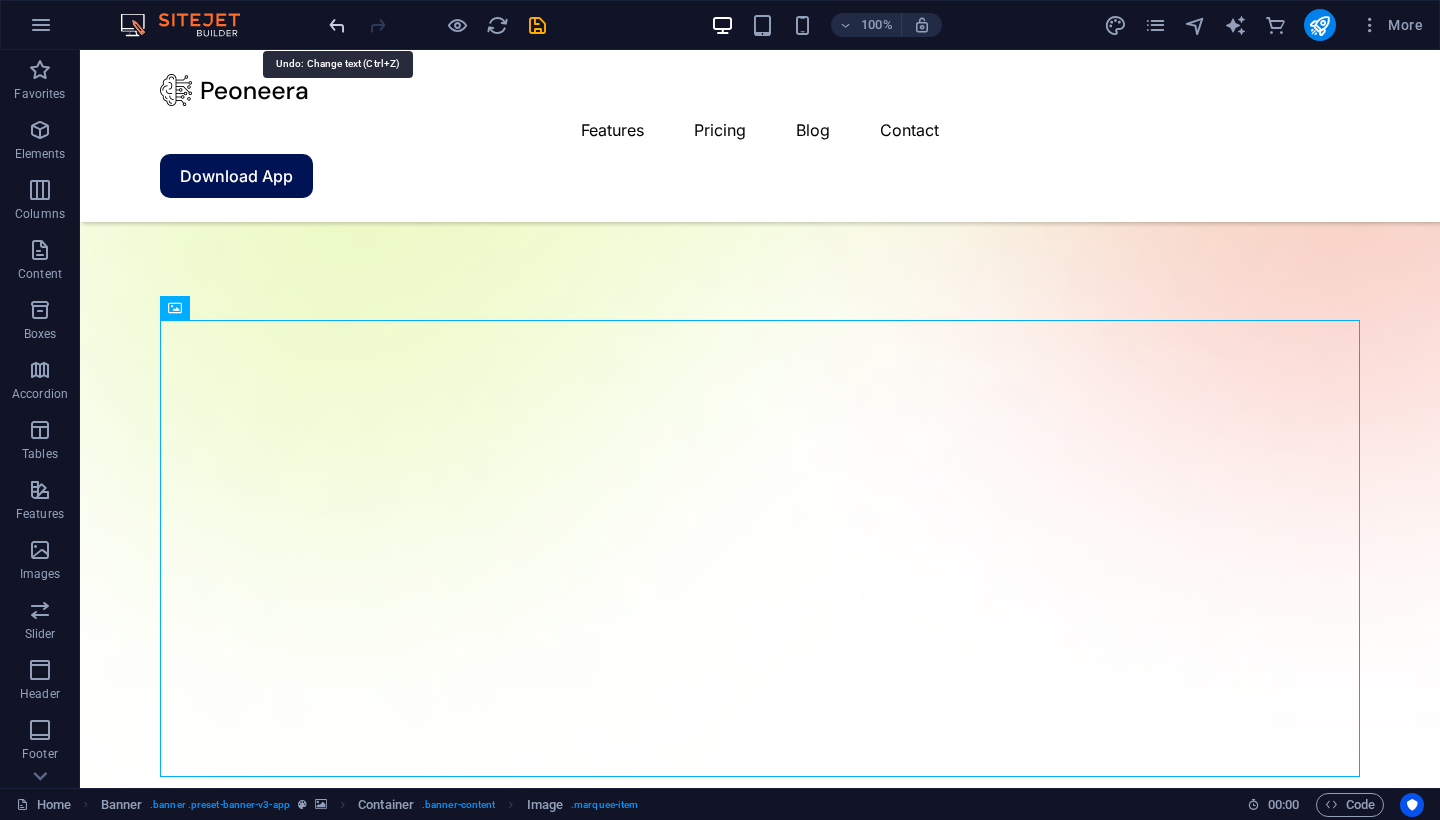 click at bounding box center [337, 25] 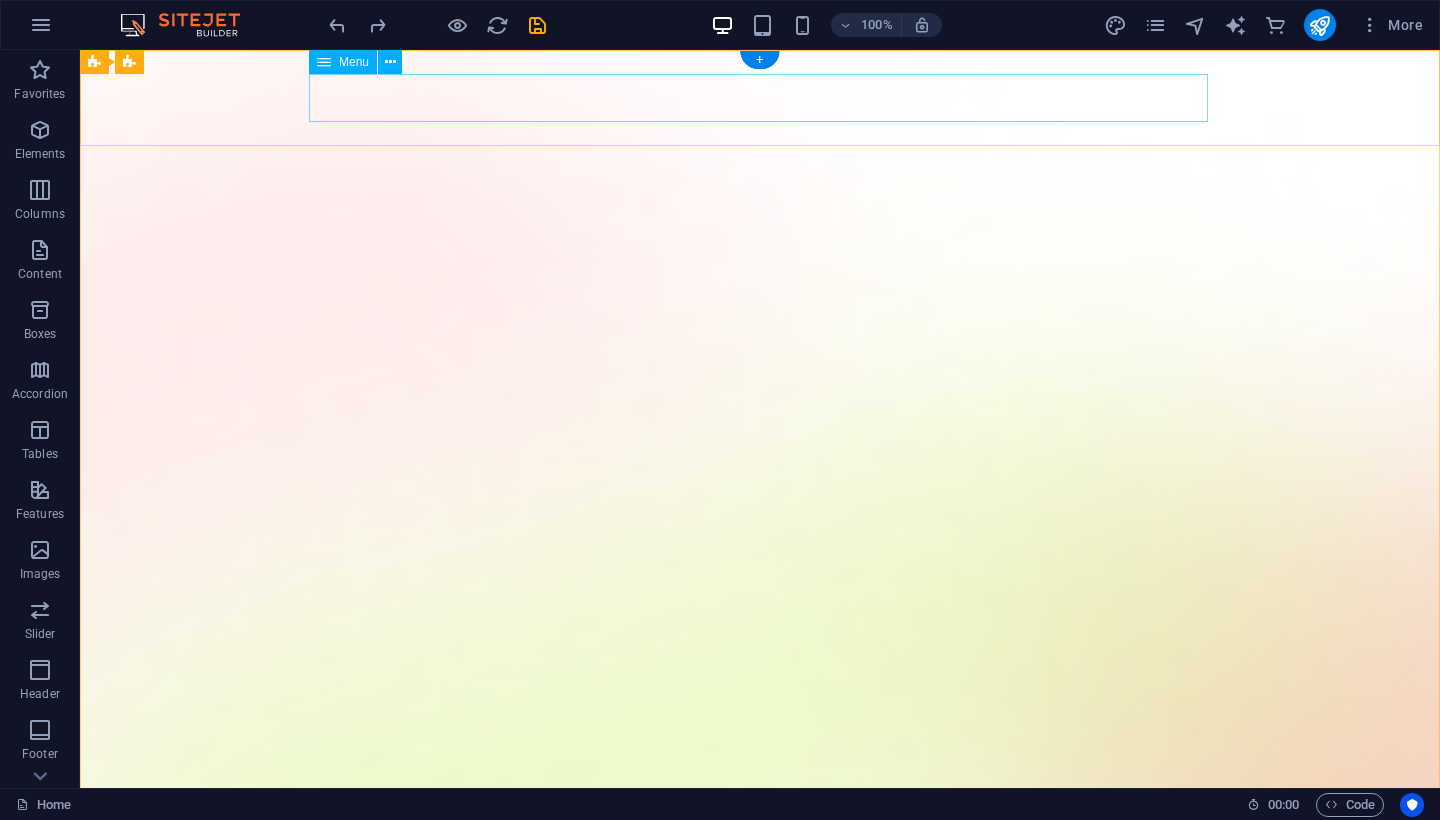 scroll, scrollTop: 0, scrollLeft: 0, axis: both 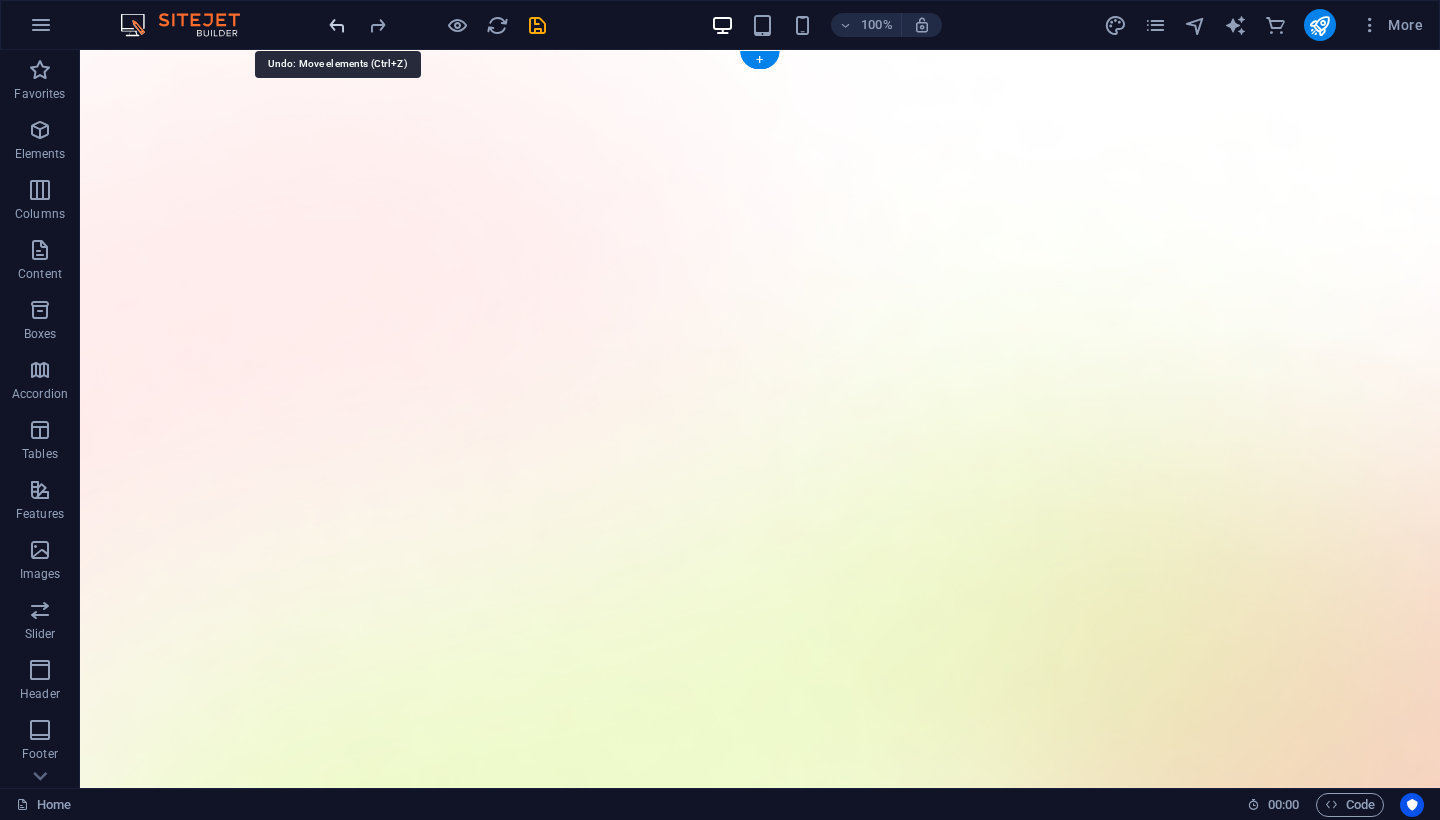 click at bounding box center (337, 25) 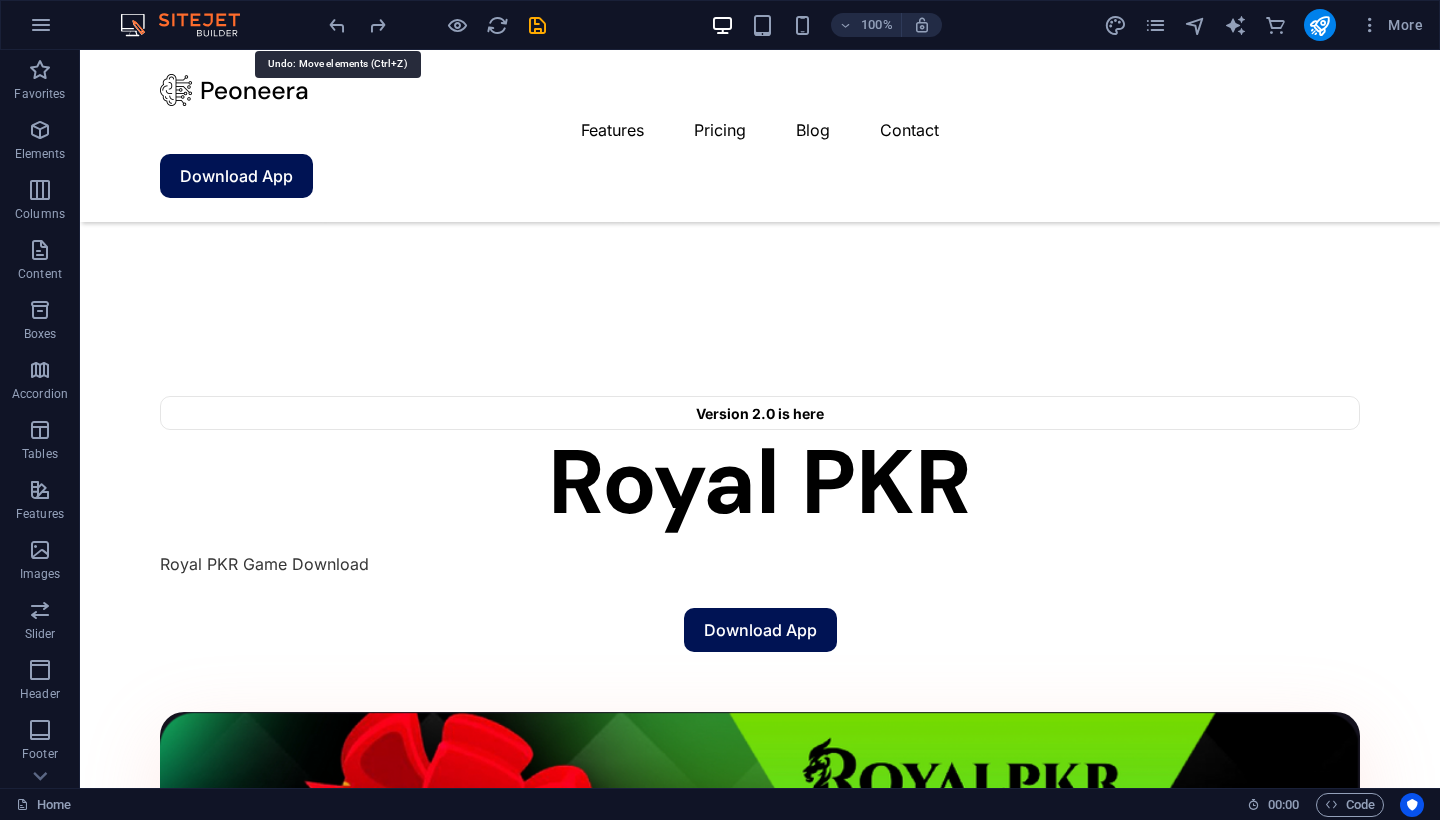 scroll, scrollTop: 943, scrollLeft: 0, axis: vertical 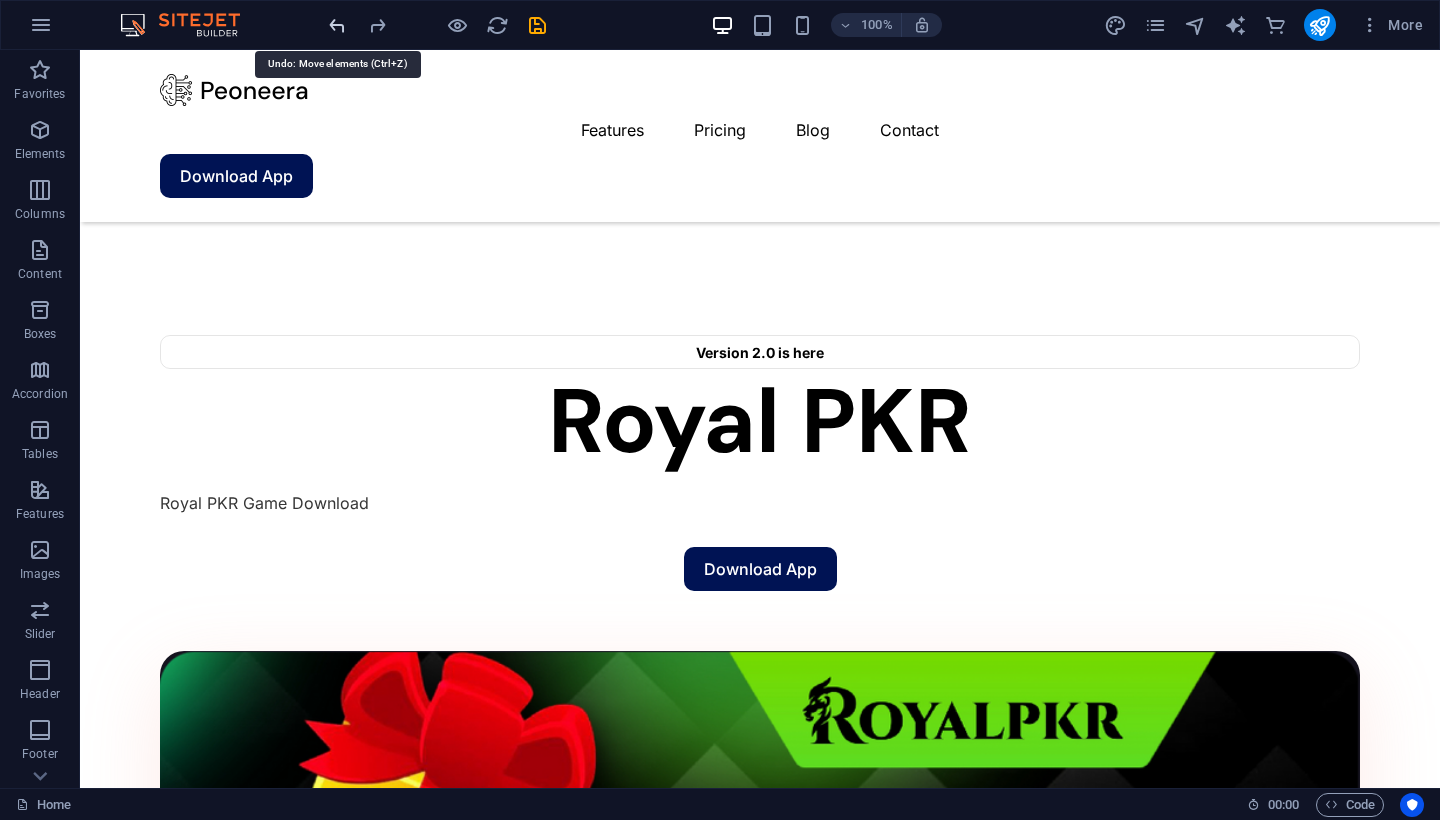click at bounding box center [337, 25] 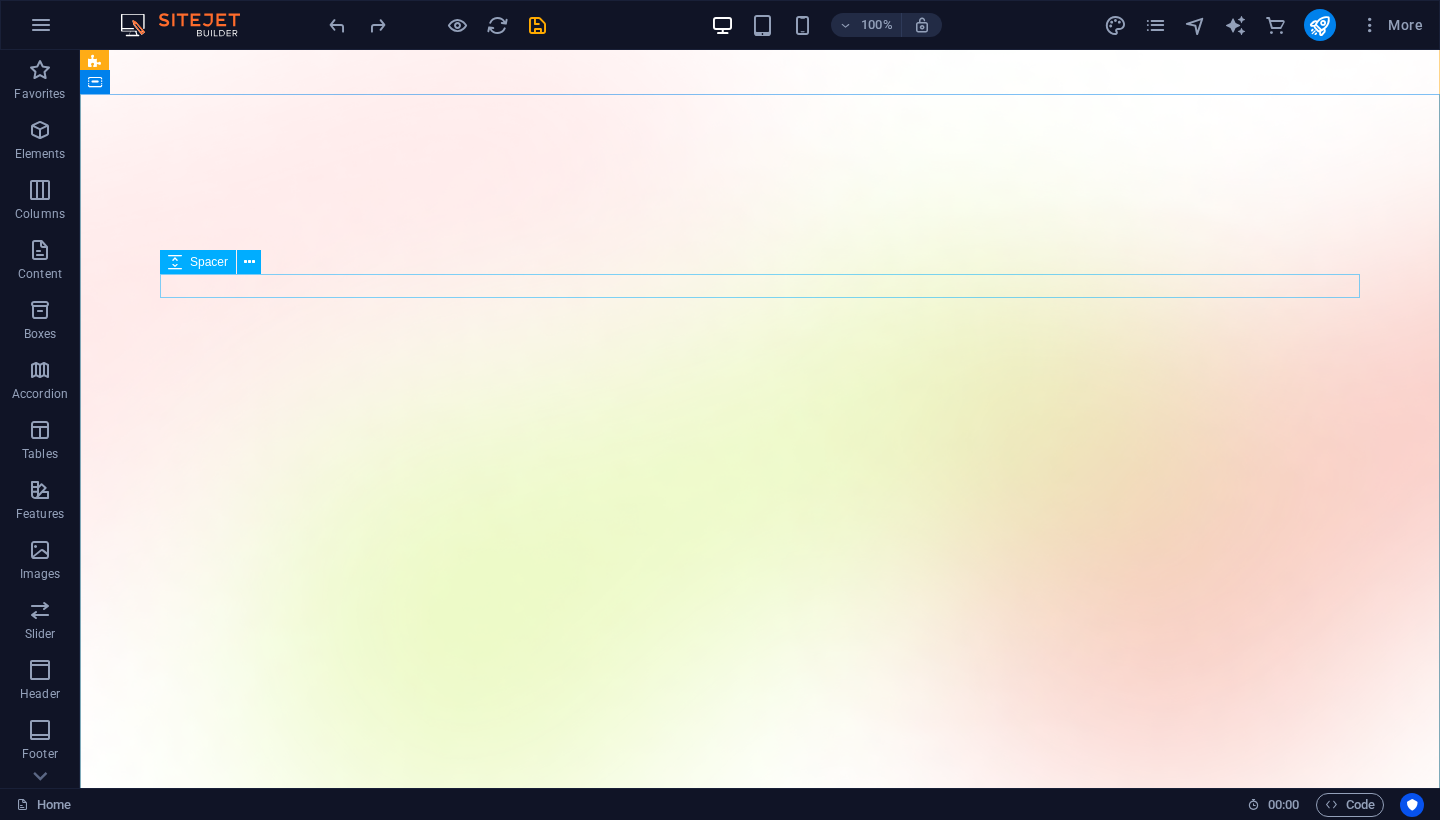 scroll, scrollTop: 57, scrollLeft: 0, axis: vertical 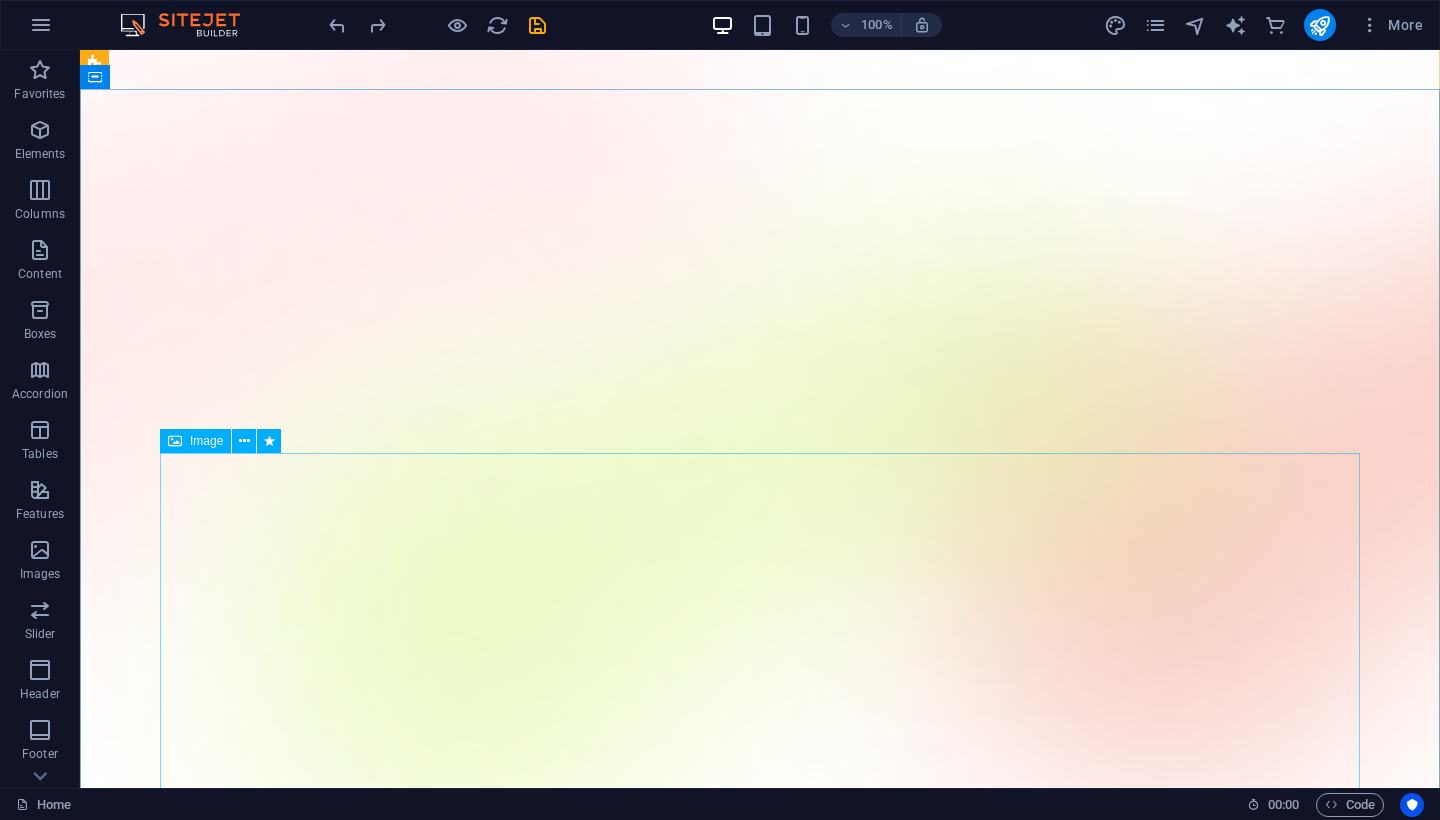 click at bounding box center (760, 1885) 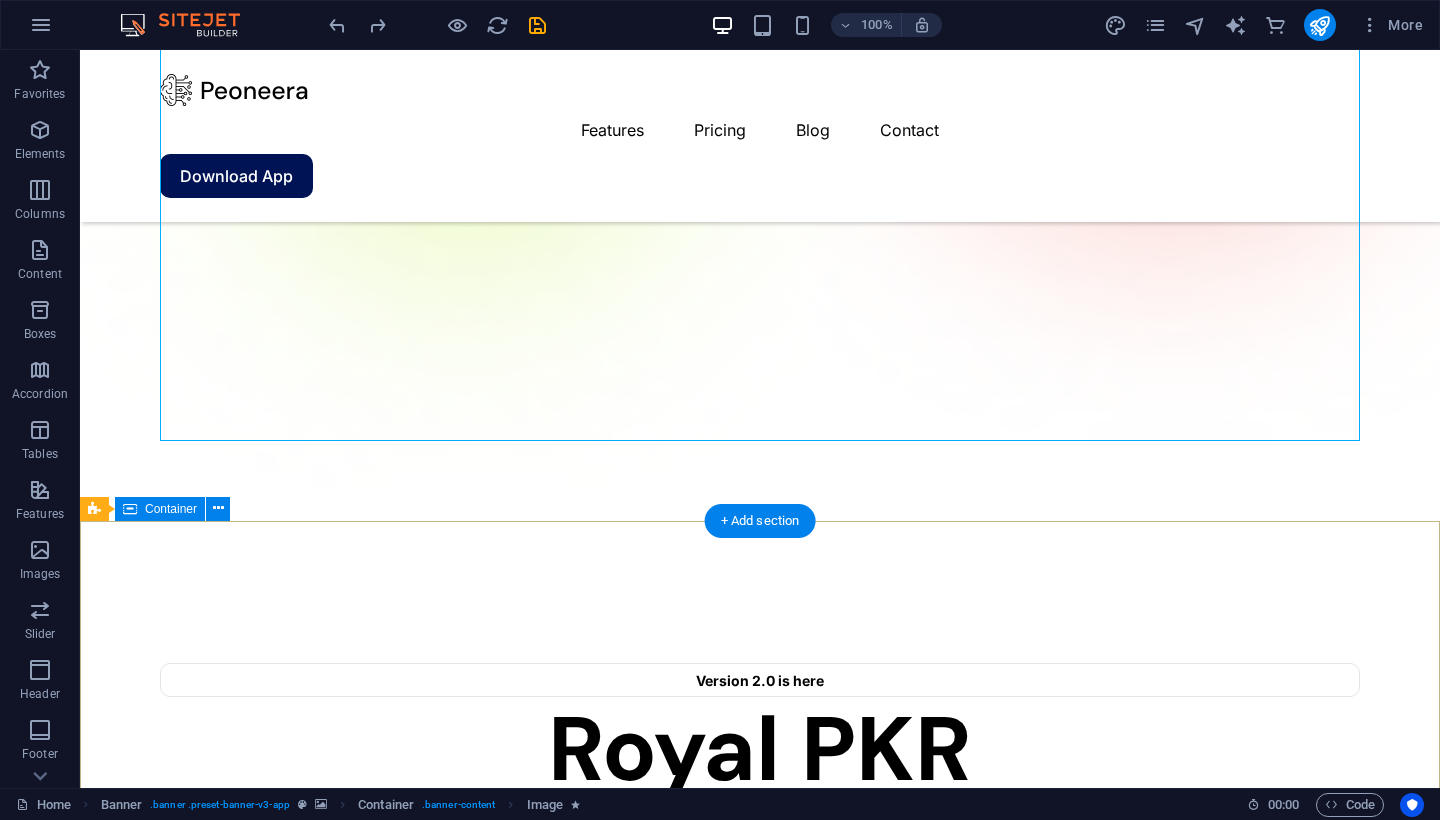 scroll, scrollTop: 616, scrollLeft: 0, axis: vertical 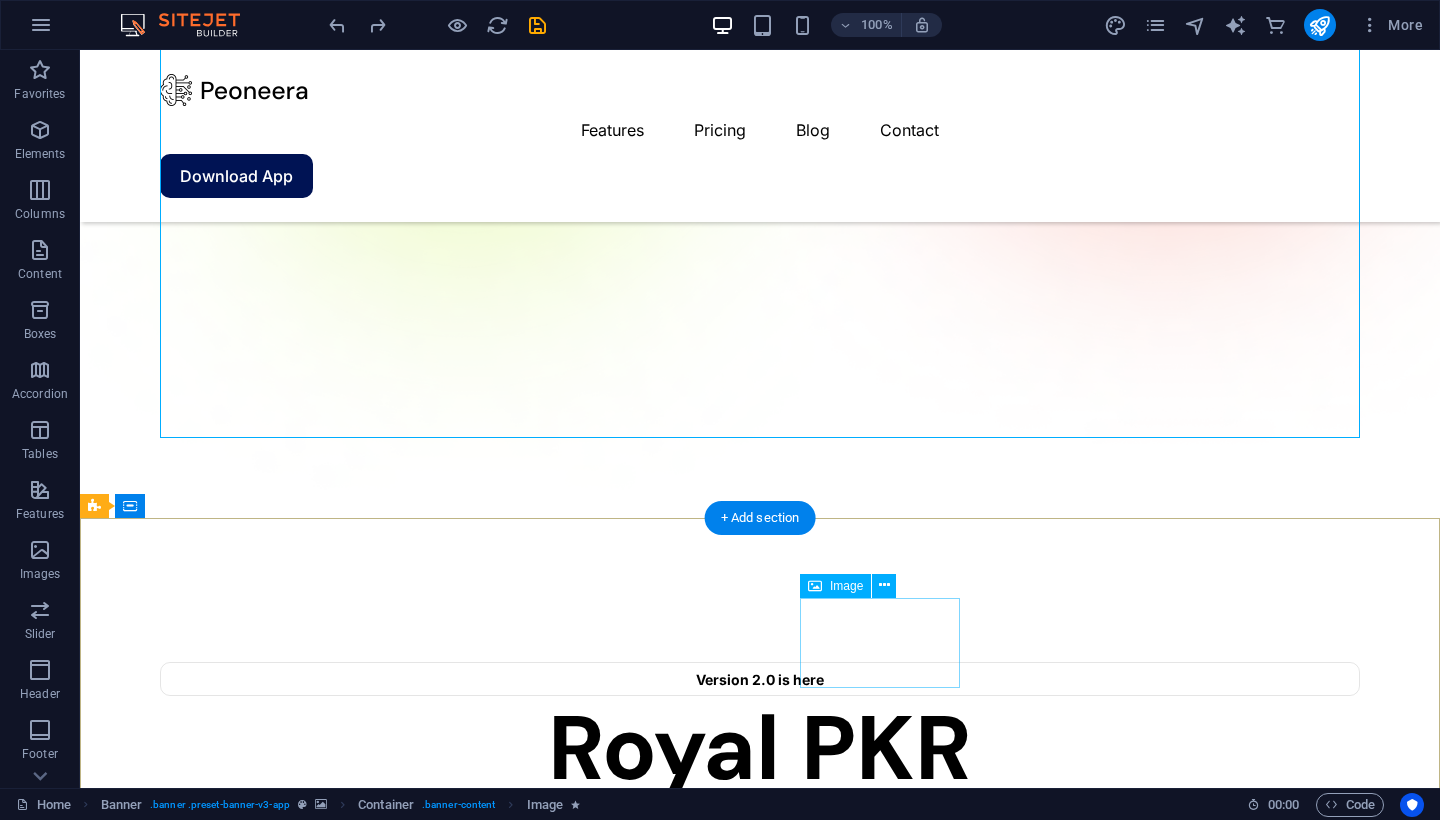 click at bounding box center (240, 2067) 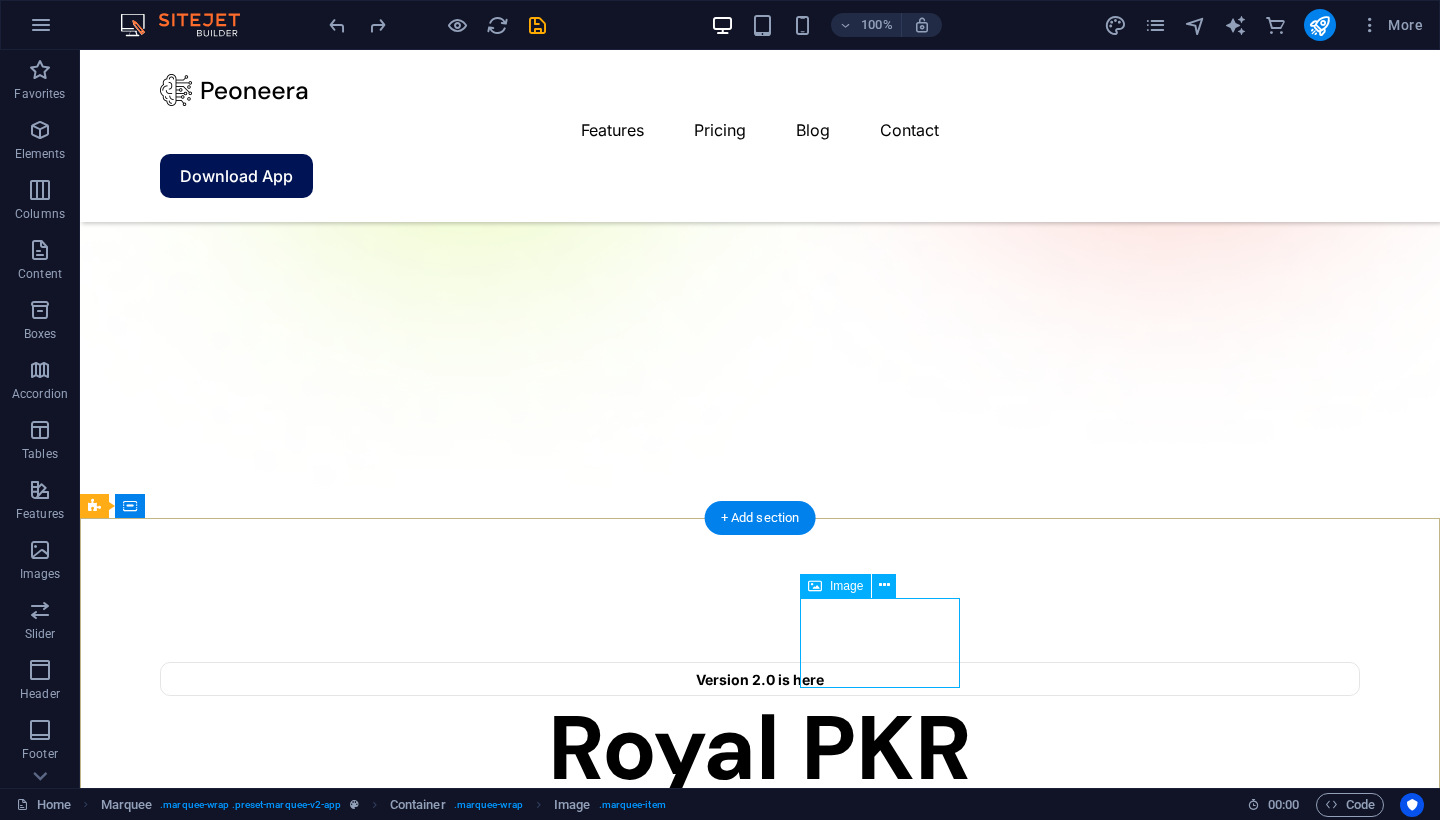 click at bounding box center (815, 586) 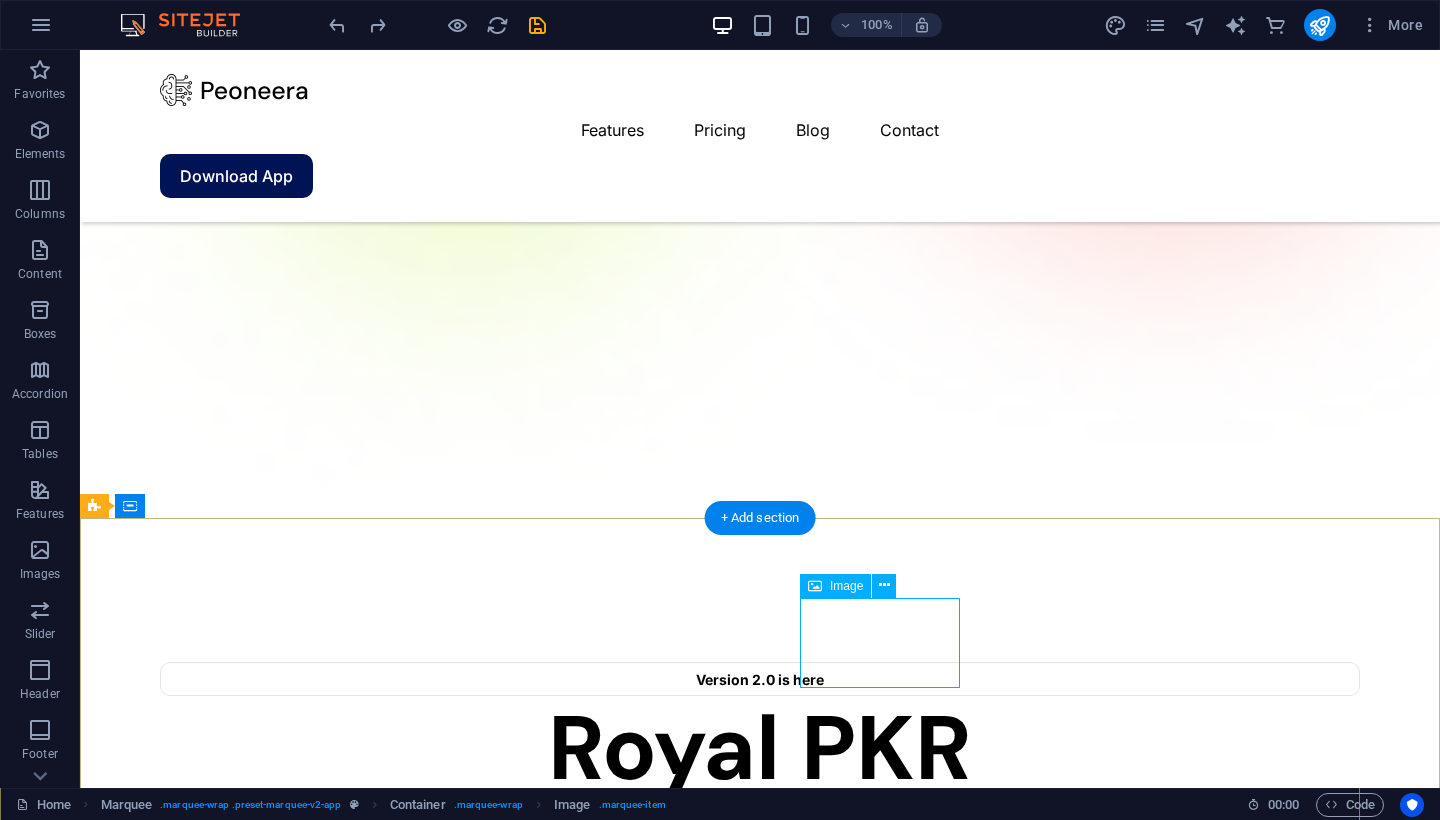 click at bounding box center (815, 586) 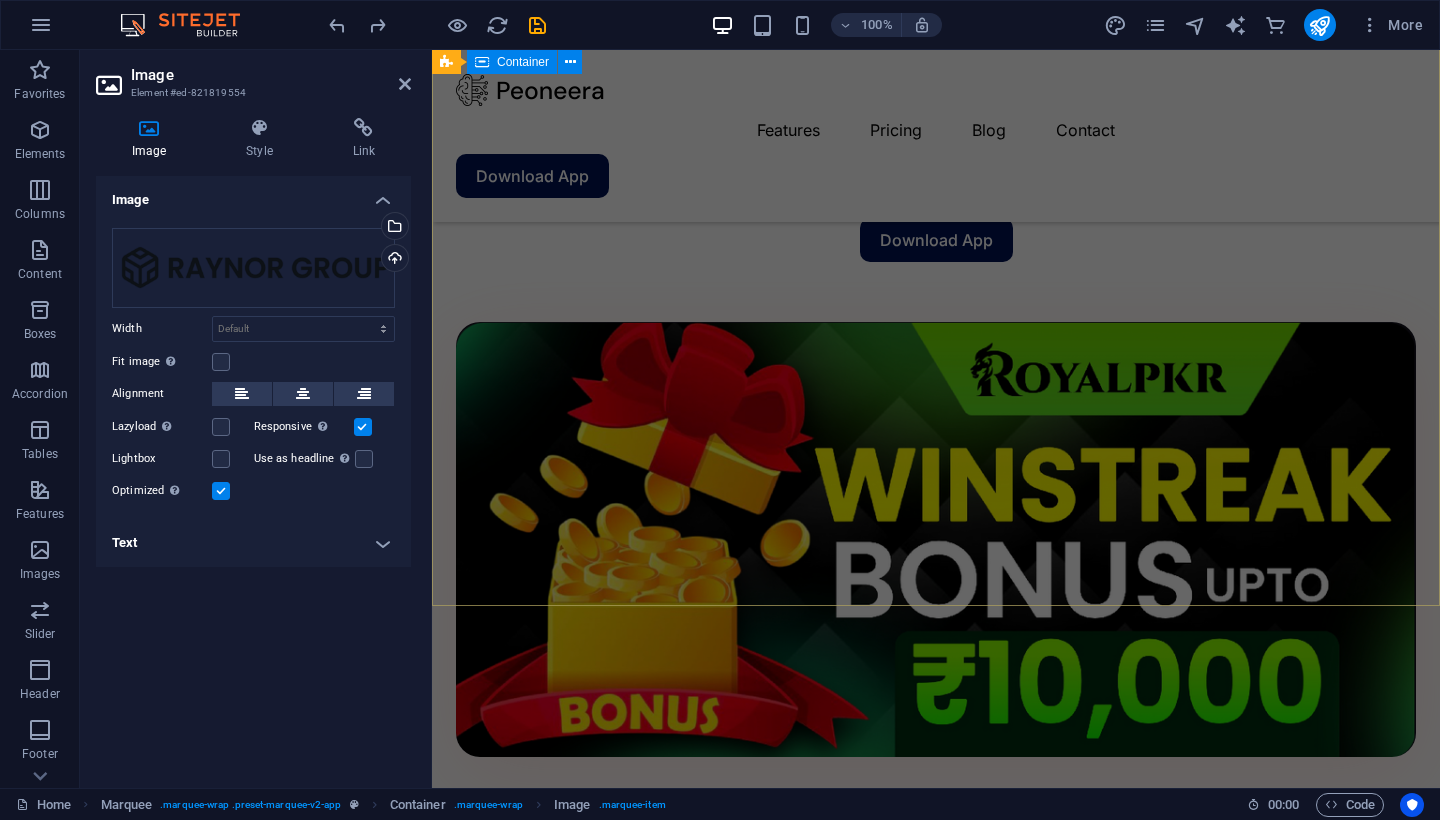 scroll, scrollTop: 1169, scrollLeft: 0, axis: vertical 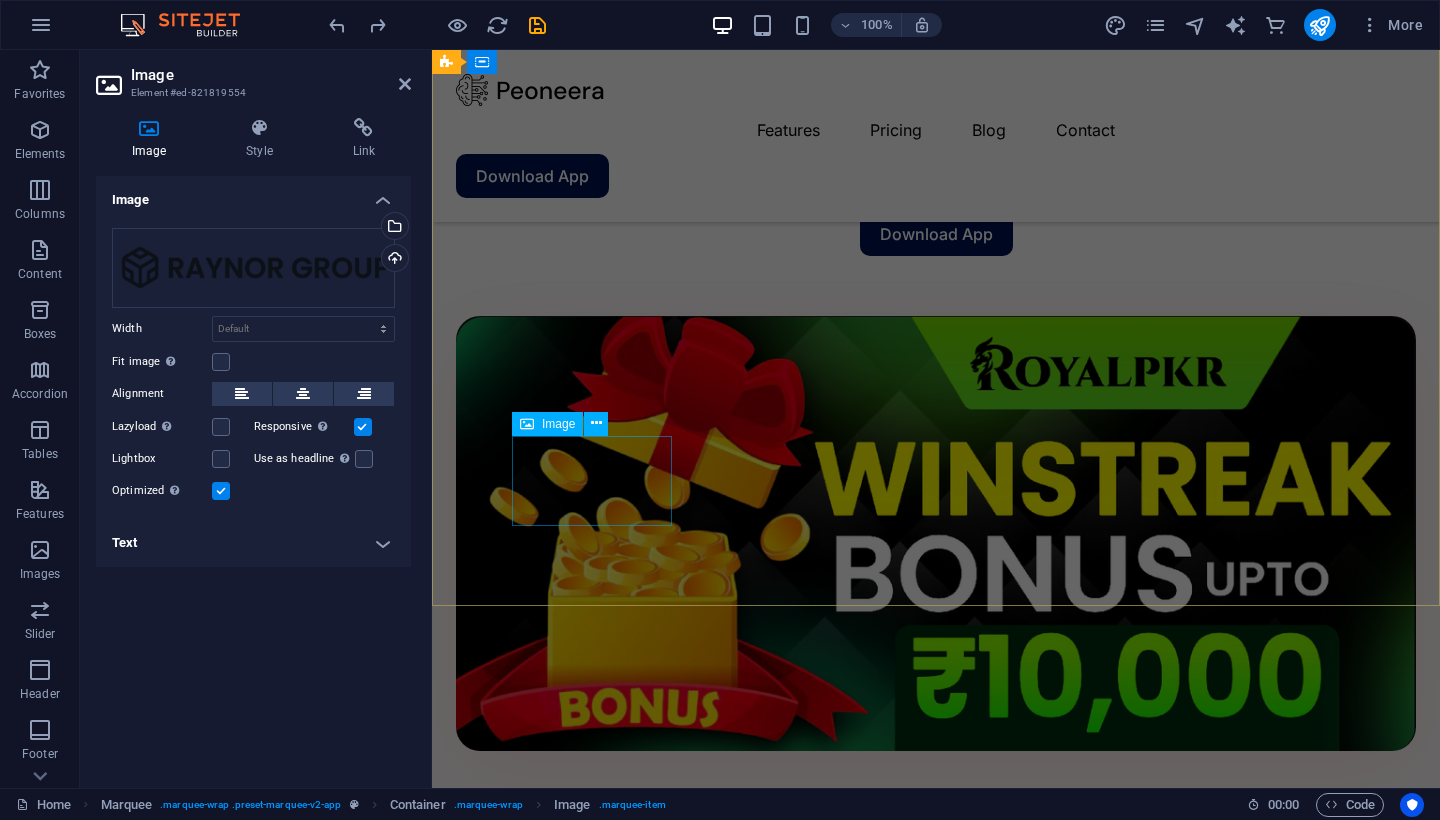 click at bounding box center [592, 1976] 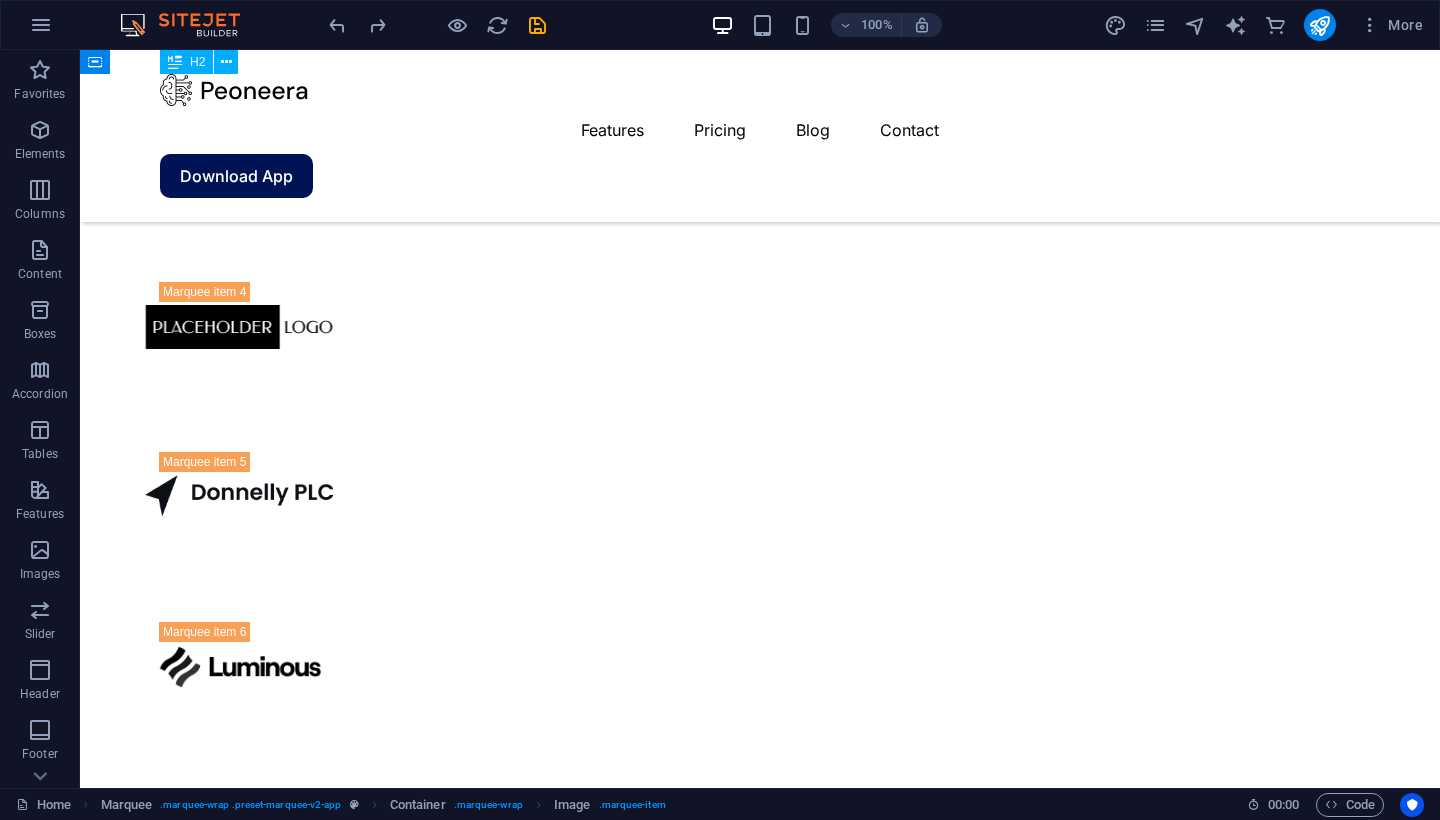 scroll, scrollTop: 2573, scrollLeft: 0, axis: vertical 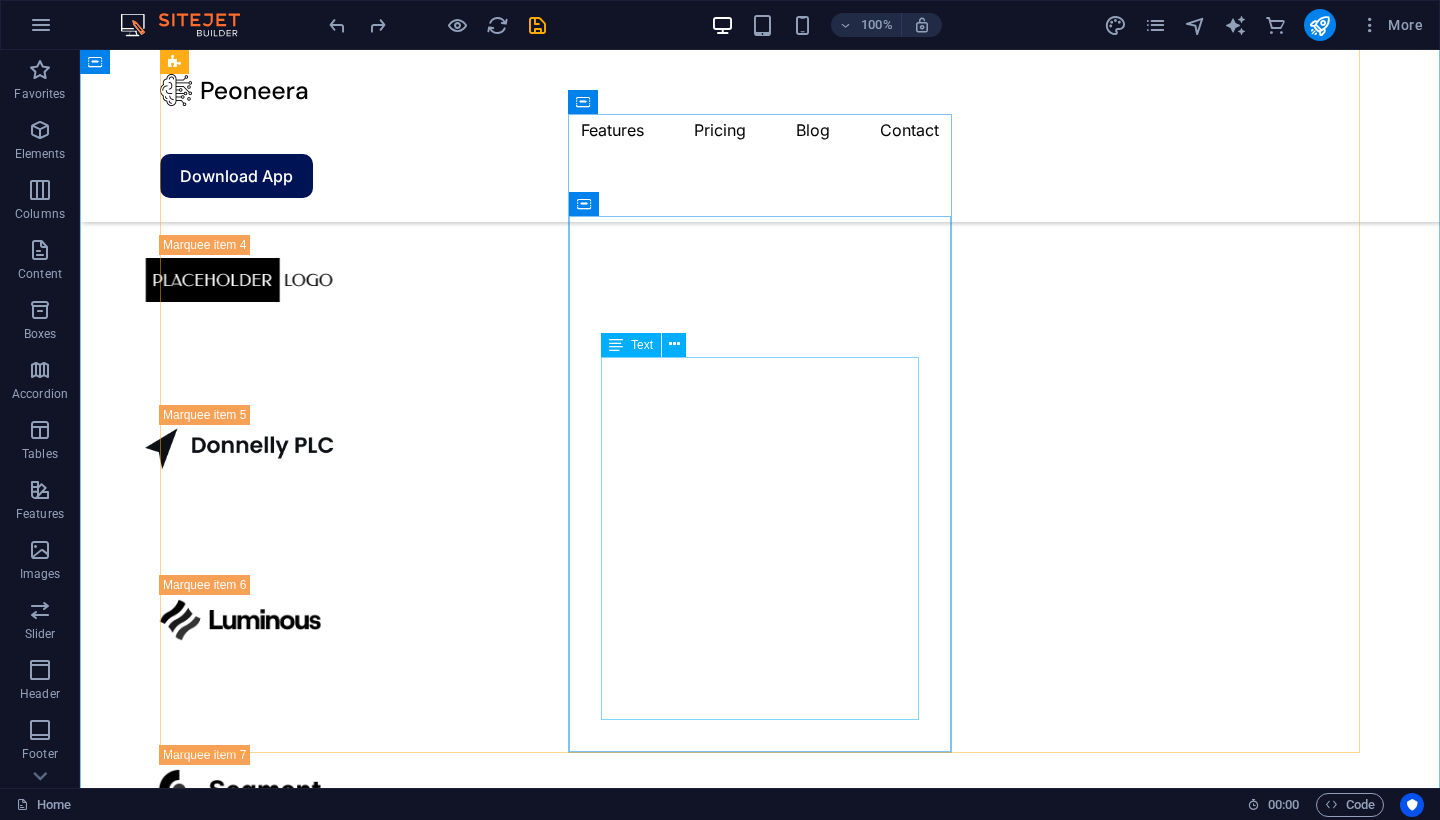 click on "Up to 50 project members       Unlimited tasks and projects       50GB storage       Integrations       Priority support       Advanced support       Expert support" at bounding box center [760, 16117] 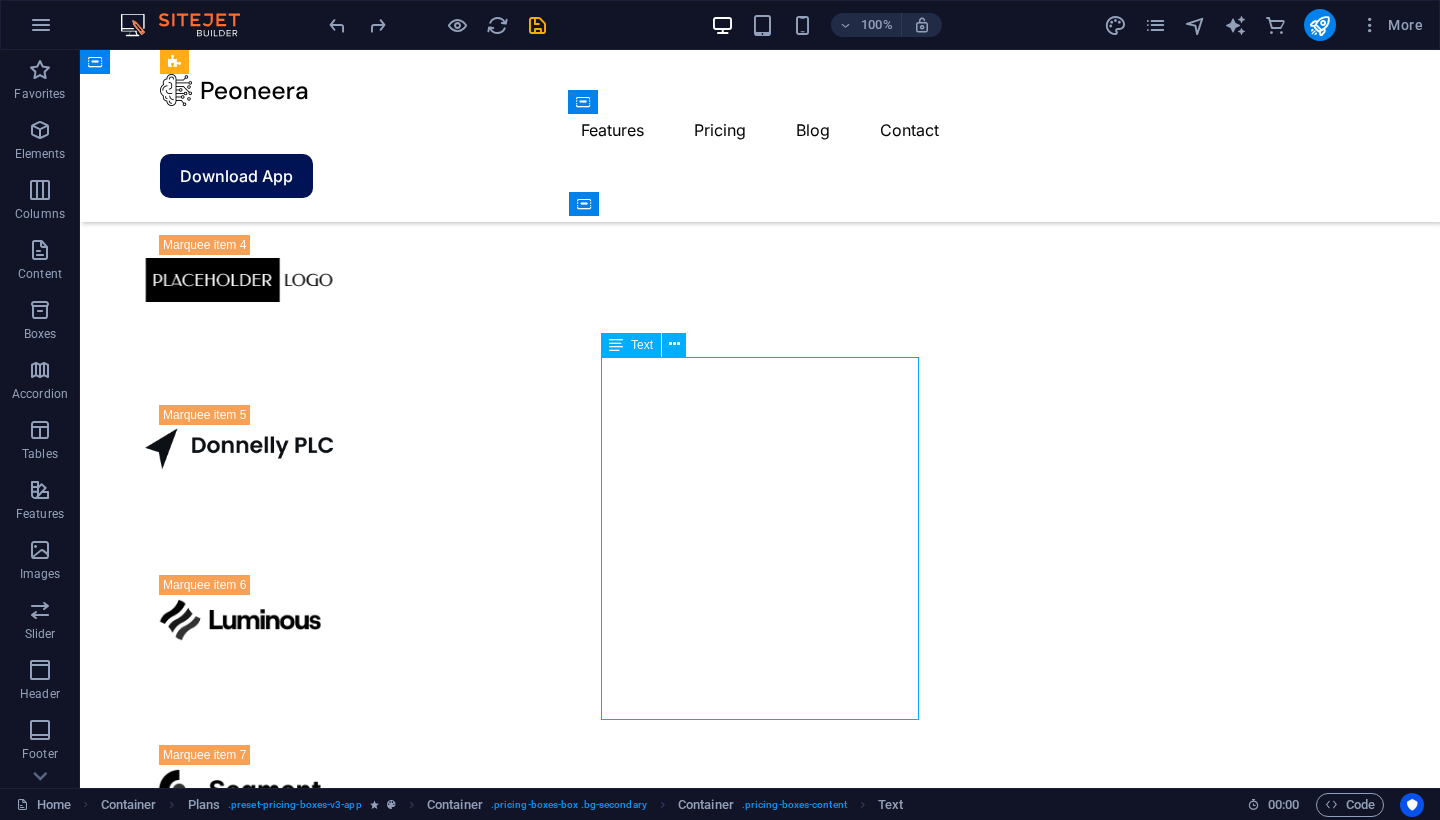 click on "Up to 50 project members       Unlimited tasks and projects       50GB storage       Integrations       Priority support       Advanced support       Expert support" at bounding box center [760, 16117] 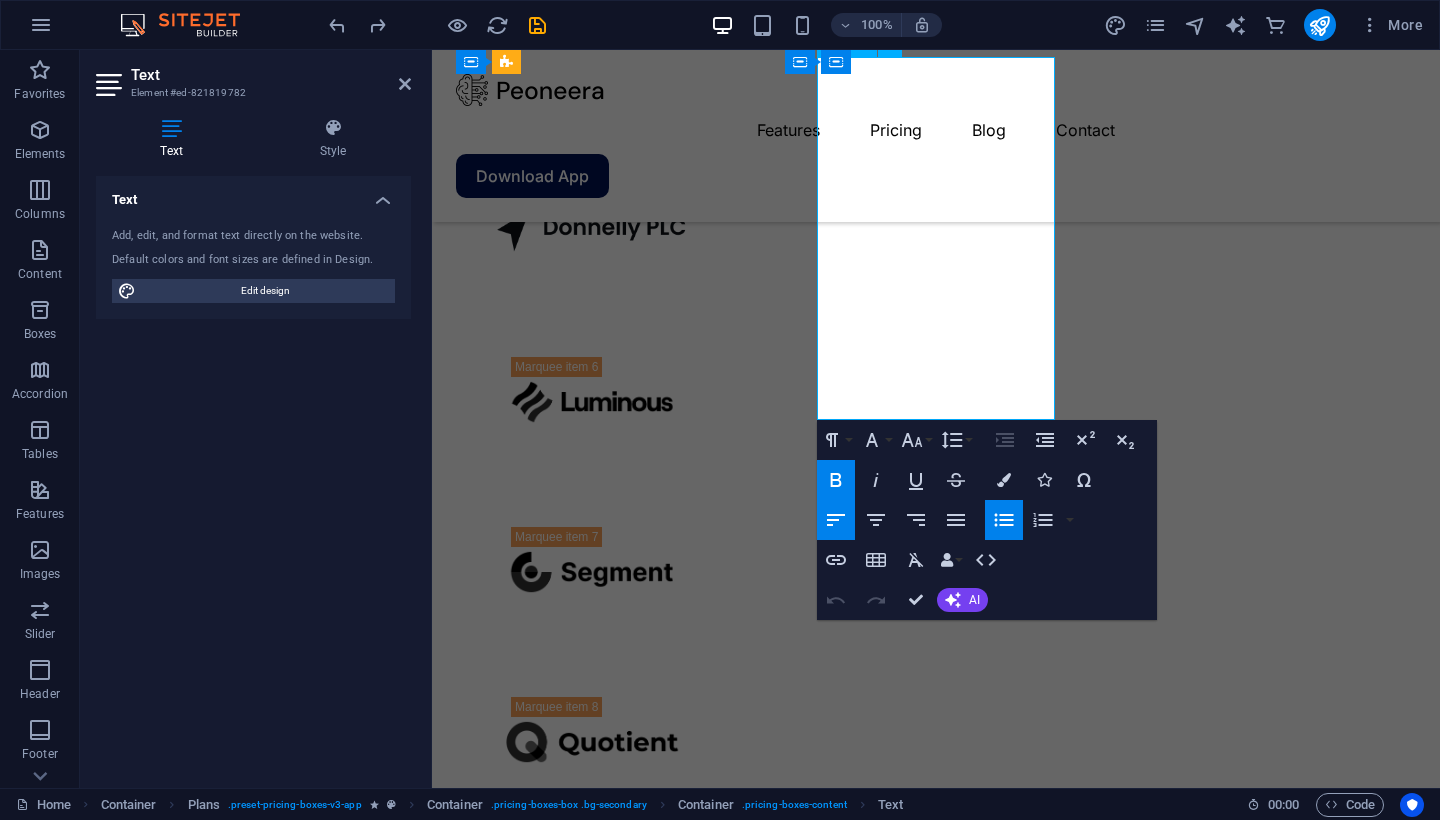 scroll, scrollTop: 3143, scrollLeft: 0, axis: vertical 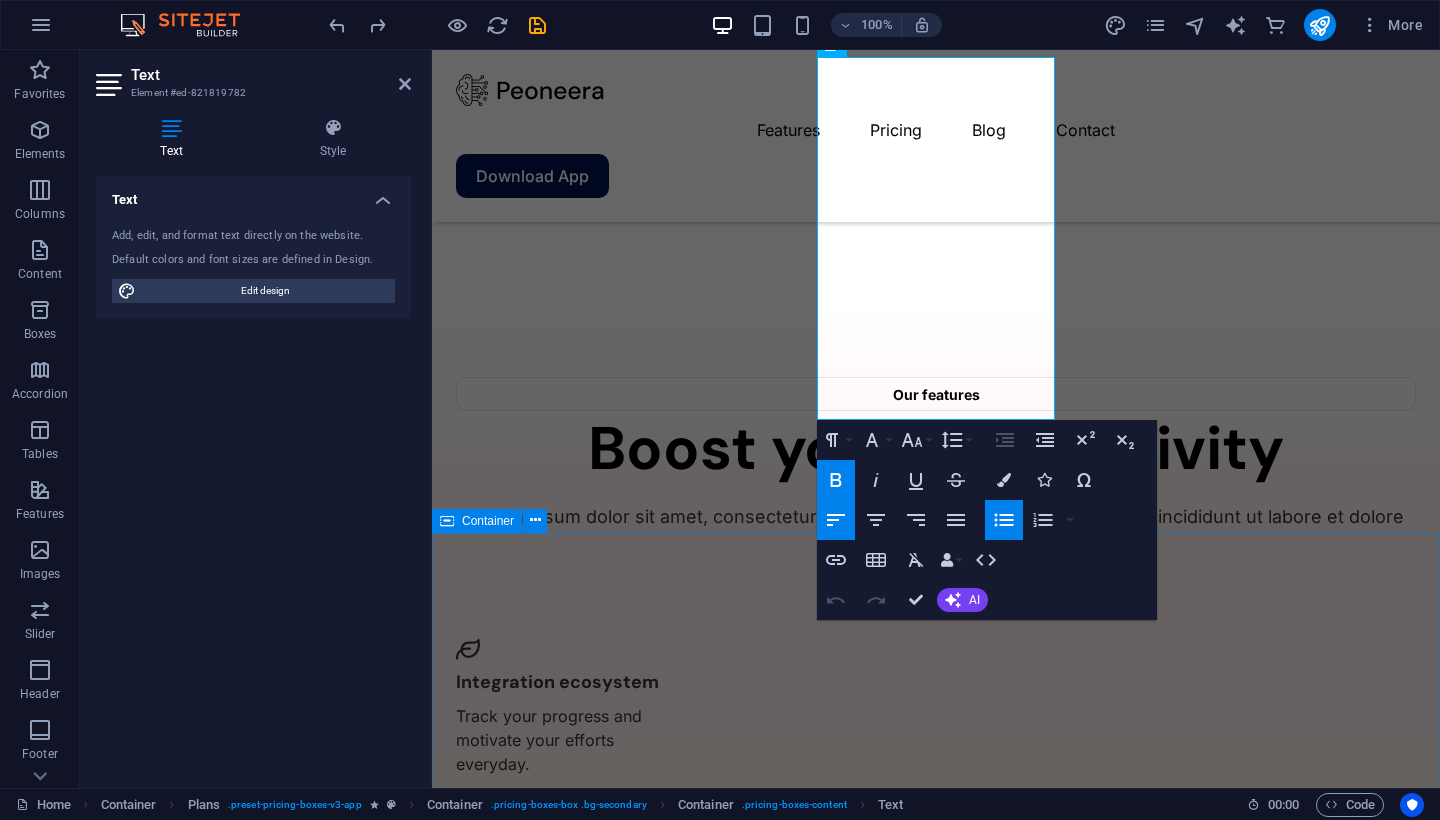 click on "Testimonials What our users said Lorem ipsum dolor sit amet, consectetur adipiscing elit, sed do eiusmod tempor incididunt ut labore et dolore magna aliqua. ”Changed the way I work” Lorem ipsum dolor sit amet consectetur eget maecenas sapien fusce egestas risus purus suspendisse turpis. [FIRST] [LAST] VP of Operations at [COMPANY] “Transformed my work process” Lorem ipsum dolor sit amet consectetur eget maecenas sapien fusce egestas risus purus suspendisse turpis. [FIRST] [LAST] VP of Sales at [COMPANY] ”Best app for productivity” Lorem ipsum dolor sit amet consectetur eget maecenas sapien fusce egestas risus purus suspendisse turpis. [FIRST] [LAST]" at bounding box center [936, 28638] 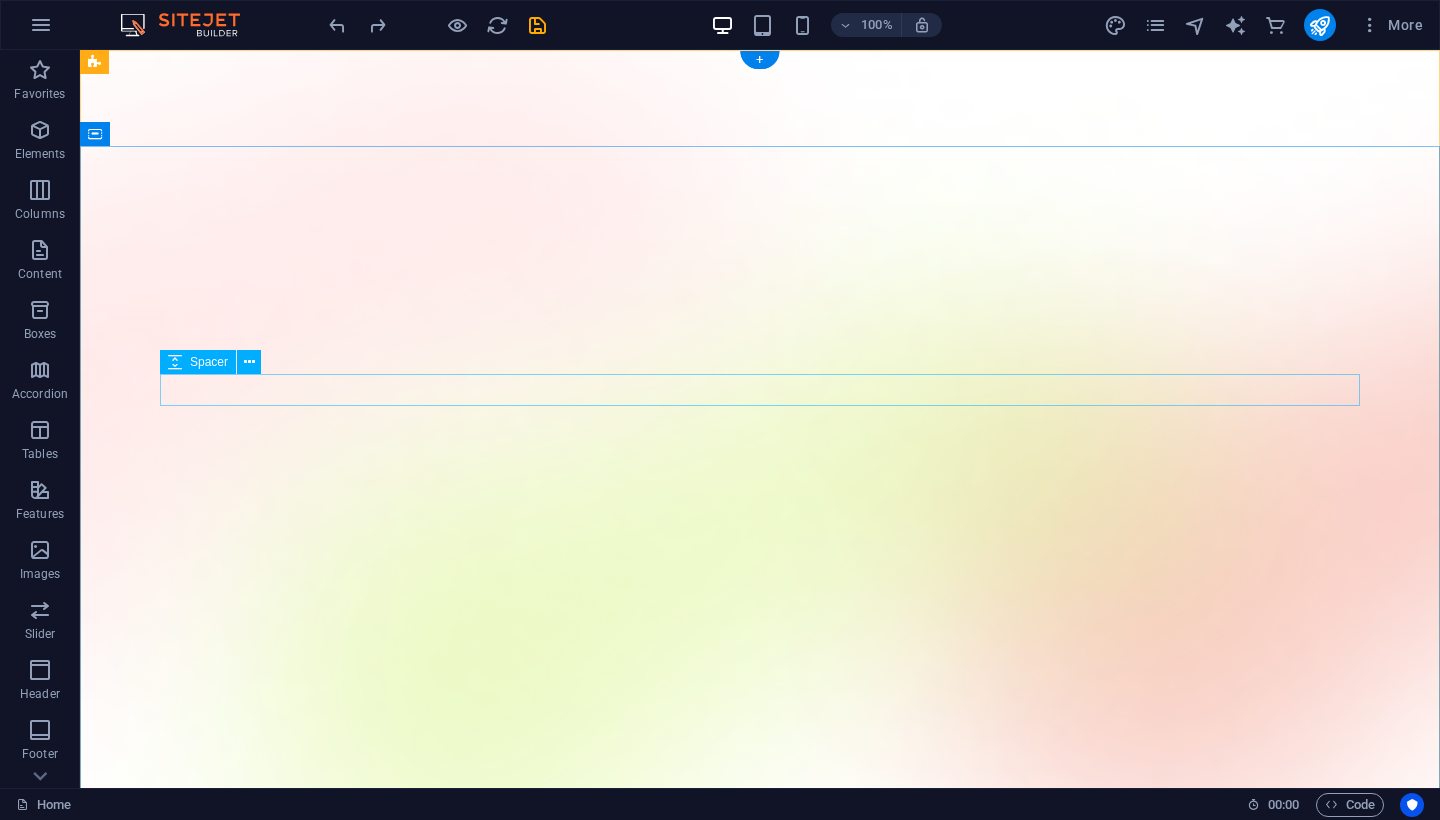 scroll, scrollTop: 0, scrollLeft: 0, axis: both 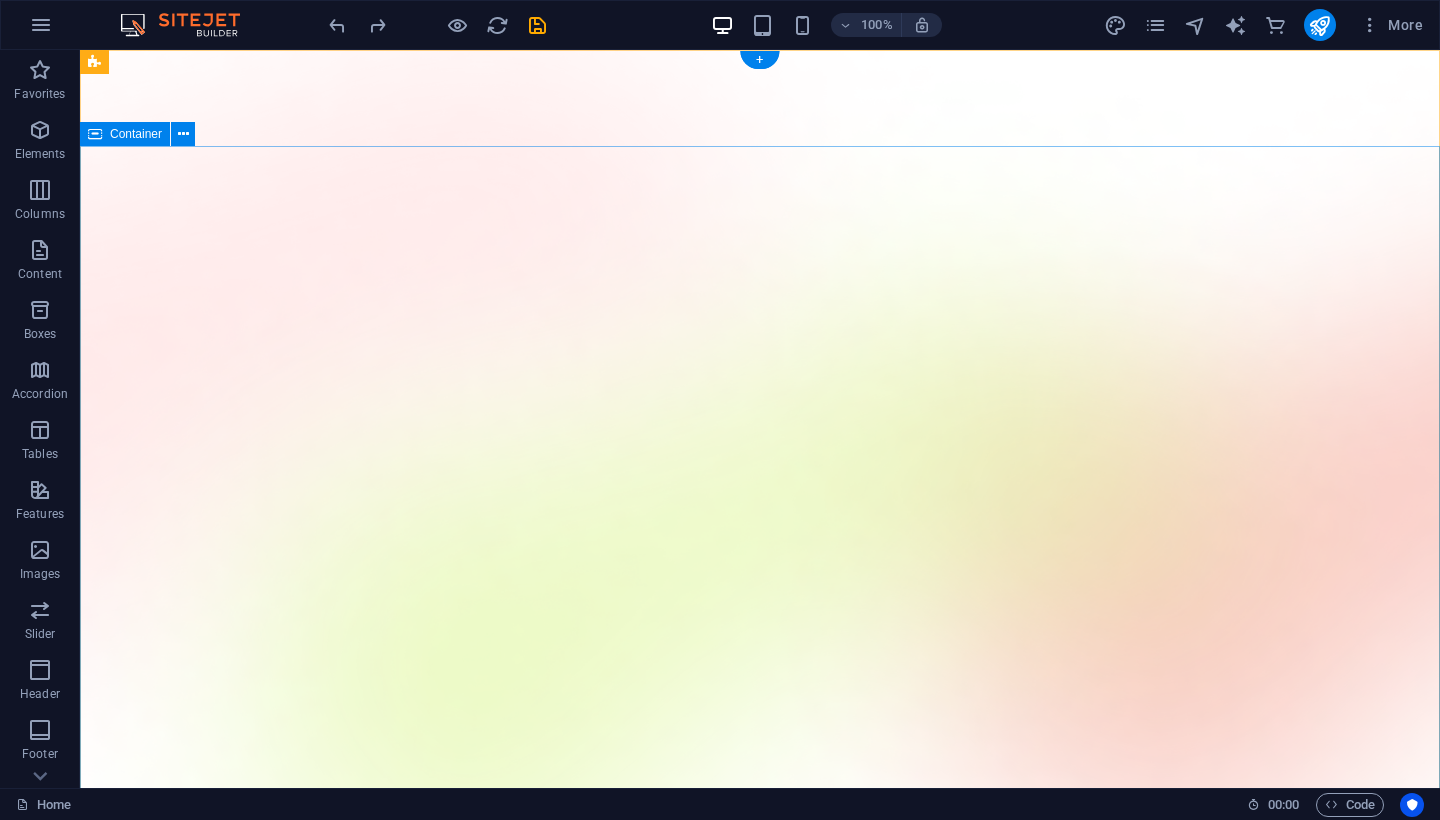 click on "Version 2.0 is here Royal PKR Royal PKR Game Download  Download App" at bounding box center (760, 1800) 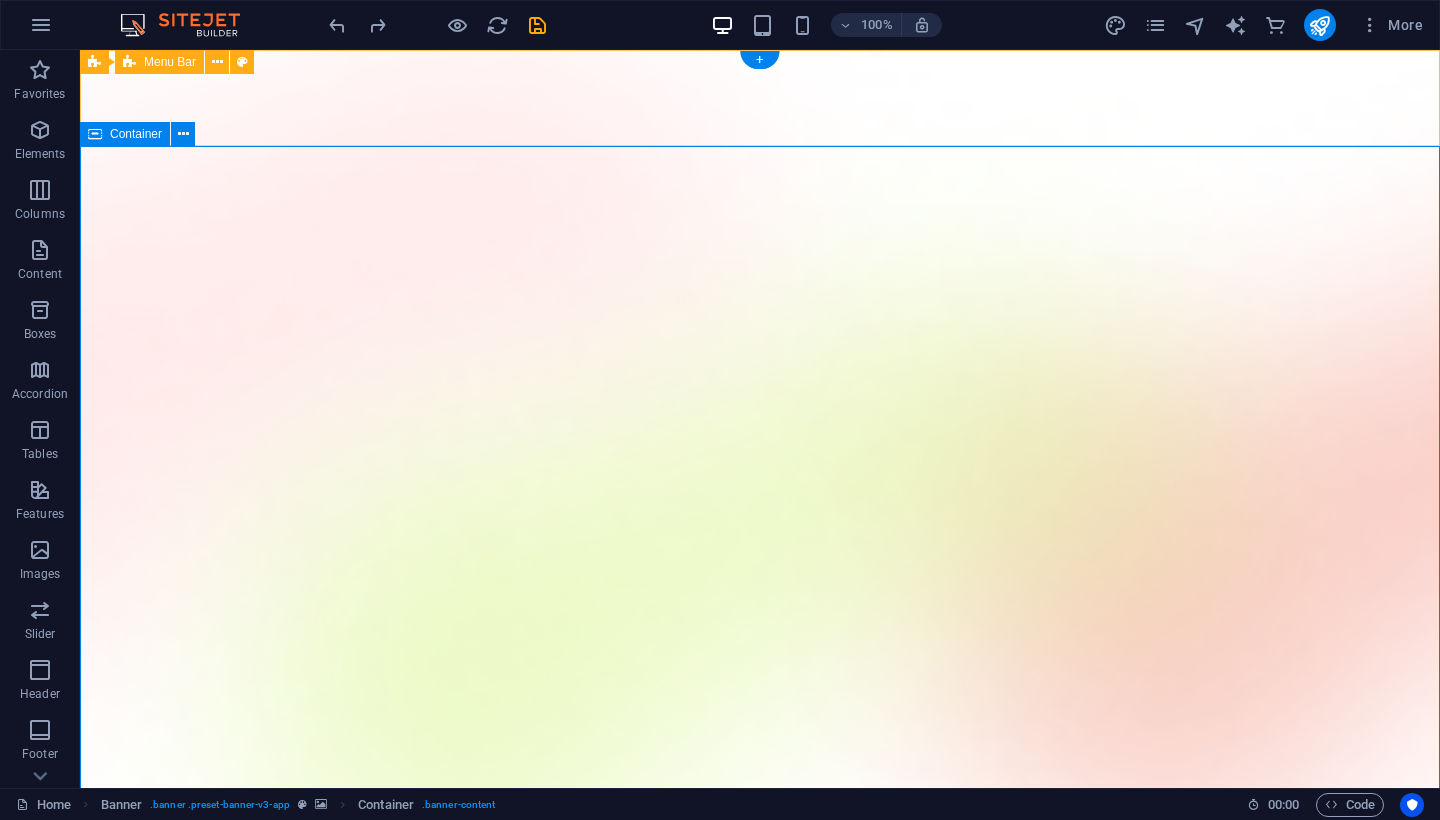 click on "Container" at bounding box center [136, 134] 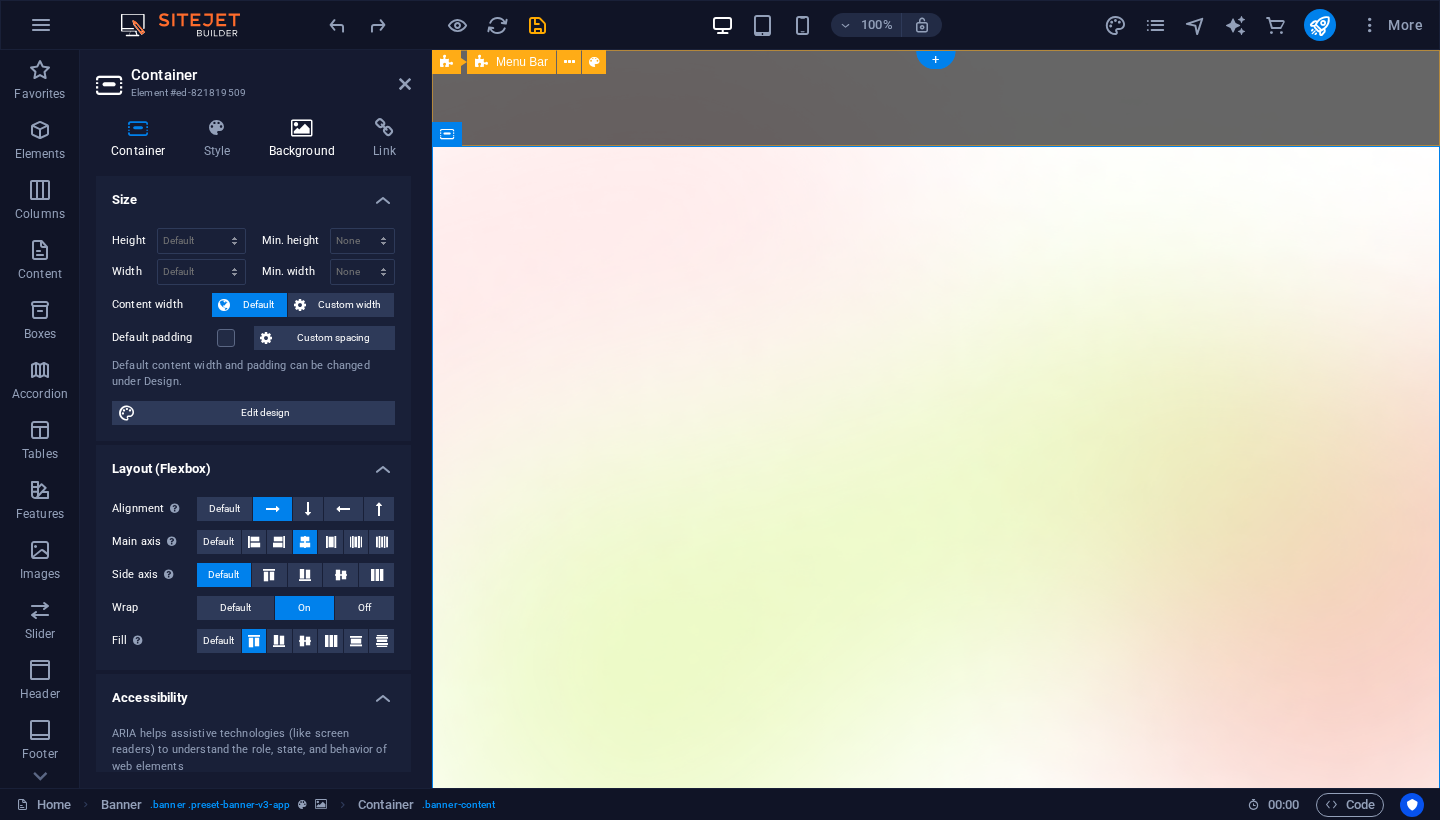 click on "Background" at bounding box center [306, 139] 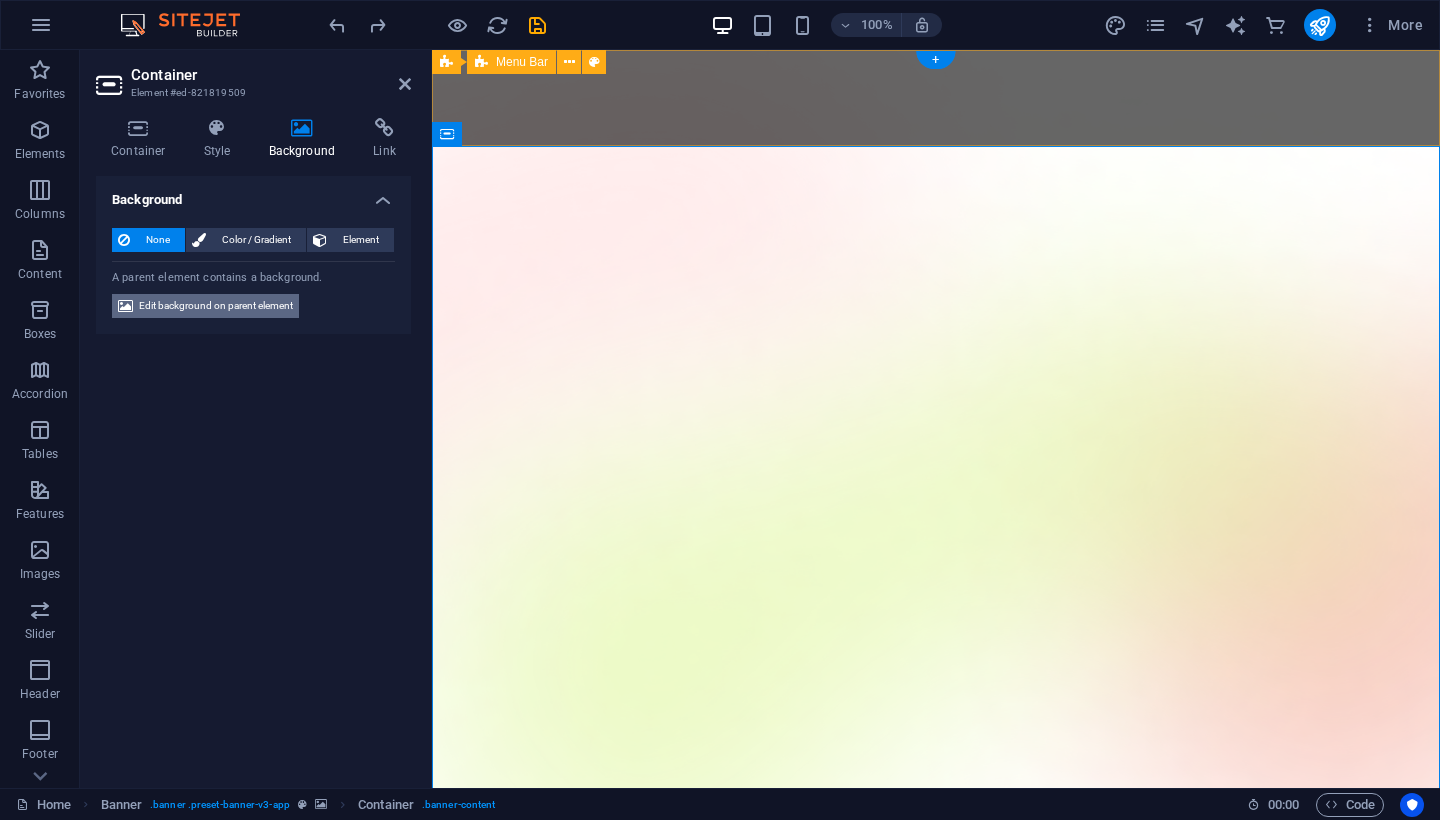 click on "Edit background on parent element" at bounding box center [216, 306] 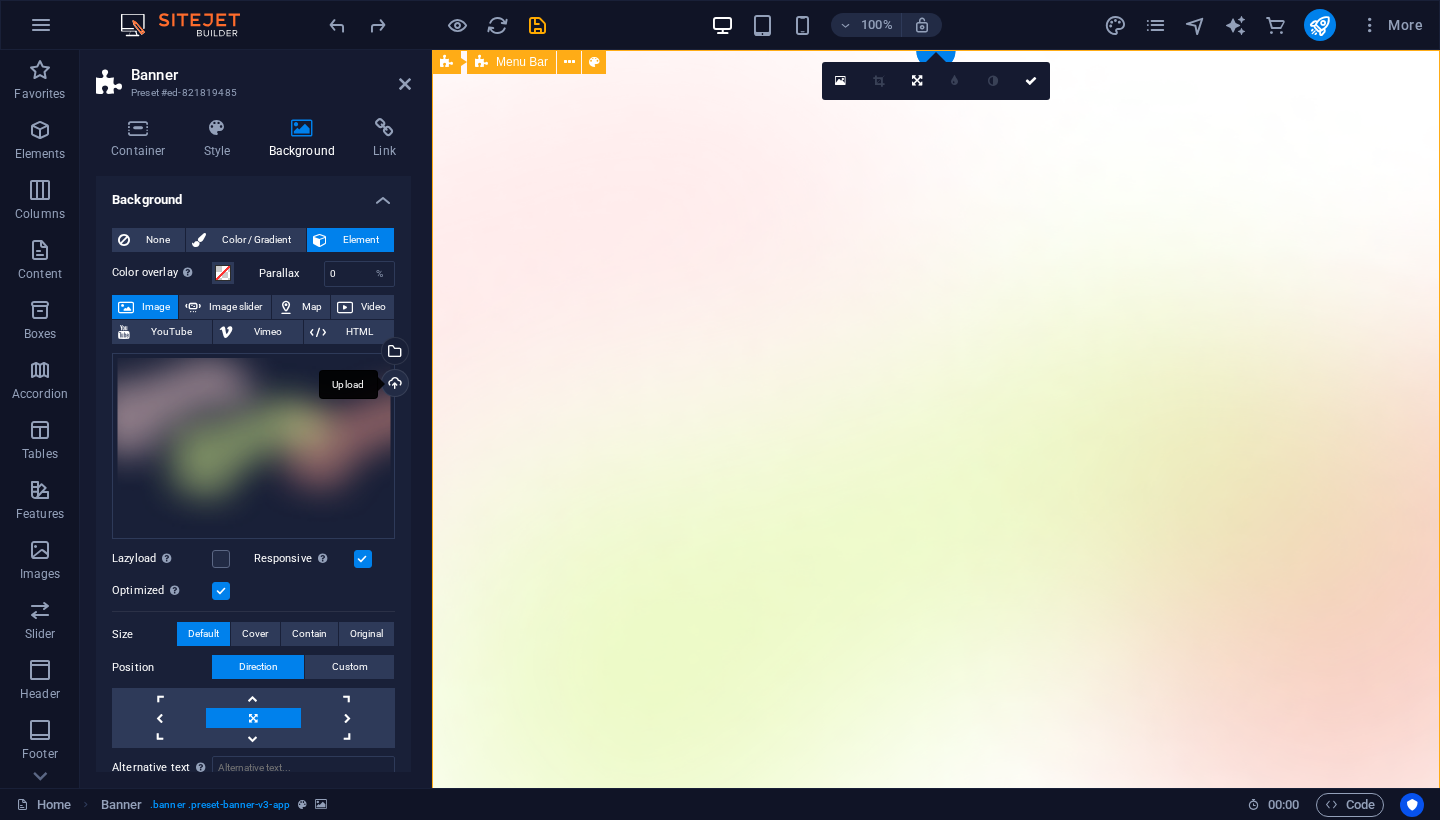 click on "Upload" at bounding box center (393, 385) 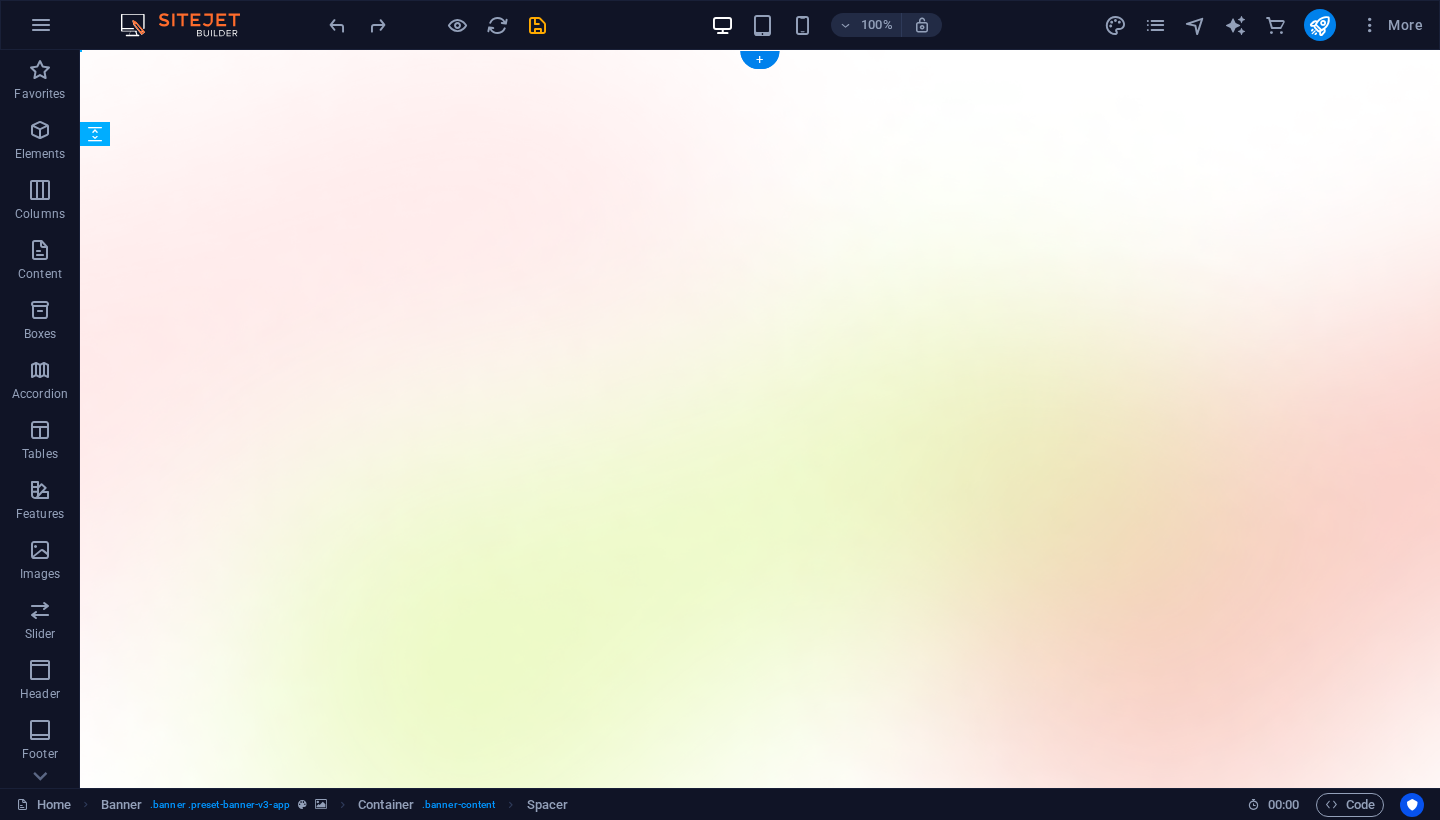 drag, startPoint x: 420, startPoint y: 457, endPoint x: 761, endPoint y: 651, distance: 392.32257 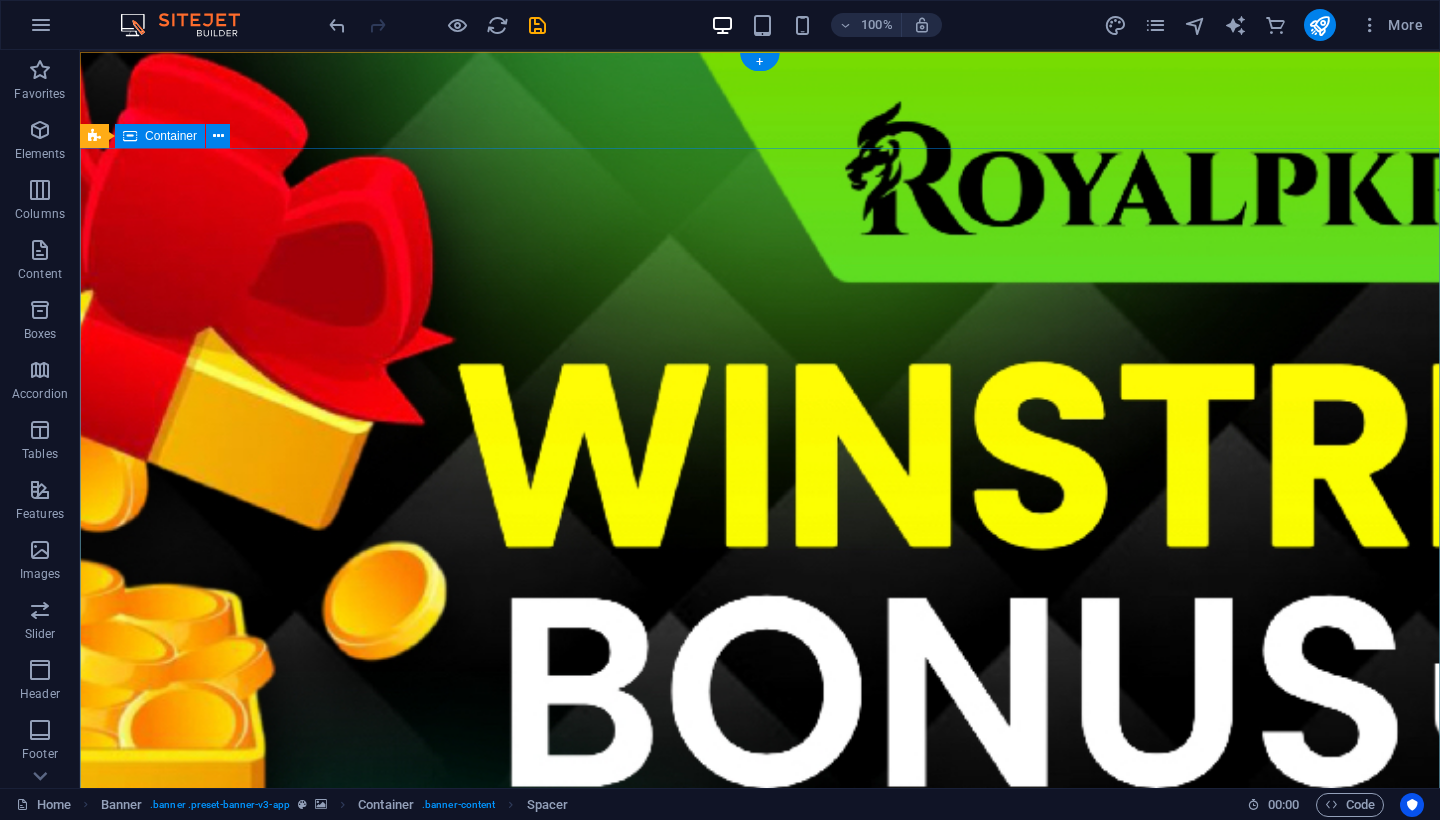 scroll, scrollTop: 0, scrollLeft: 0, axis: both 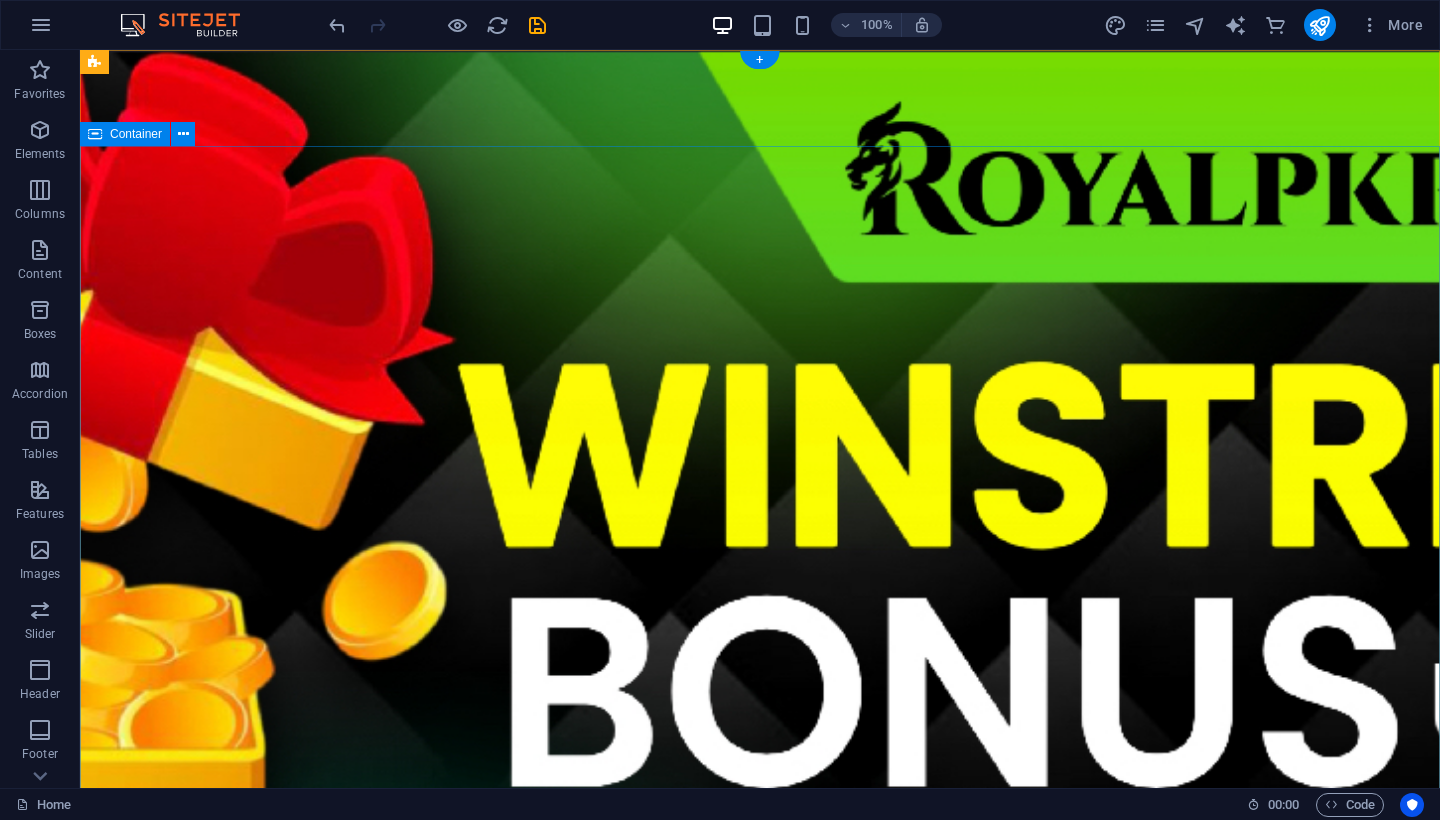 click on "Version 2.0 is here Royal PKR Royal PKR Game Download  Download App" at bounding box center [760, 1800] 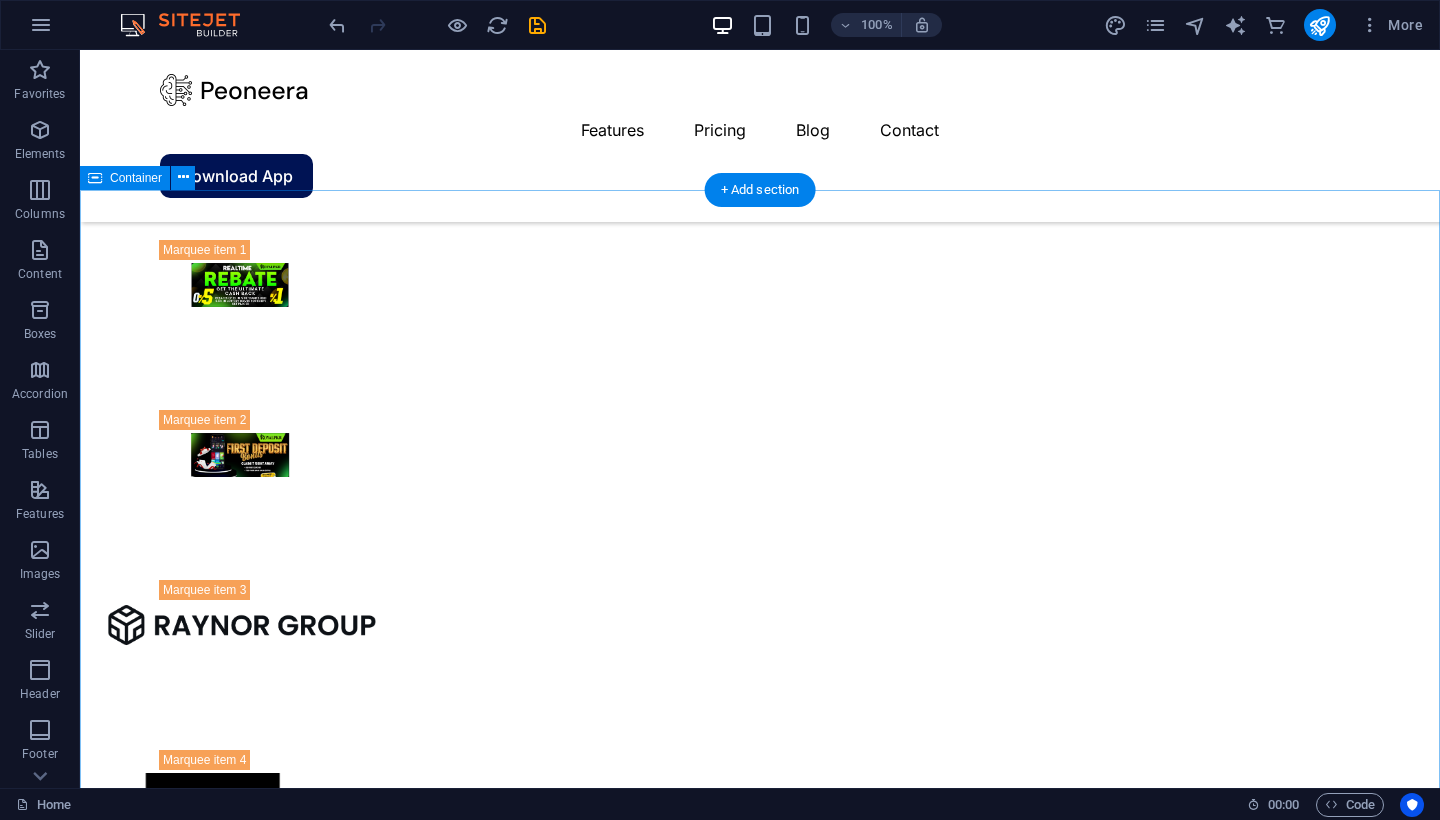 scroll, scrollTop: 2061, scrollLeft: 0, axis: vertical 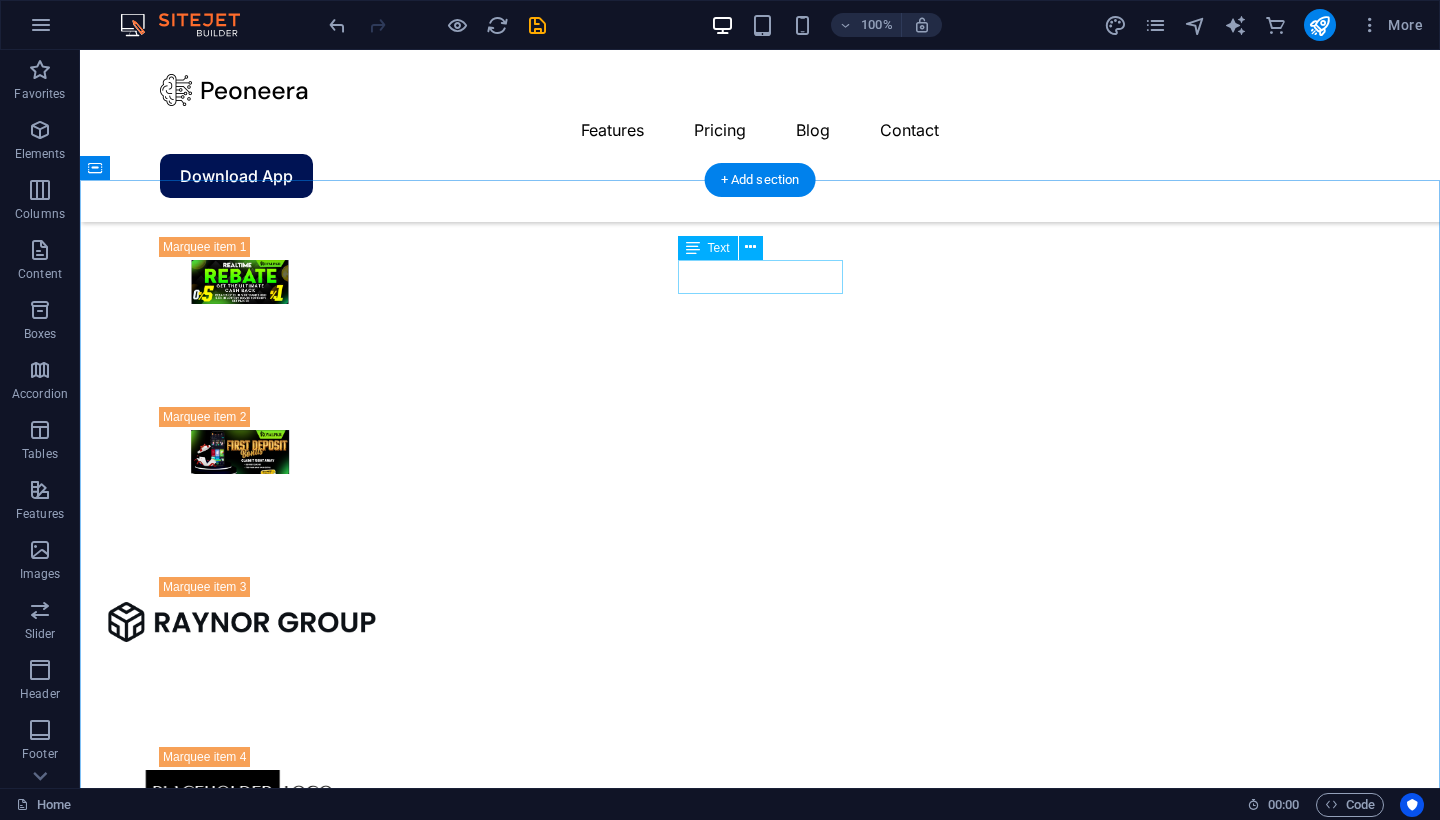 click on "Pricing" at bounding box center [760, 4369] 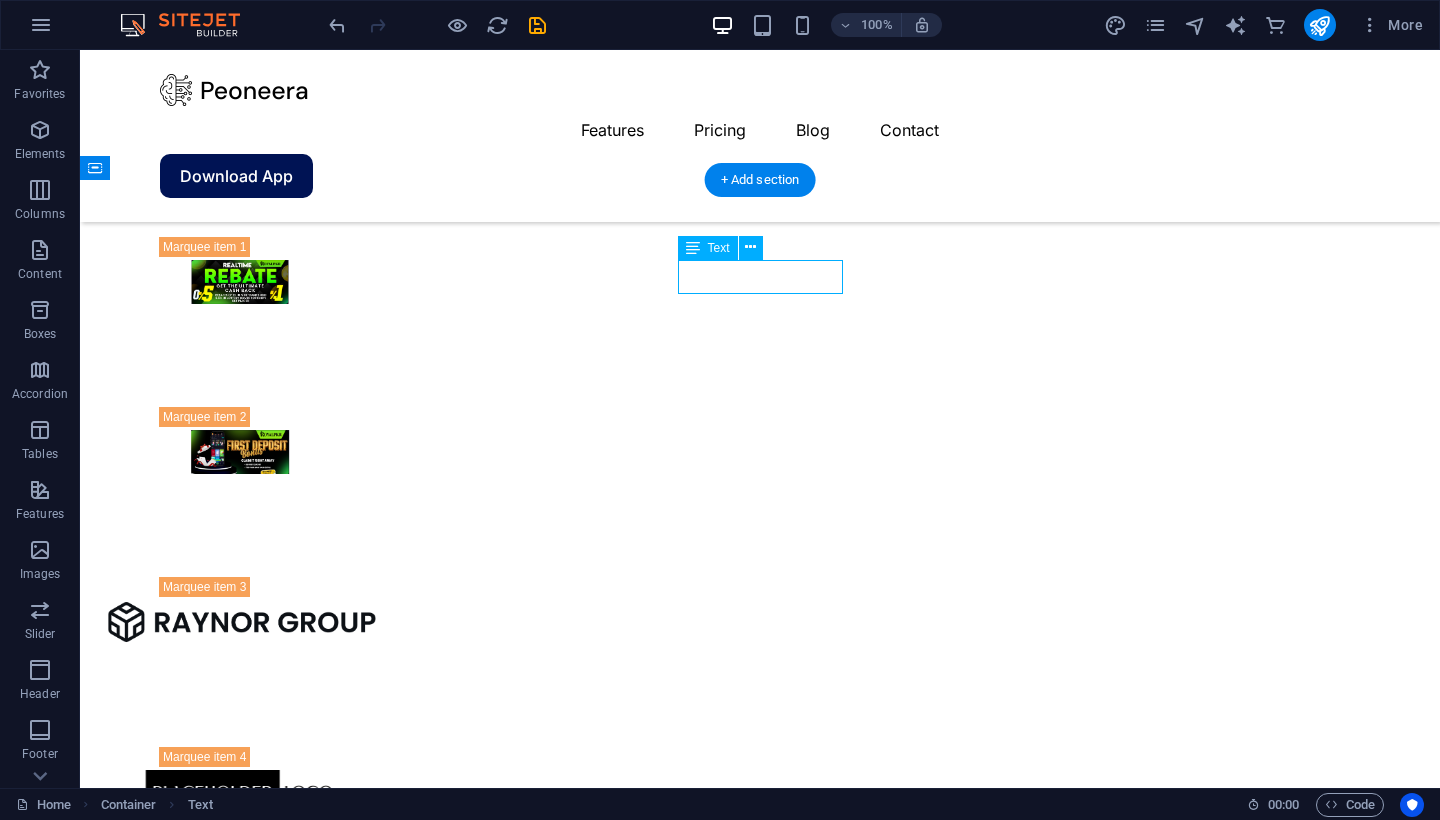 click on "Pricing" at bounding box center (760, 4369) 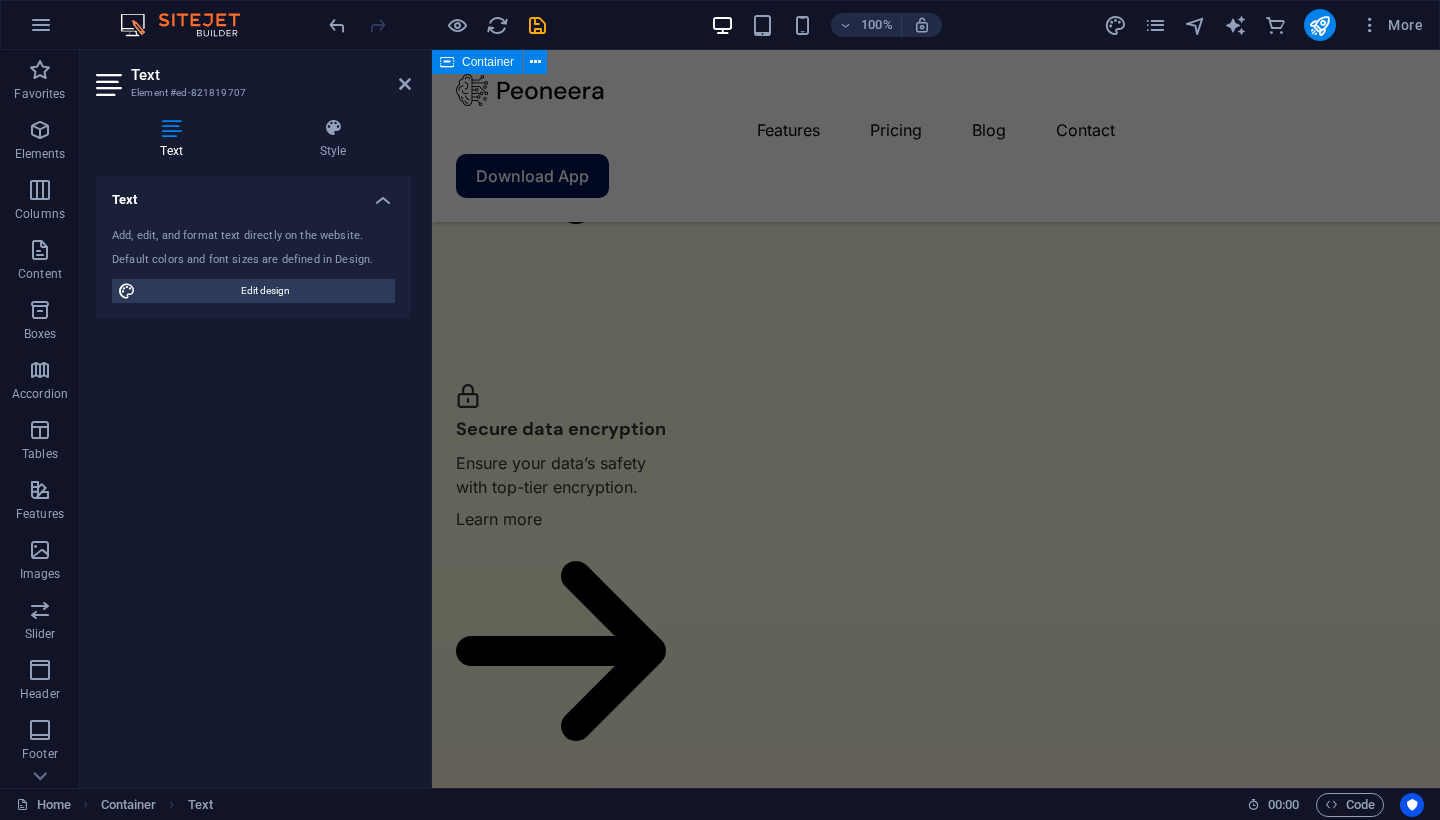 scroll, scrollTop: 4504, scrollLeft: 0, axis: vertical 